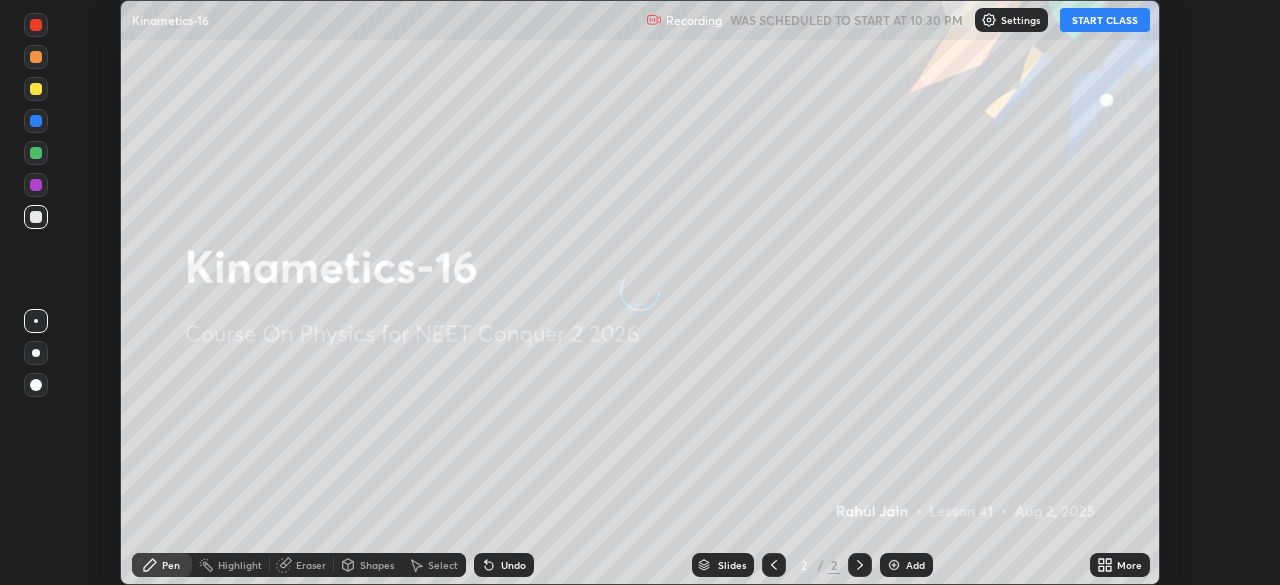 scroll, scrollTop: 0, scrollLeft: 0, axis: both 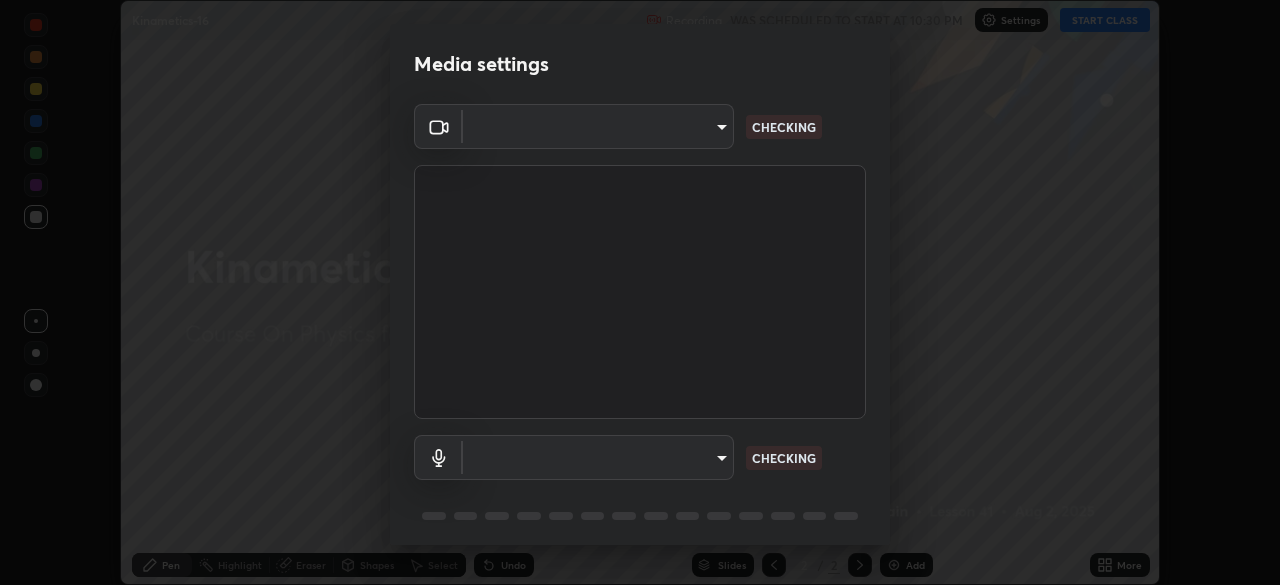 type on "[HASH]" 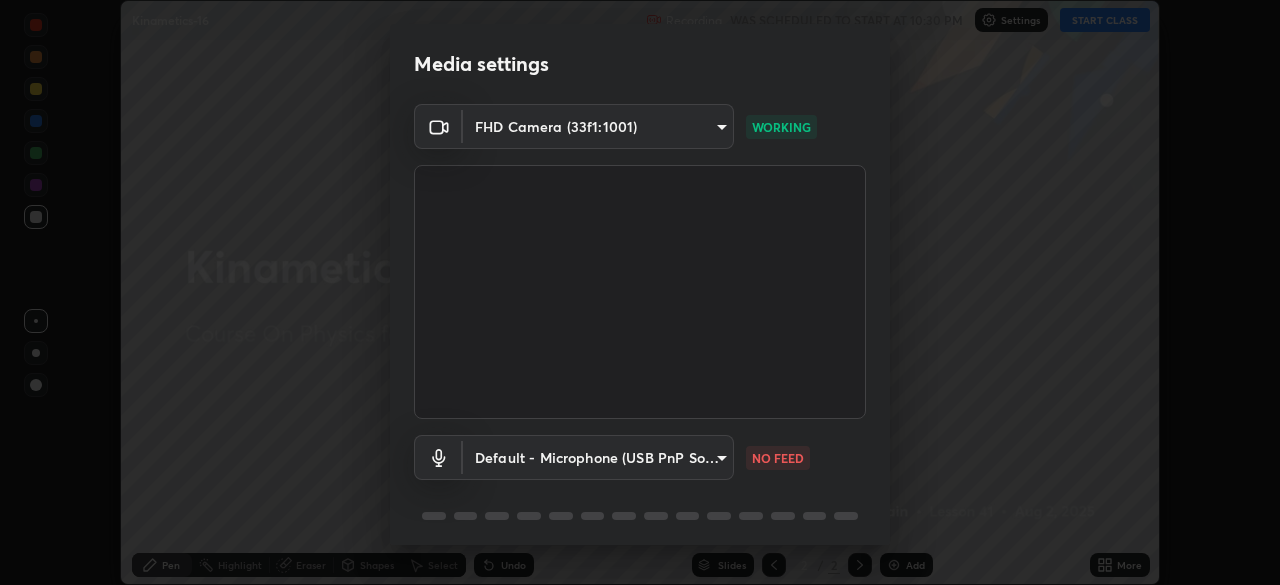 click on "Erase all Kinametics-16 Recording WAS SCHEDULED TO START AT  10:30 PM Settings START CLASS Setting up your live class Kinametics-16 • L41 of Course On Physics for NEET Conquer 2 2026 [FIRST] [LAST] Pen Highlight Eraser Shapes Select Undo Slides 2 / 2 Add More No doubts shared Encourage your learners to ask a doubt for better clarity Report an issue Reason for reporting Buffering Chat not working Audio - Video sync issue Educator video quality low ​ Attach an image Report Media settings FHD Camera (33f1:1001) [HASH] WORKING Default - Microphone (USB PnP Sound Device) default NO FEED 1 / 5 Next" at bounding box center [640, 292] 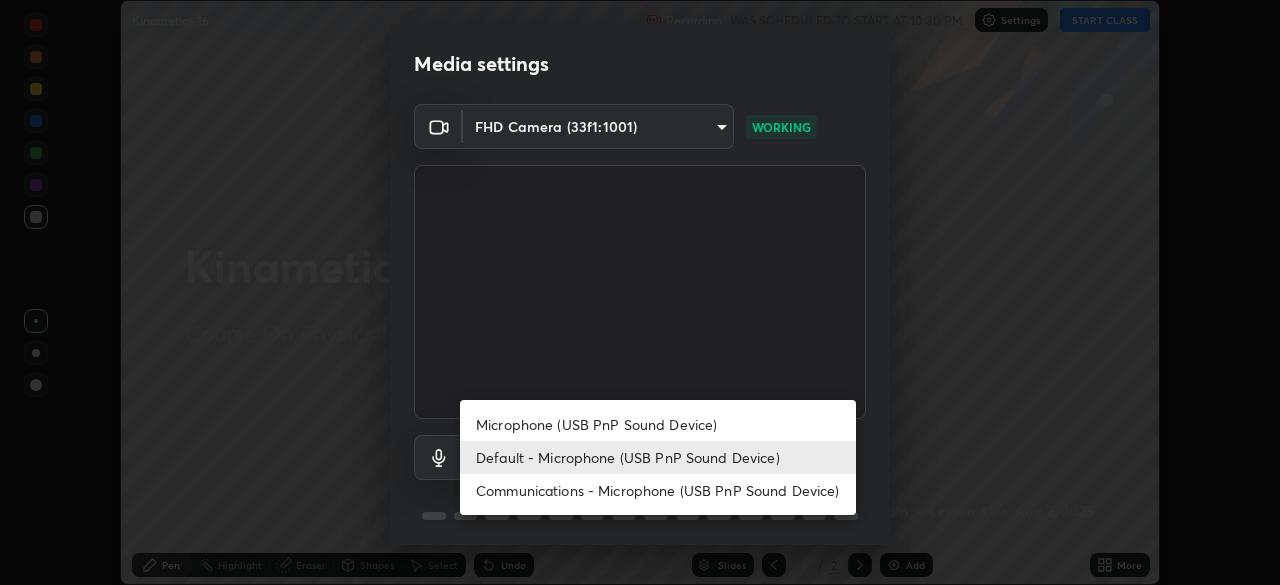 click on "Microphone (USB PnP Sound Device)" at bounding box center [658, 424] 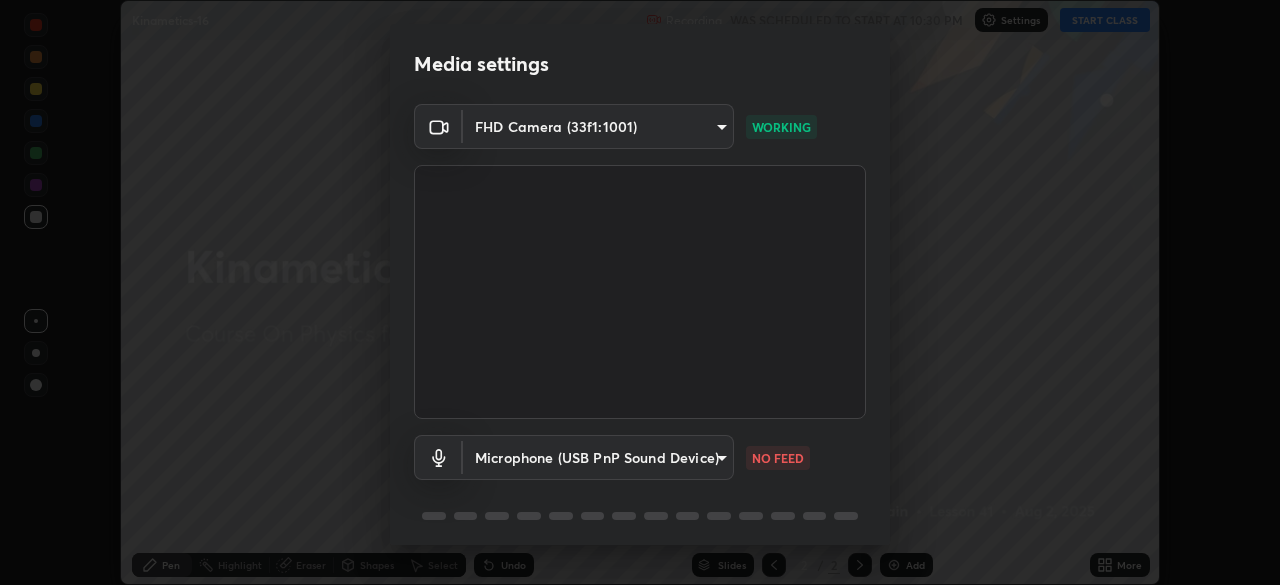 type on "[HASH]" 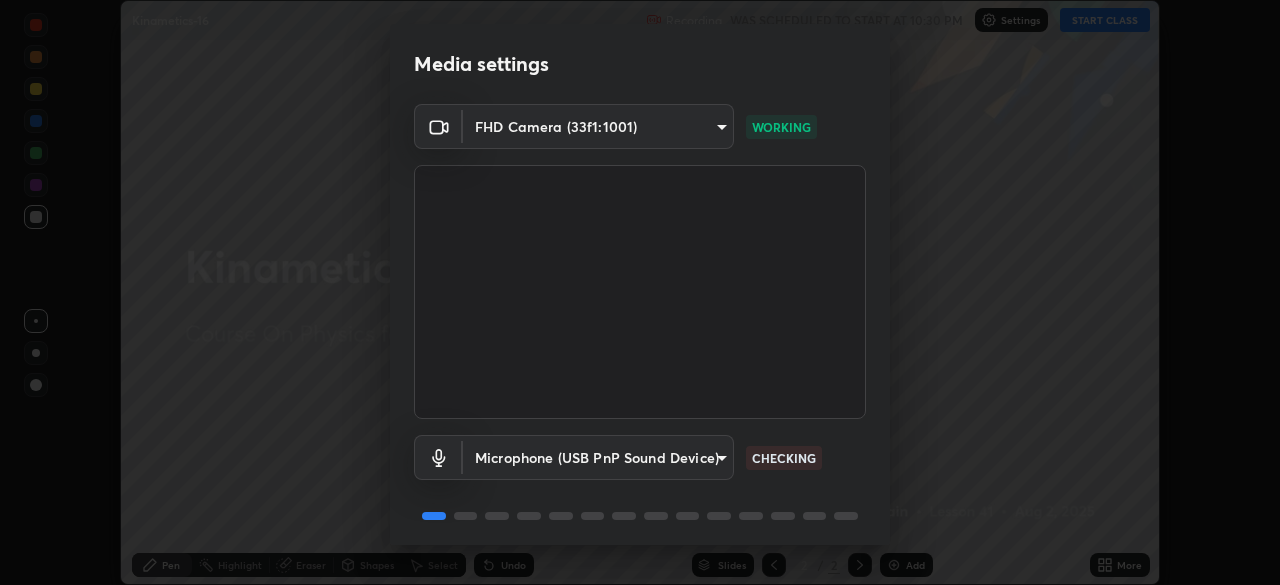 scroll, scrollTop: 71, scrollLeft: 0, axis: vertical 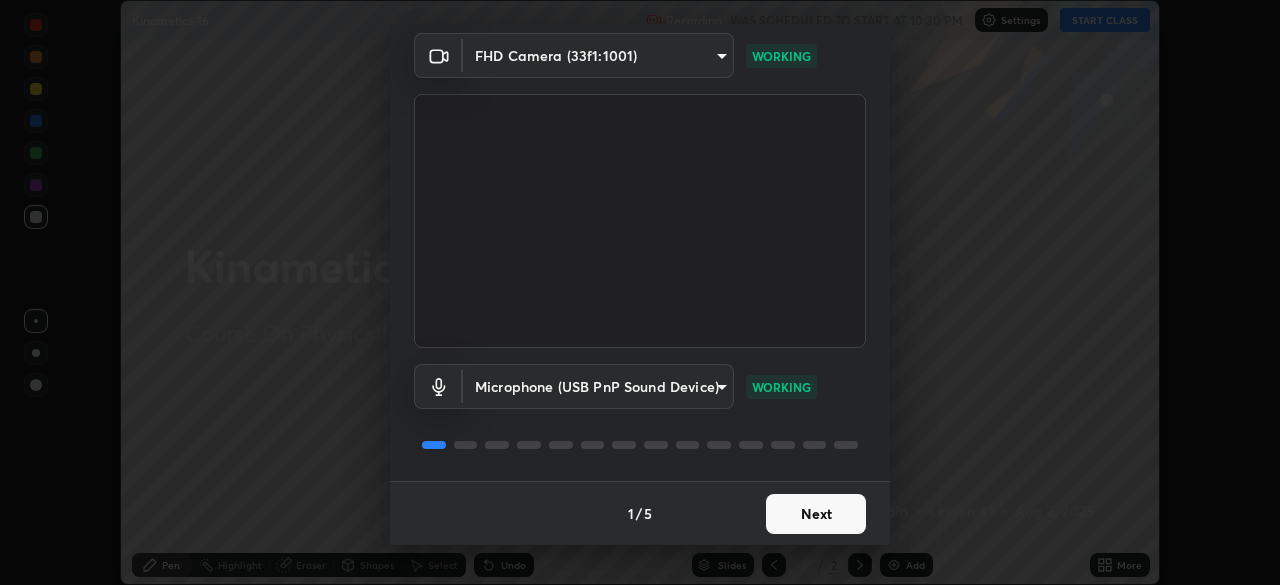 click on "Next" at bounding box center [816, 514] 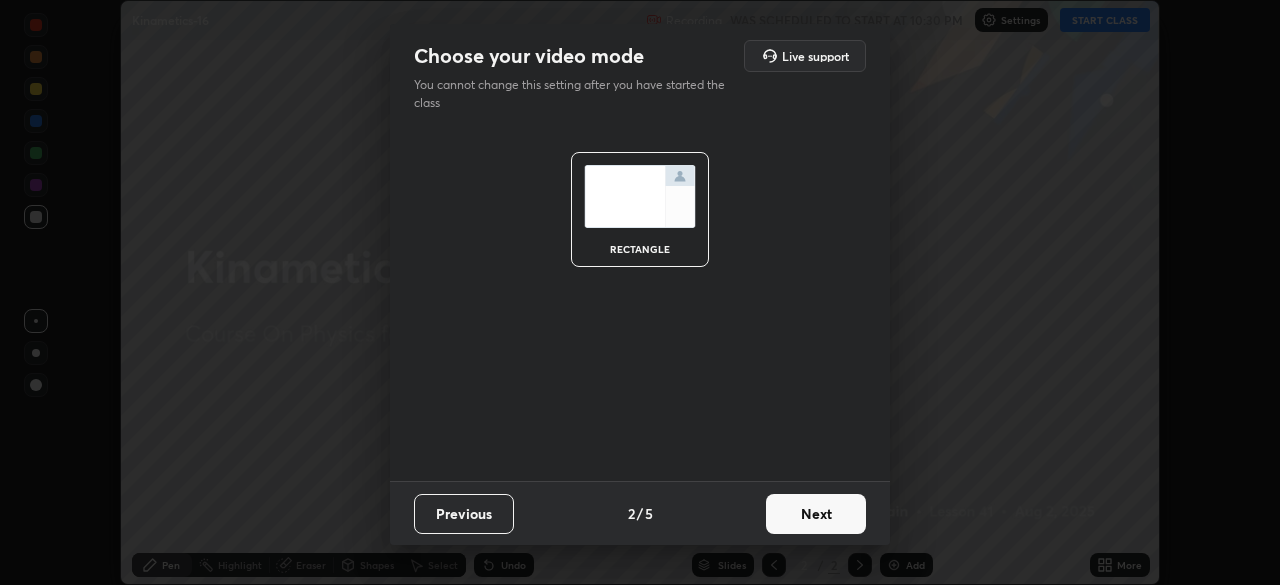 click on "Next" at bounding box center [816, 514] 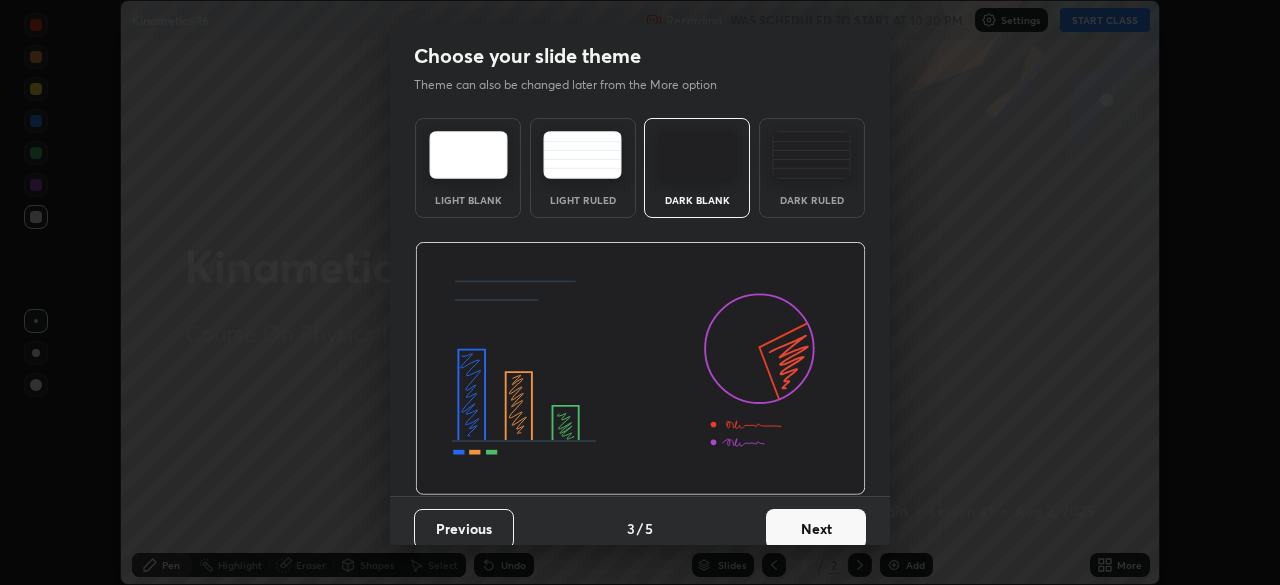 click on "Next" at bounding box center [816, 529] 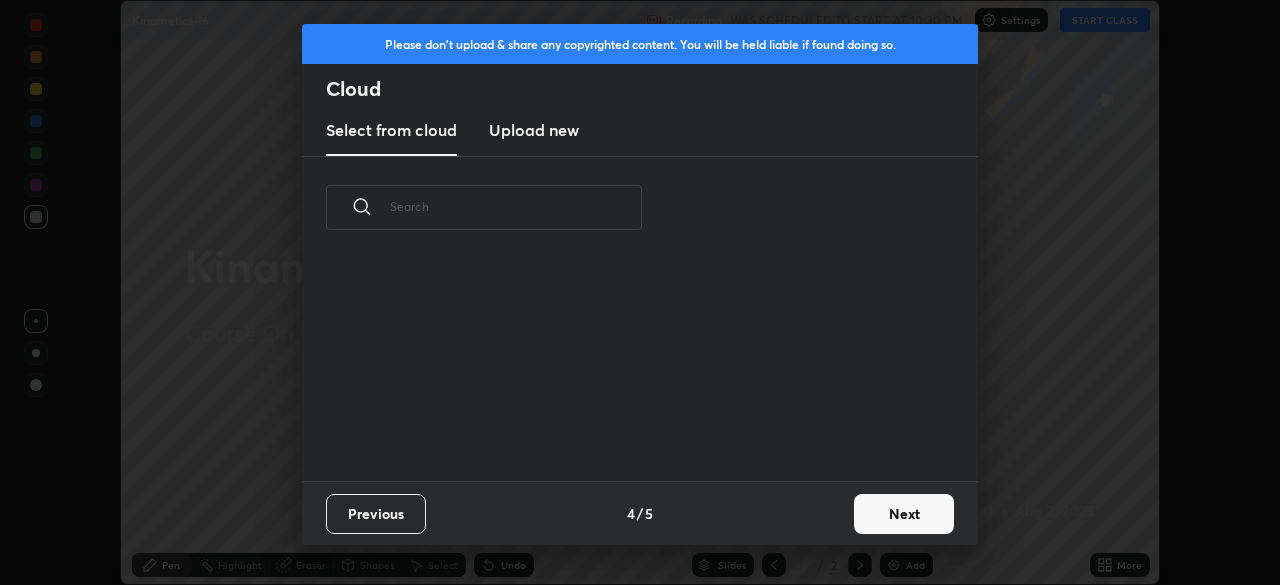 click on "Next" at bounding box center [904, 514] 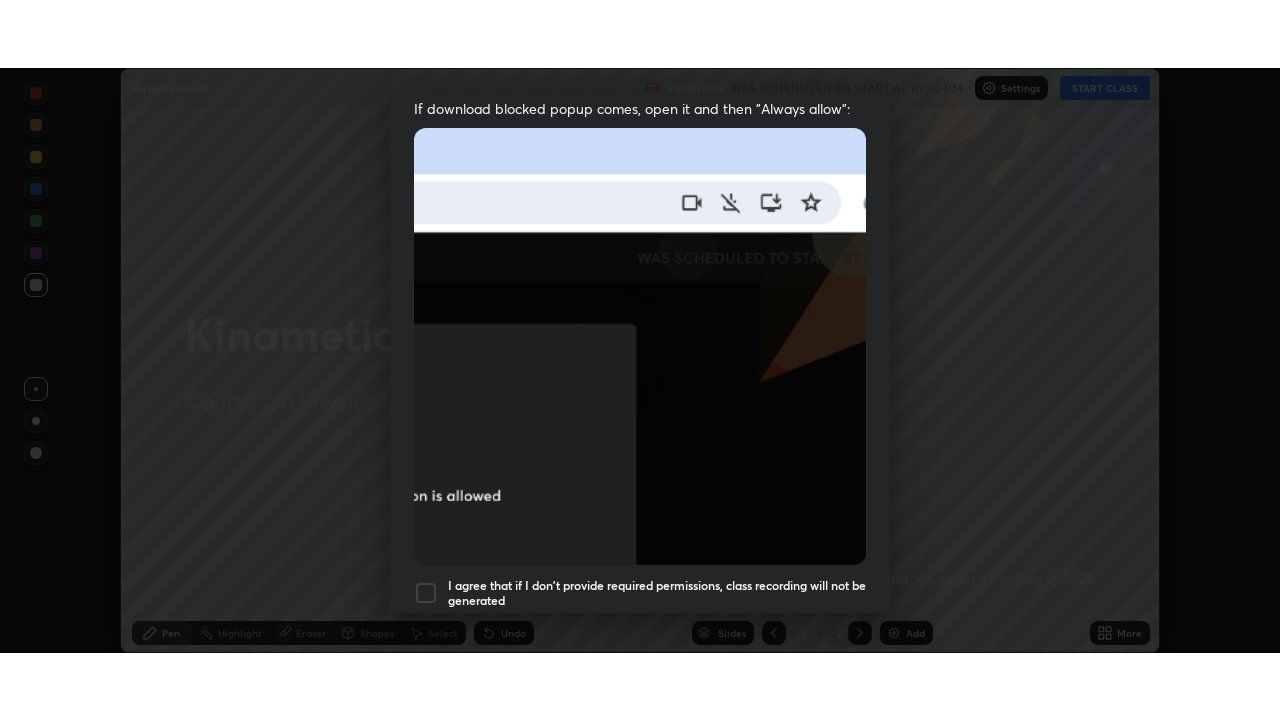 scroll, scrollTop: 479, scrollLeft: 0, axis: vertical 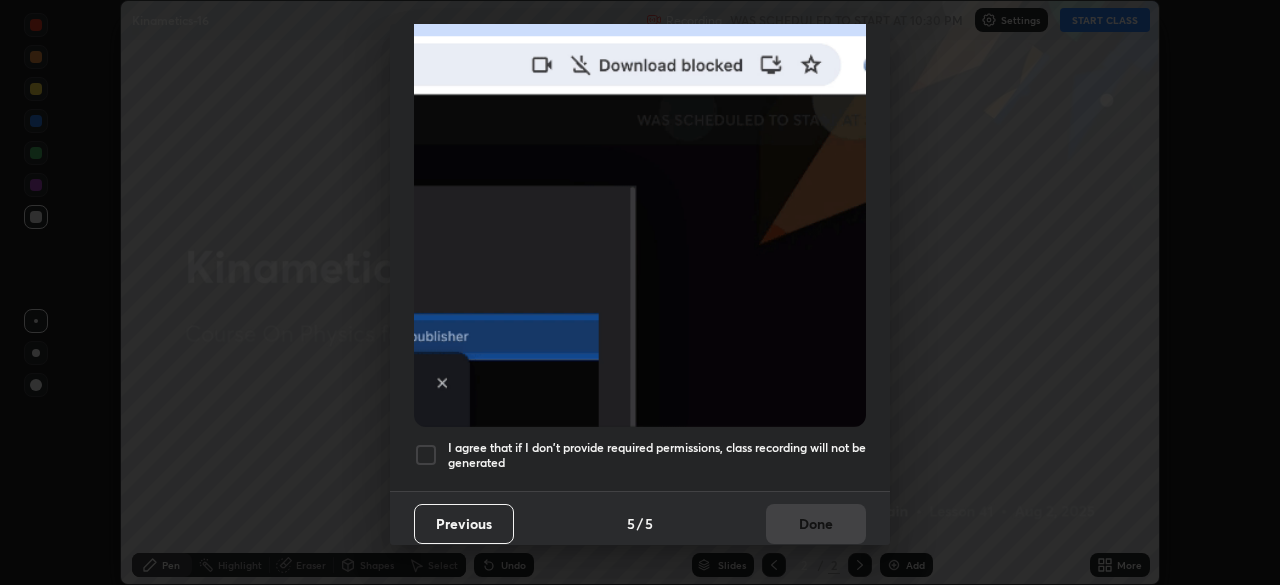 click on "I agree that if I don't provide required permissions, class recording will not be generated" at bounding box center (657, 455) 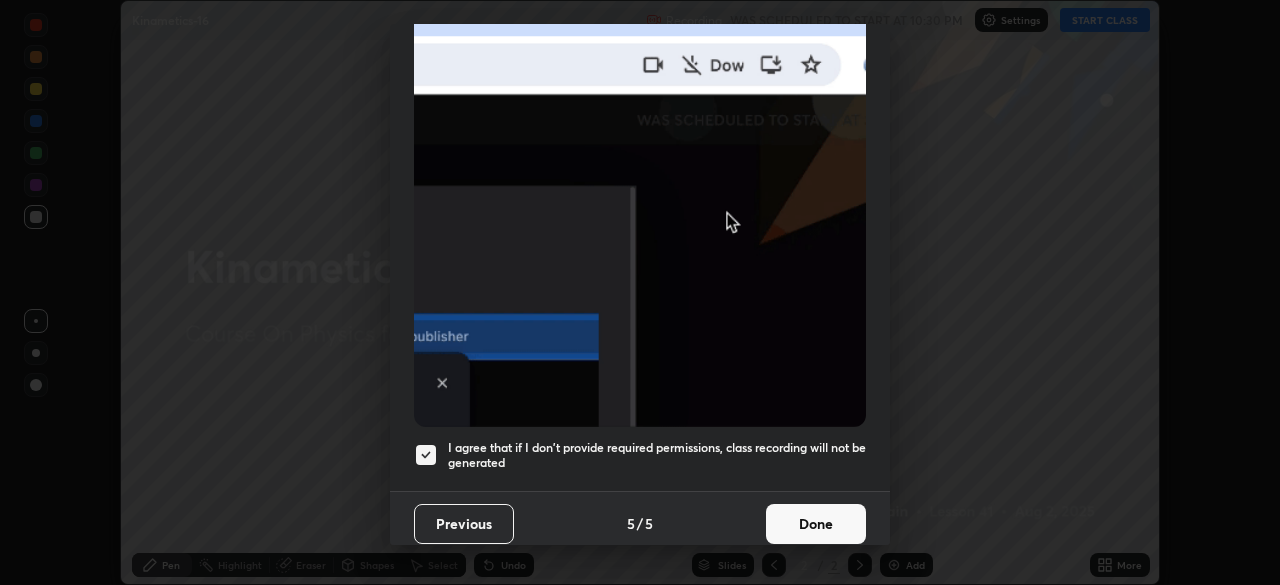 click on "Done" at bounding box center (816, 524) 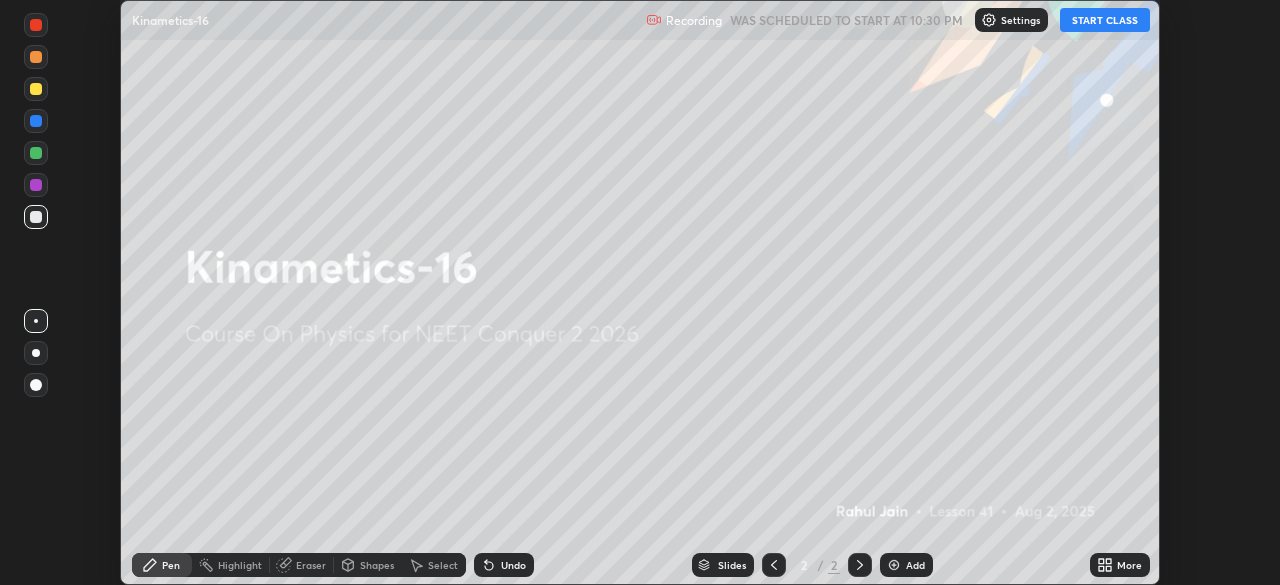 click 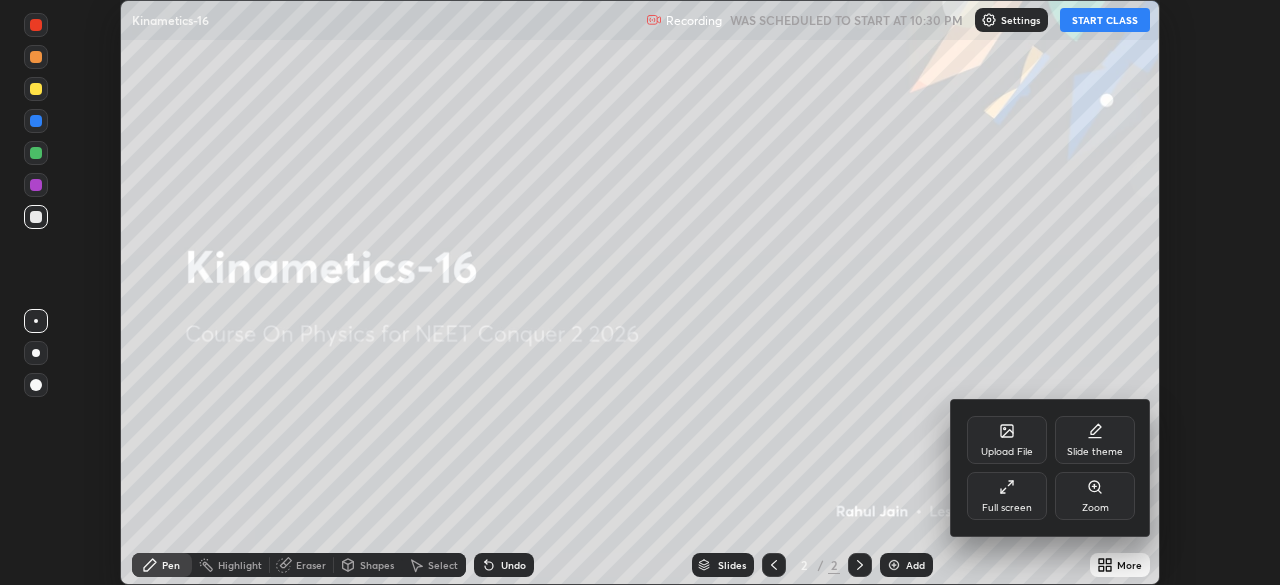 click on "Full screen" at bounding box center (1007, 496) 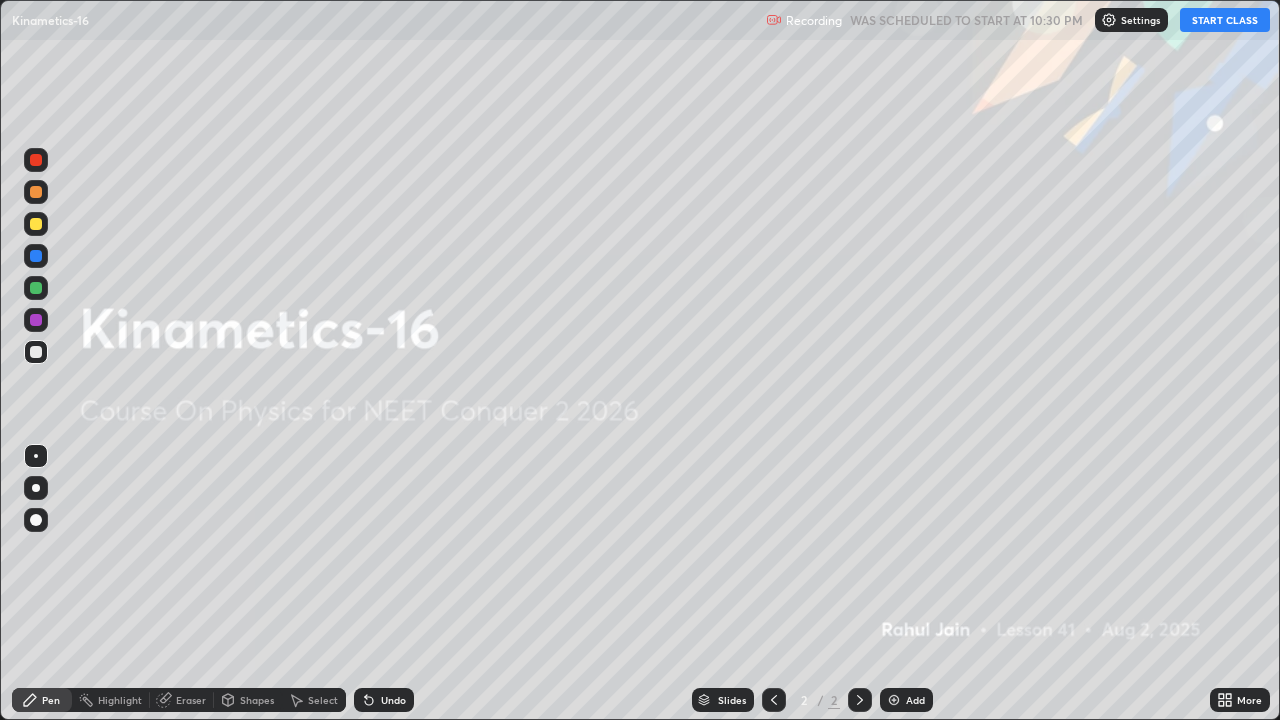 scroll, scrollTop: 99280, scrollLeft: 98720, axis: both 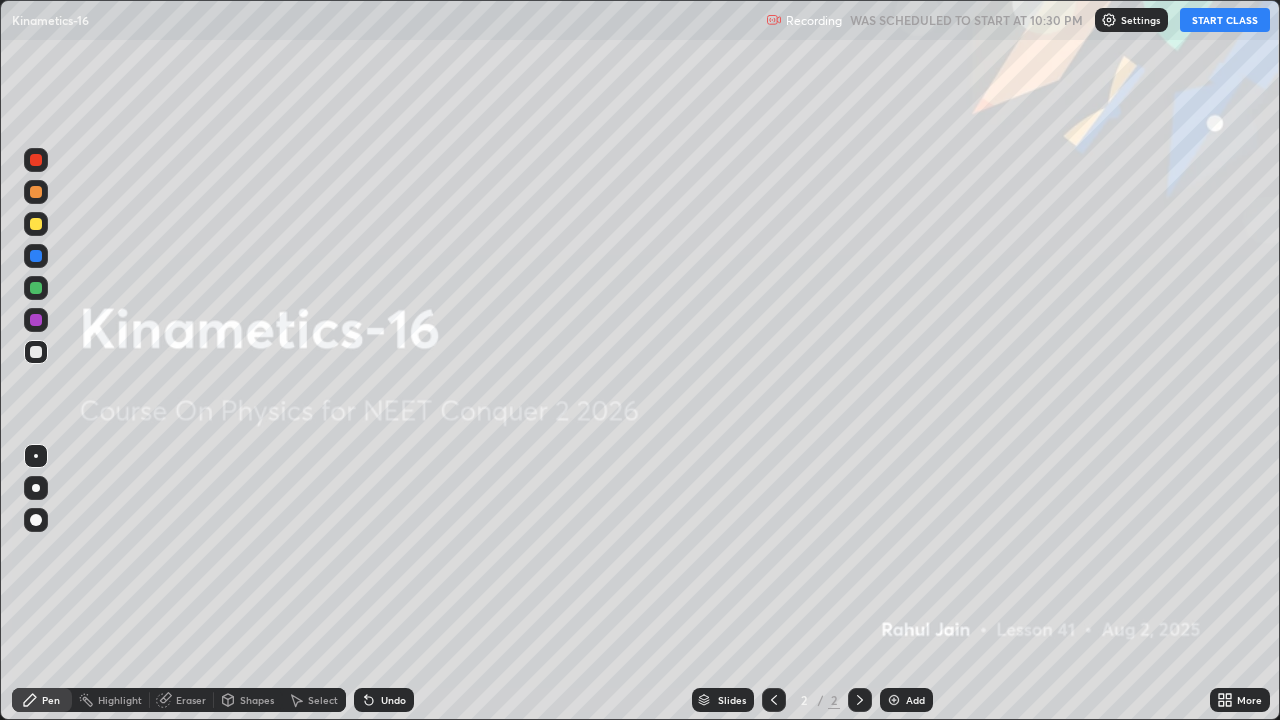 click on "START CLASS" at bounding box center (1225, 20) 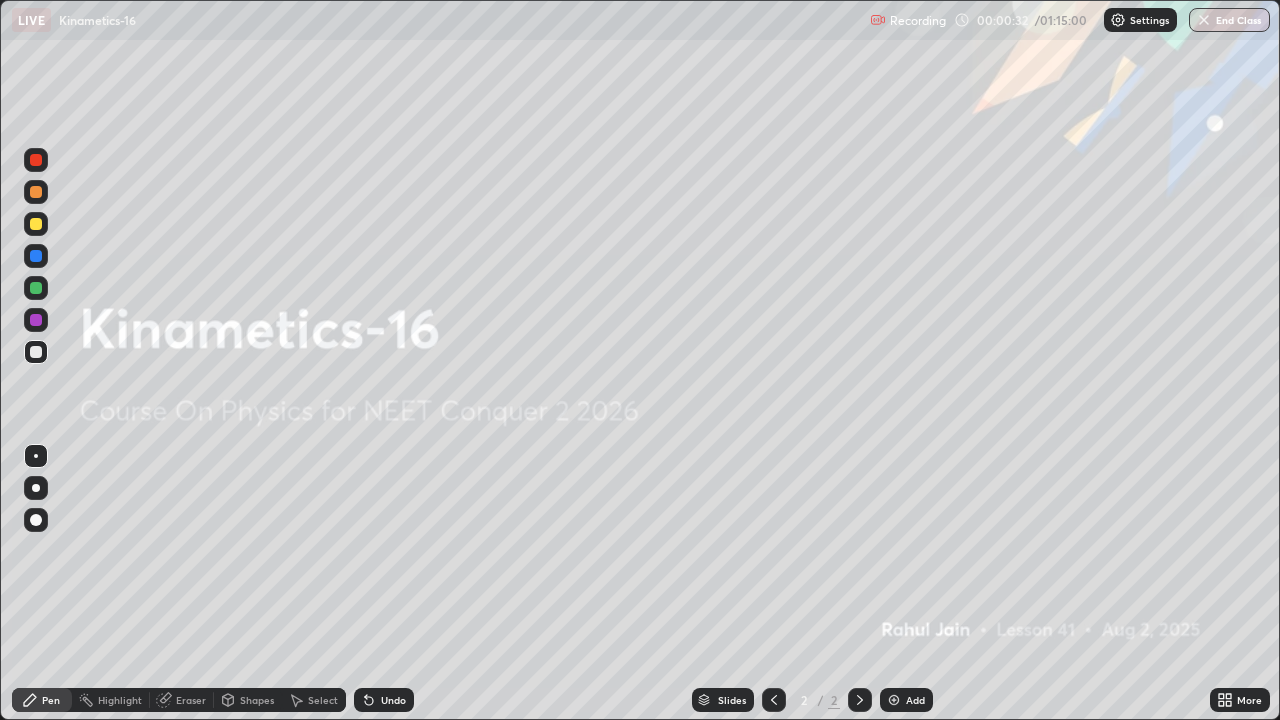 click on "Add" at bounding box center (906, 700) 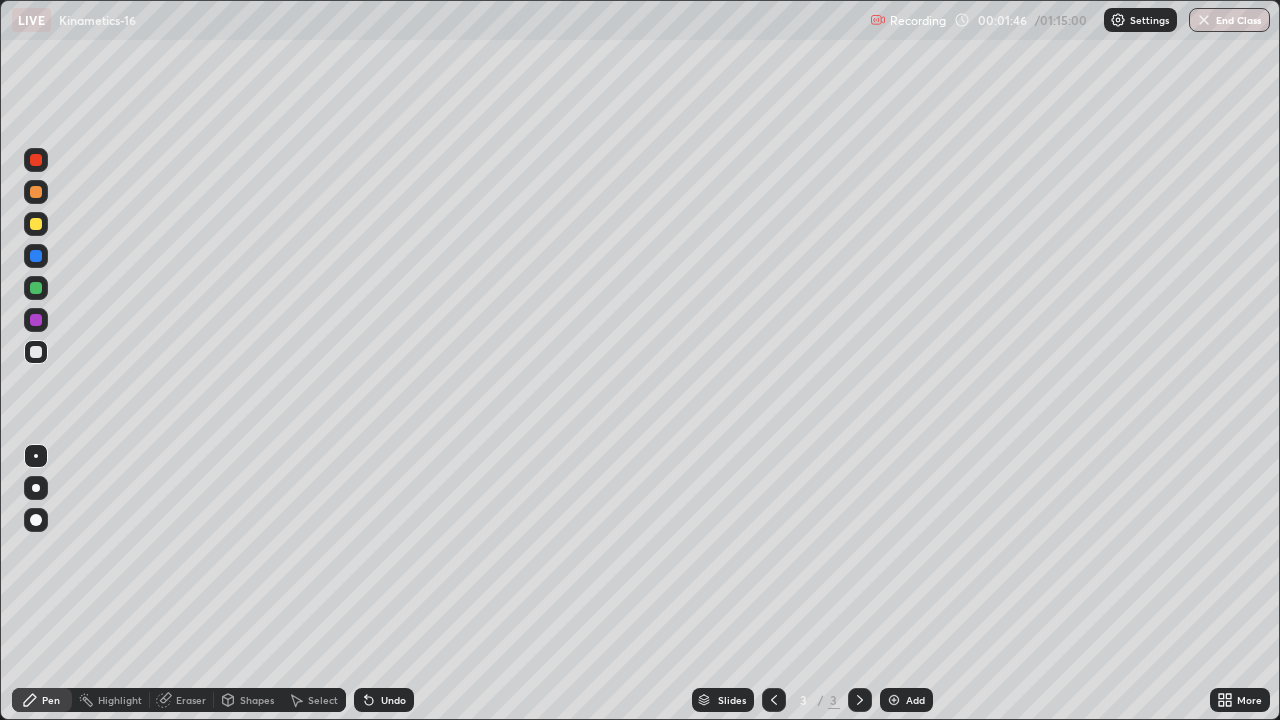 click at bounding box center [36, 320] 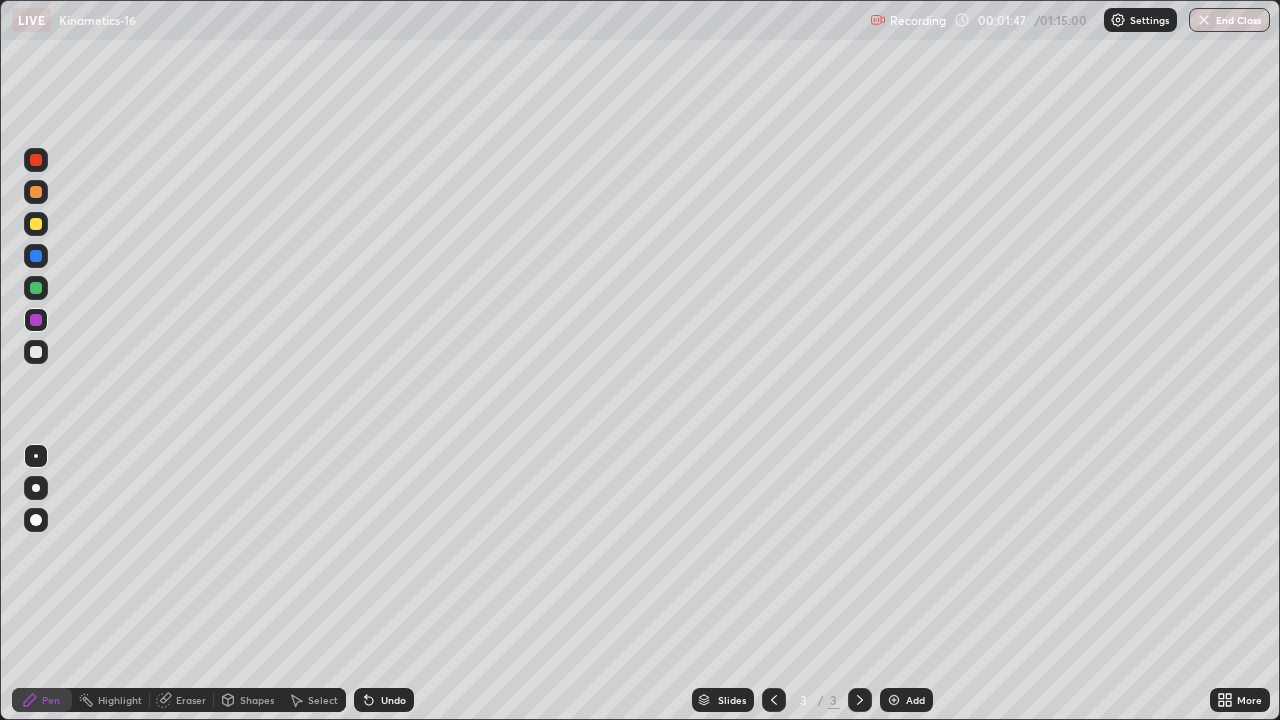 click at bounding box center (36, 488) 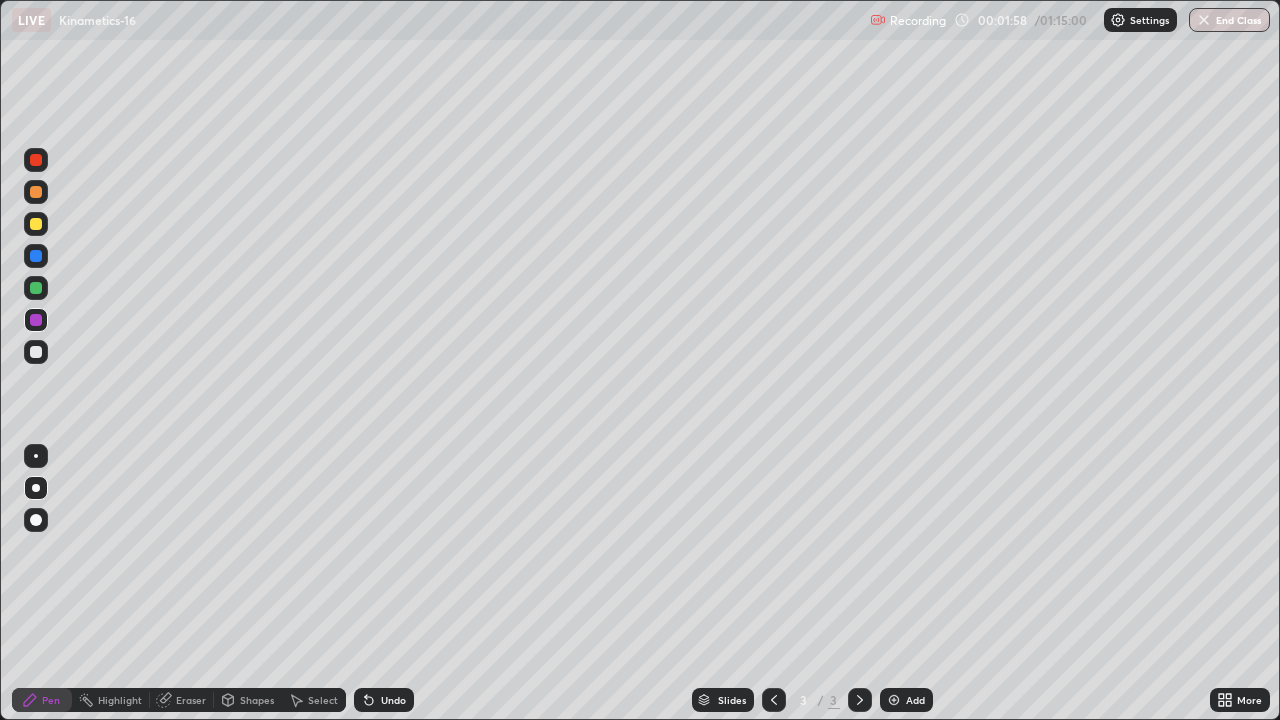 click at bounding box center [36, 288] 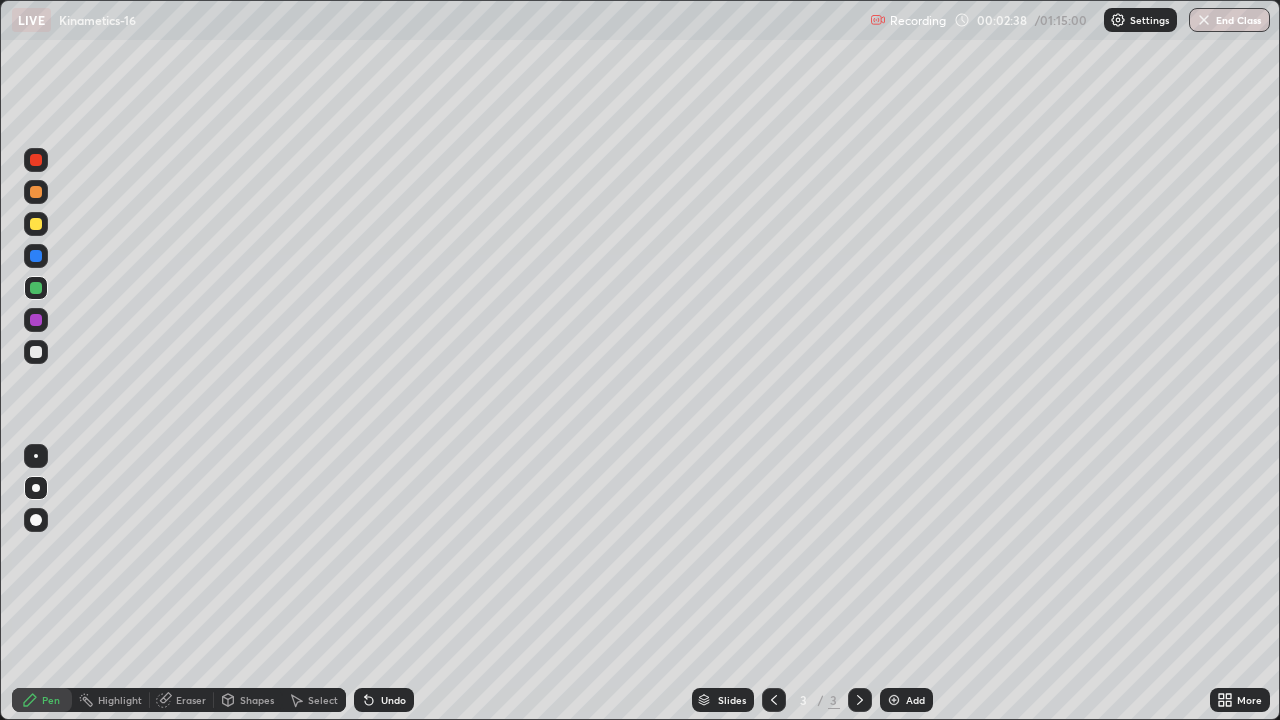 click at bounding box center [36, 320] 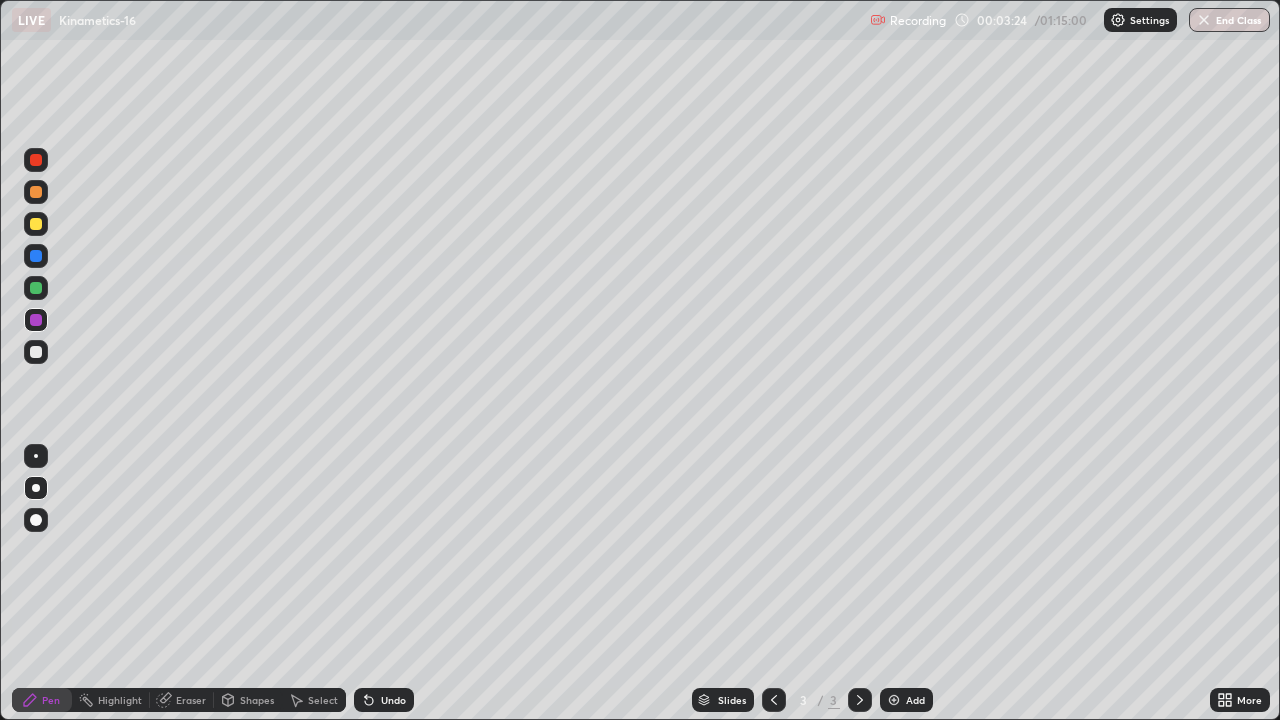 click at bounding box center [894, 700] 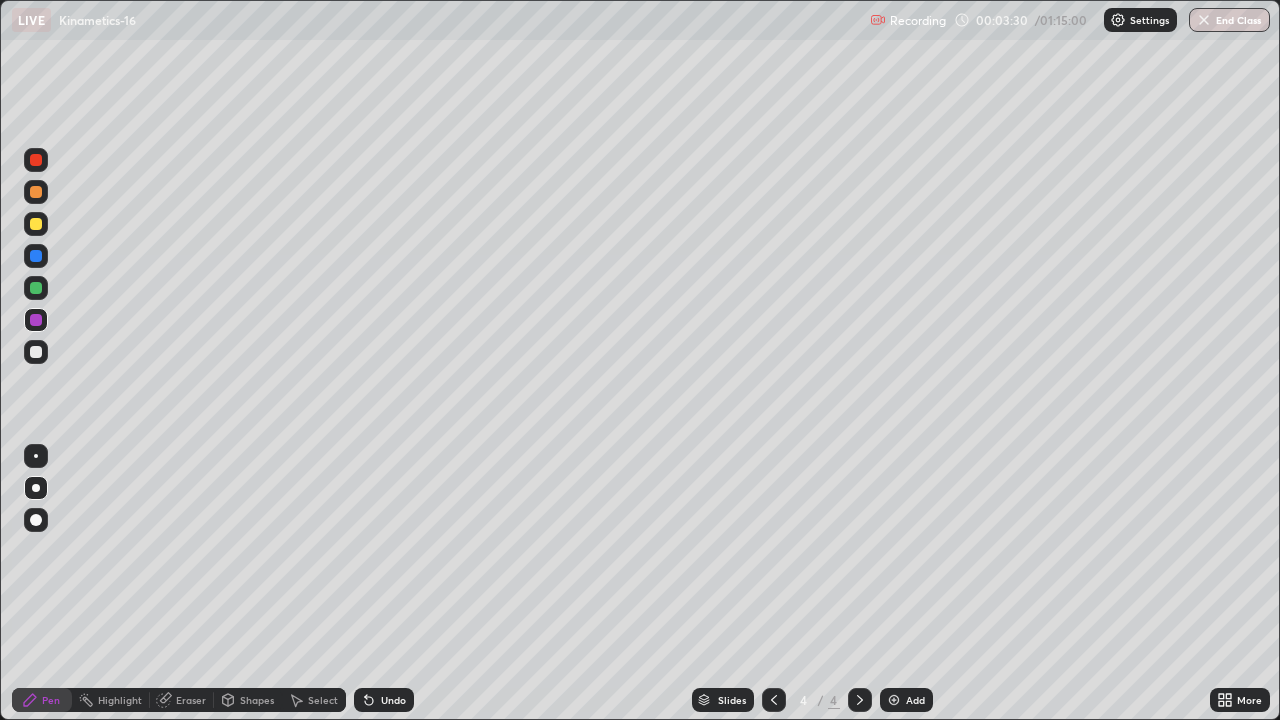 click at bounding box center (36, 288) 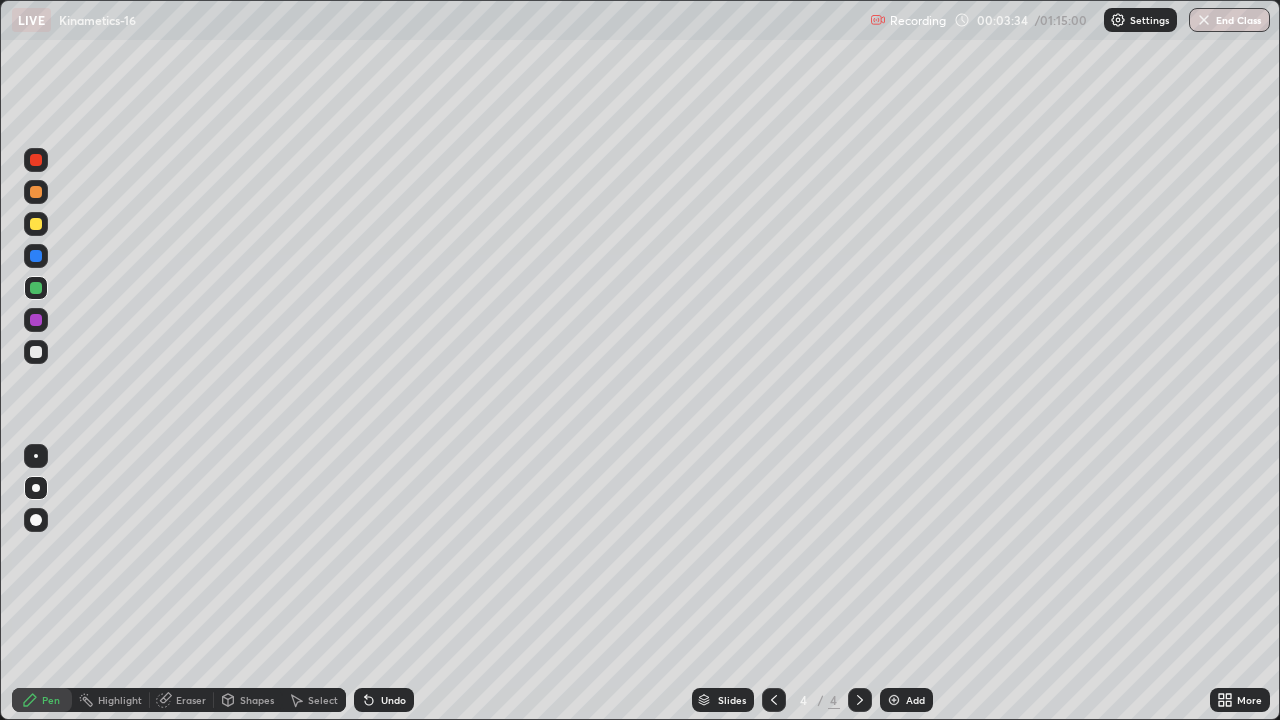click at bounding box center [36, 320] 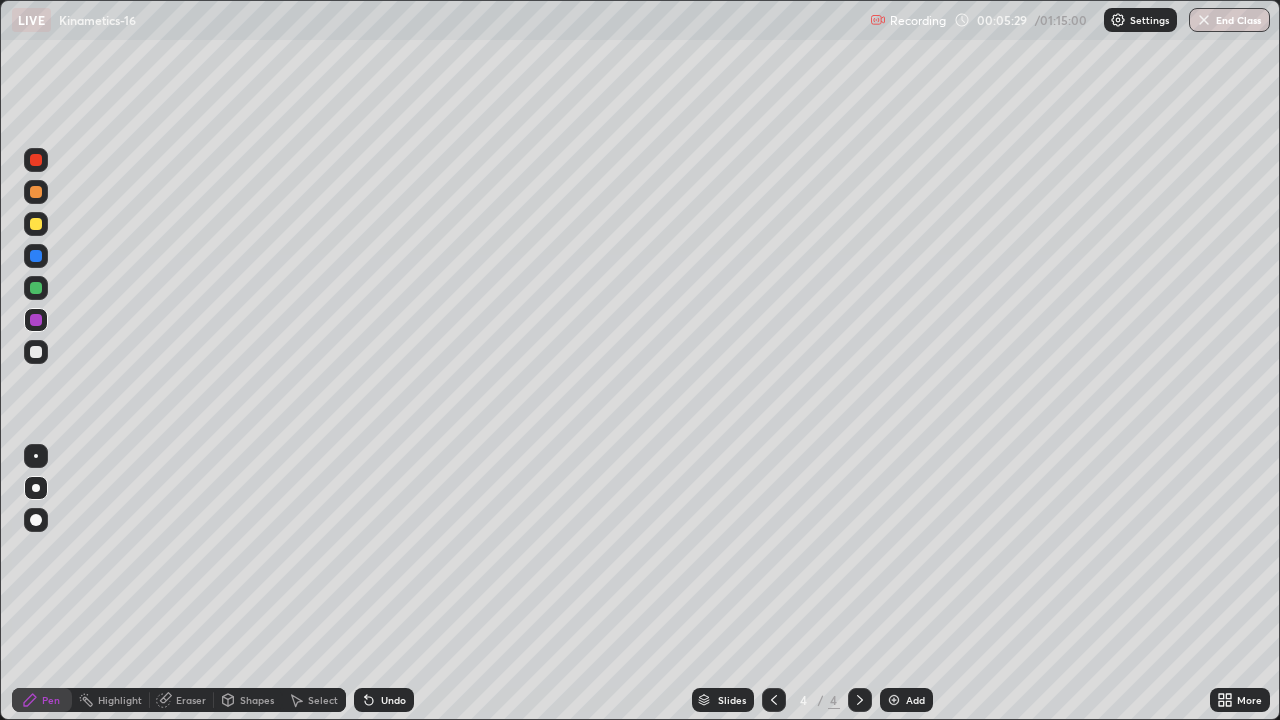 click at bounding box center (36, 288) 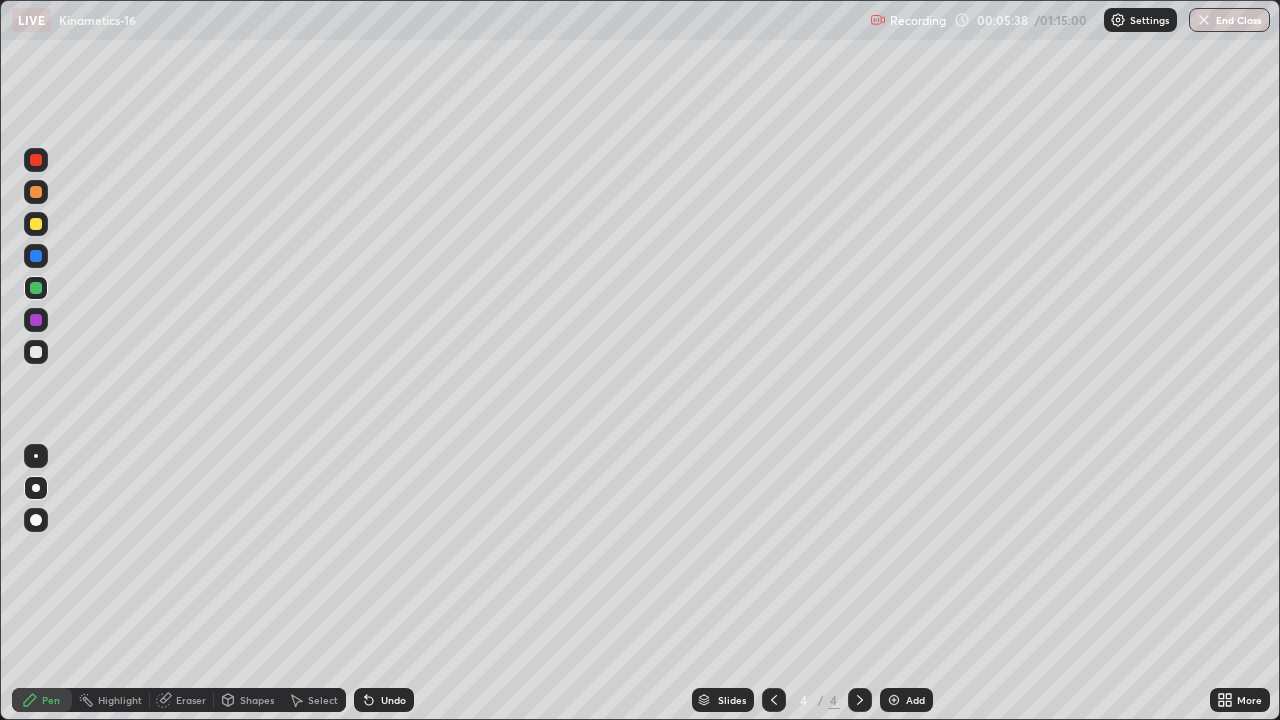 click on "Undo" at bounding box center (393, 700) 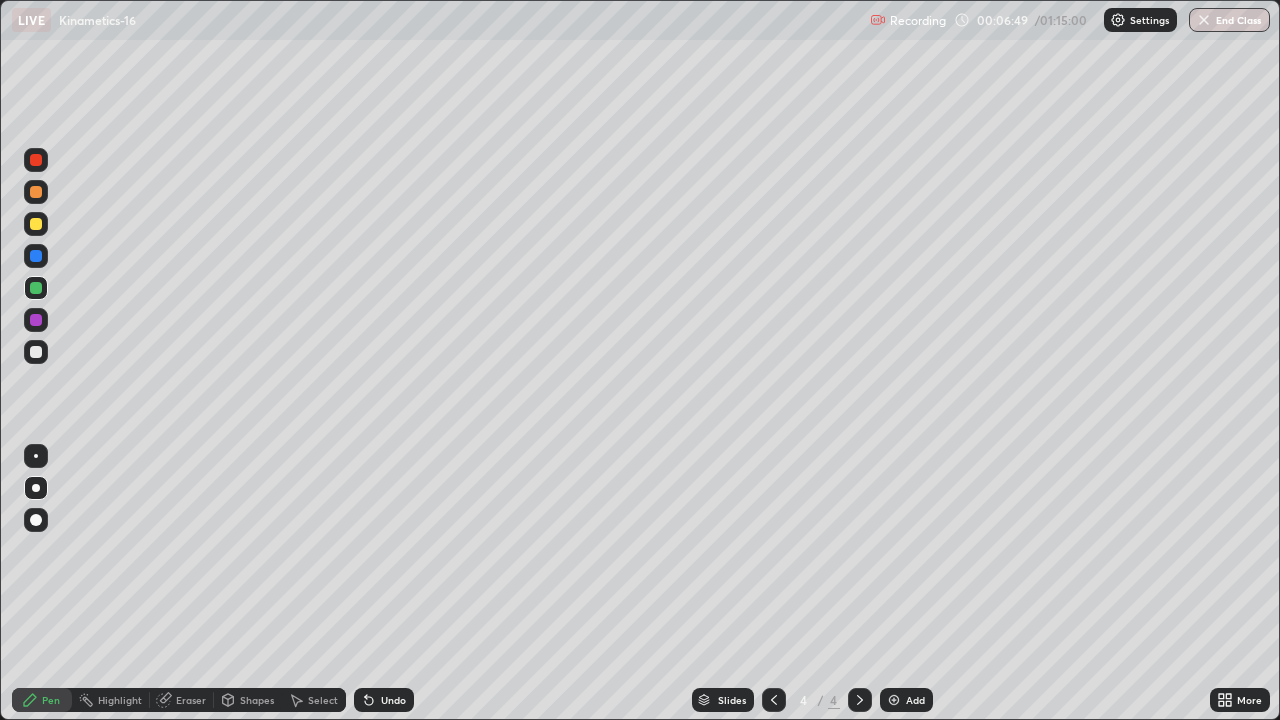 click at bounding box center [36, 488] 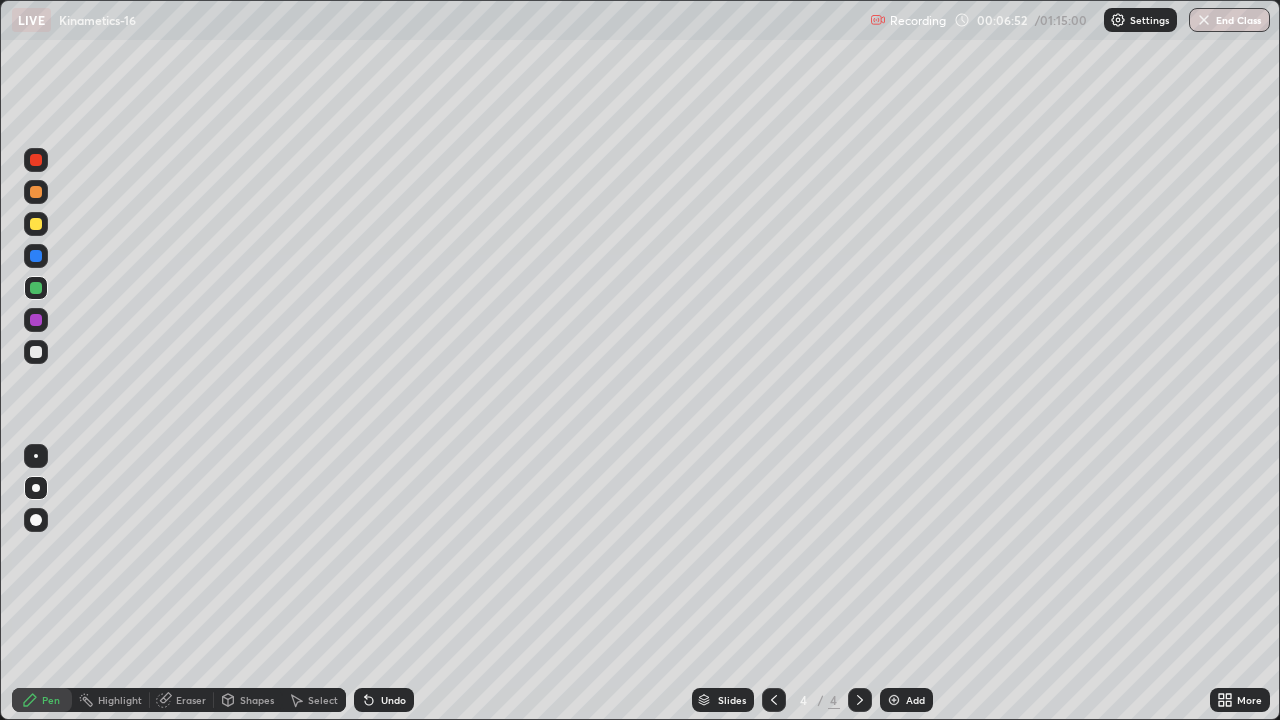 click on "Add" at bounding box center [906, 700] 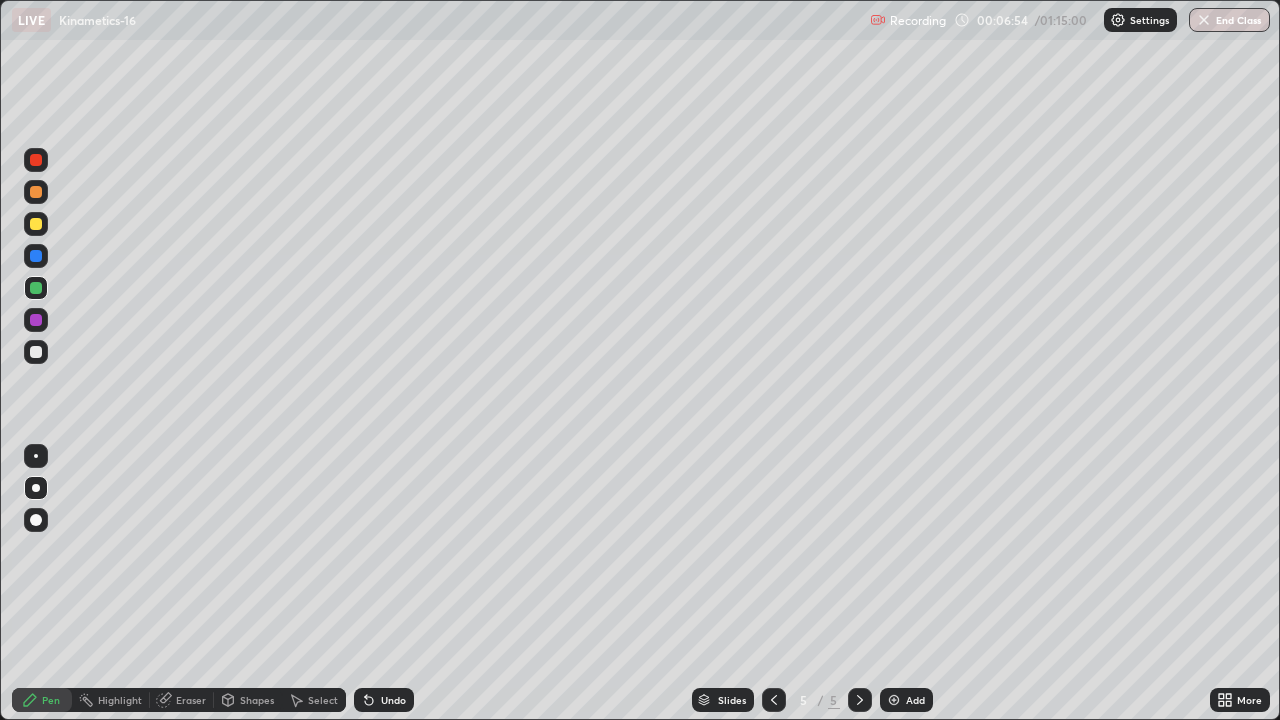 click at bounding box center [36, 320] 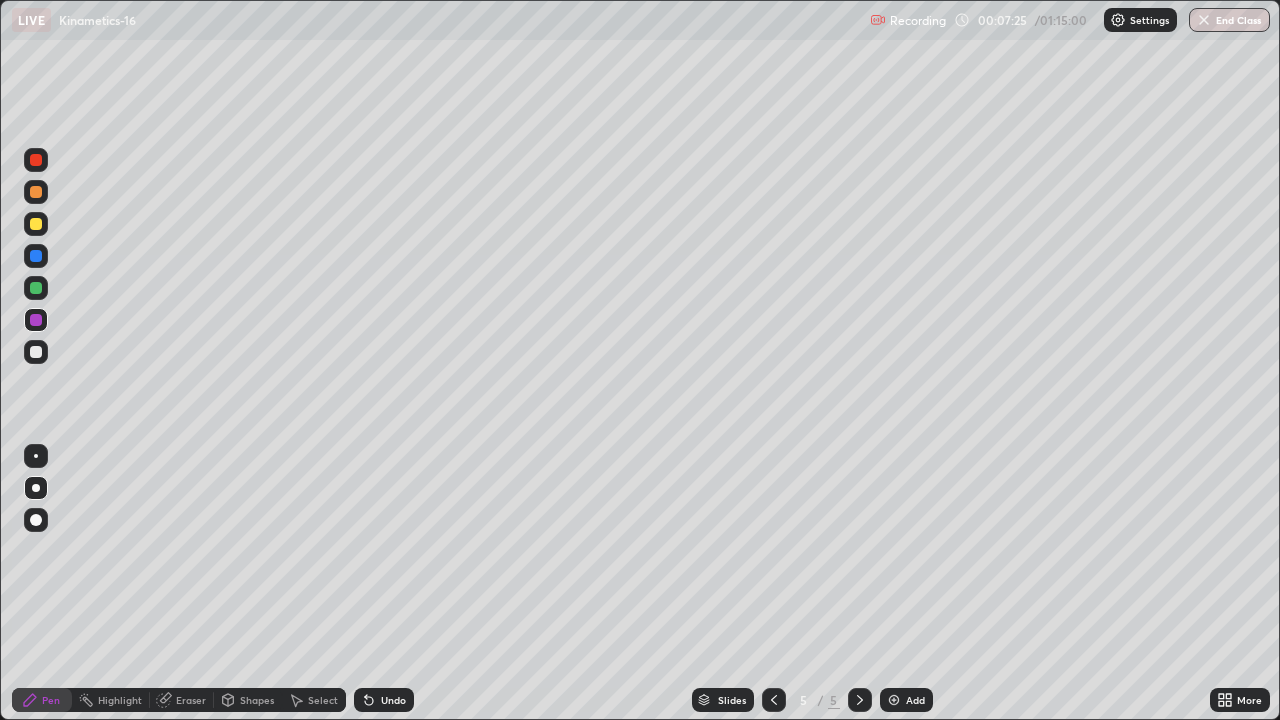click at bounding box center [36, 288] 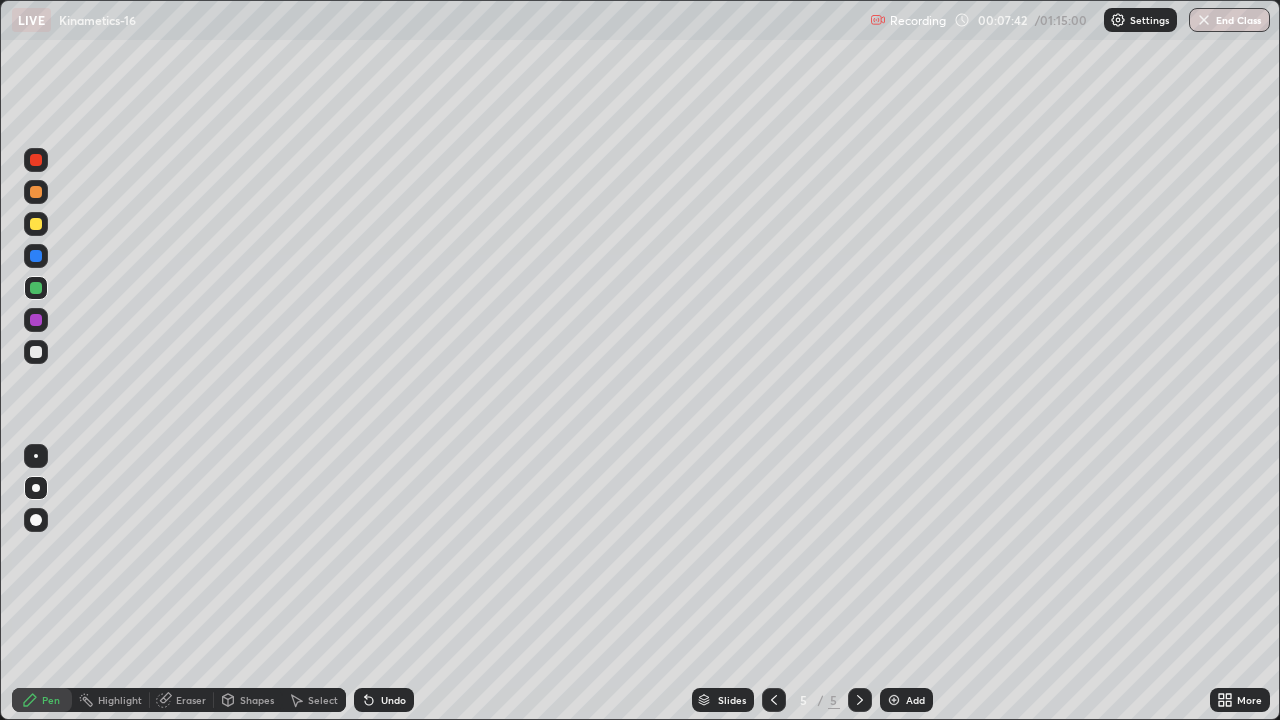 click on "Eraser" at bounding box center [182, 700] 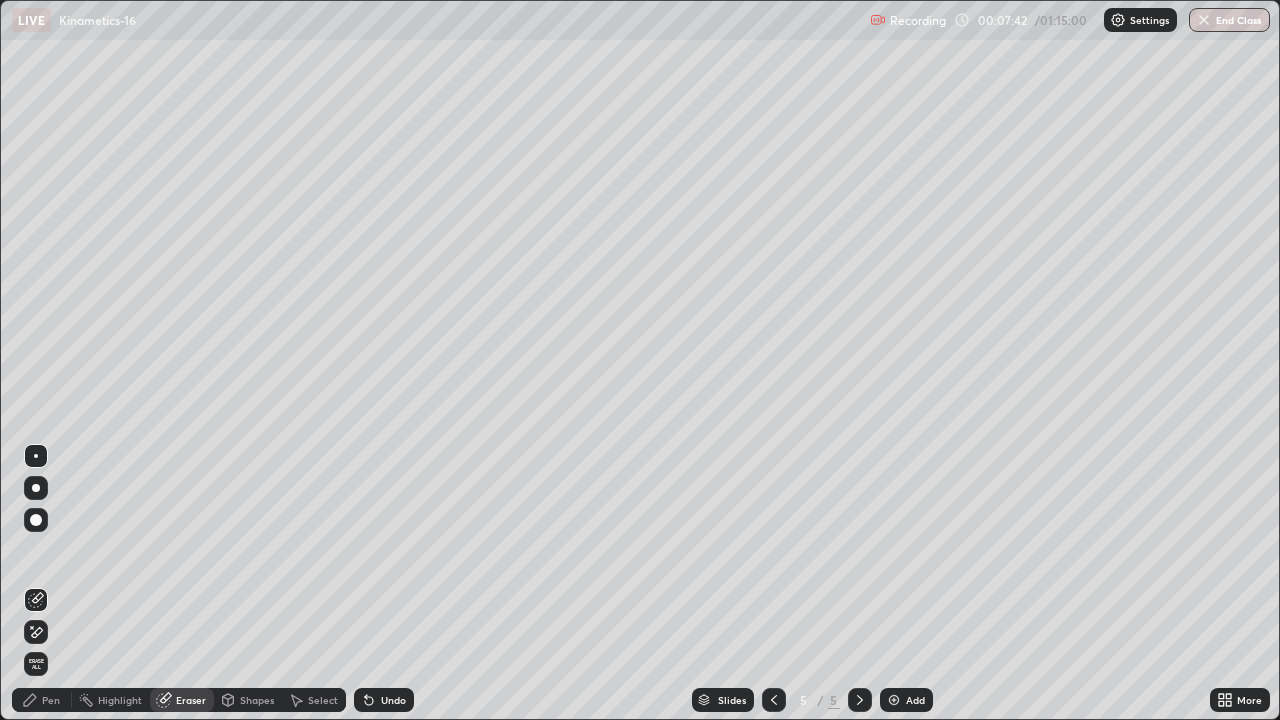 click 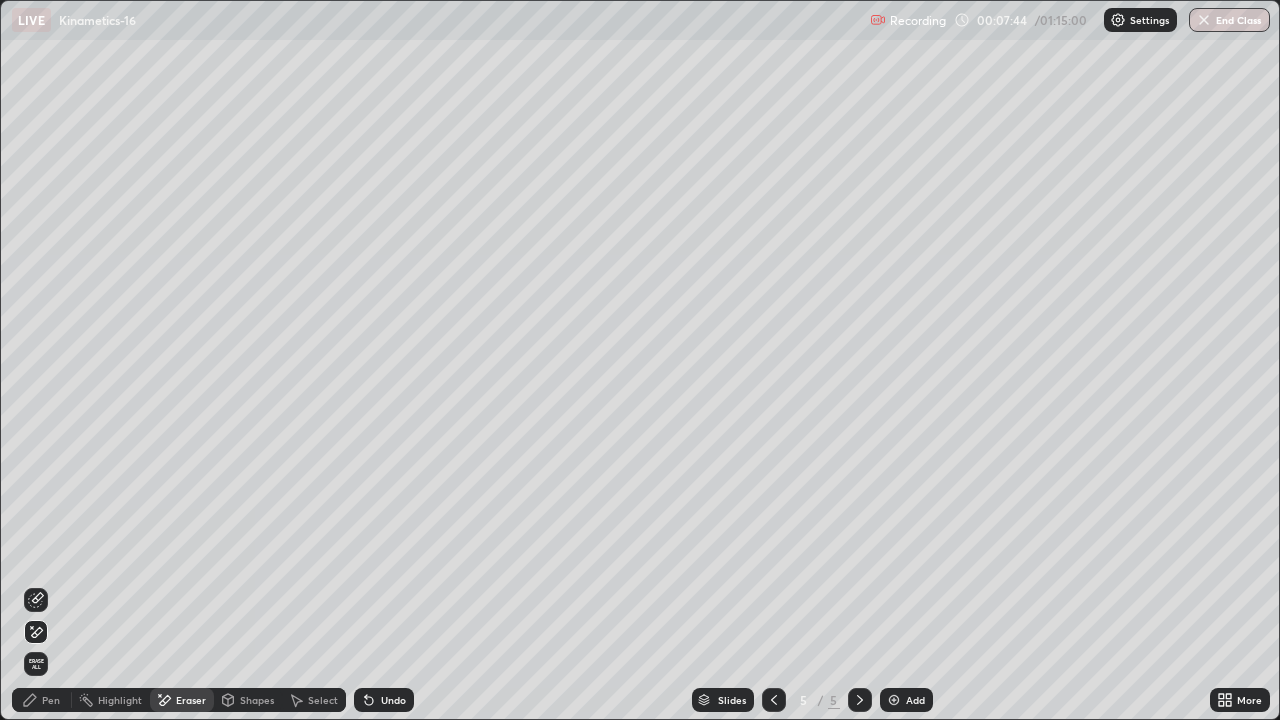 click on "Pen" at bounding box center (42, 700) 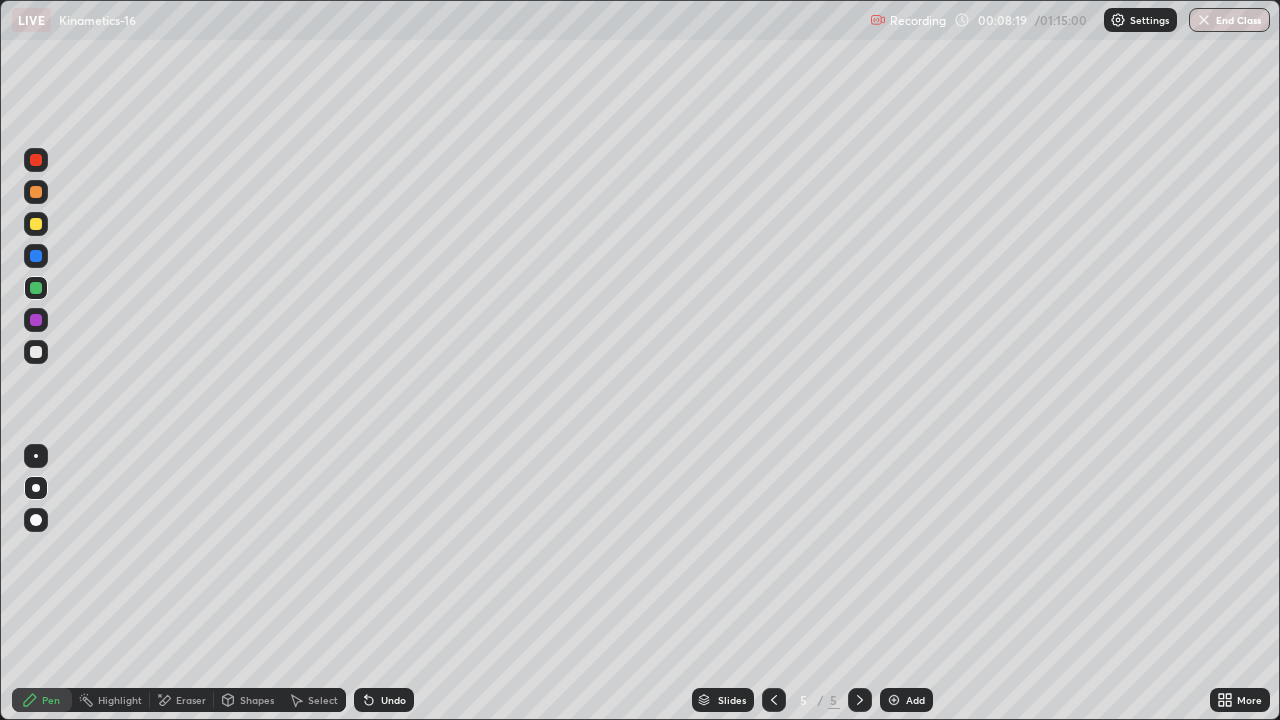 click at bounding box center [894, 700] 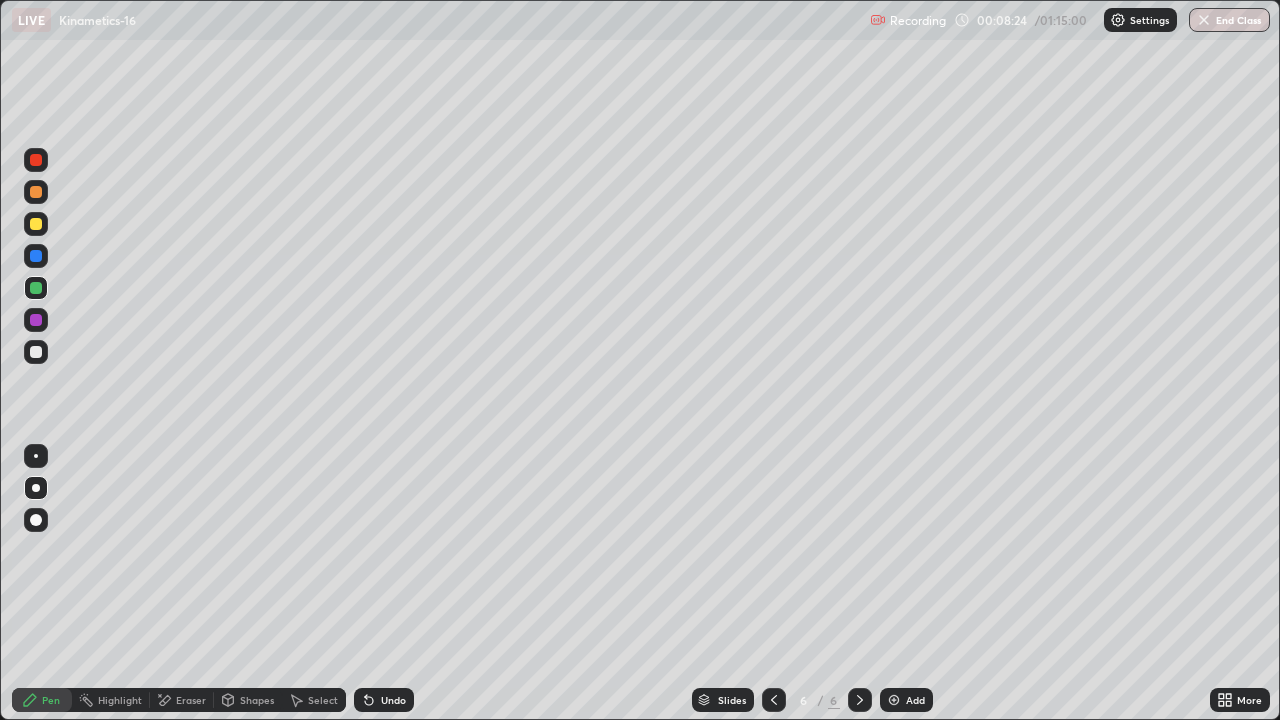 click at bounding box center (36, 320) 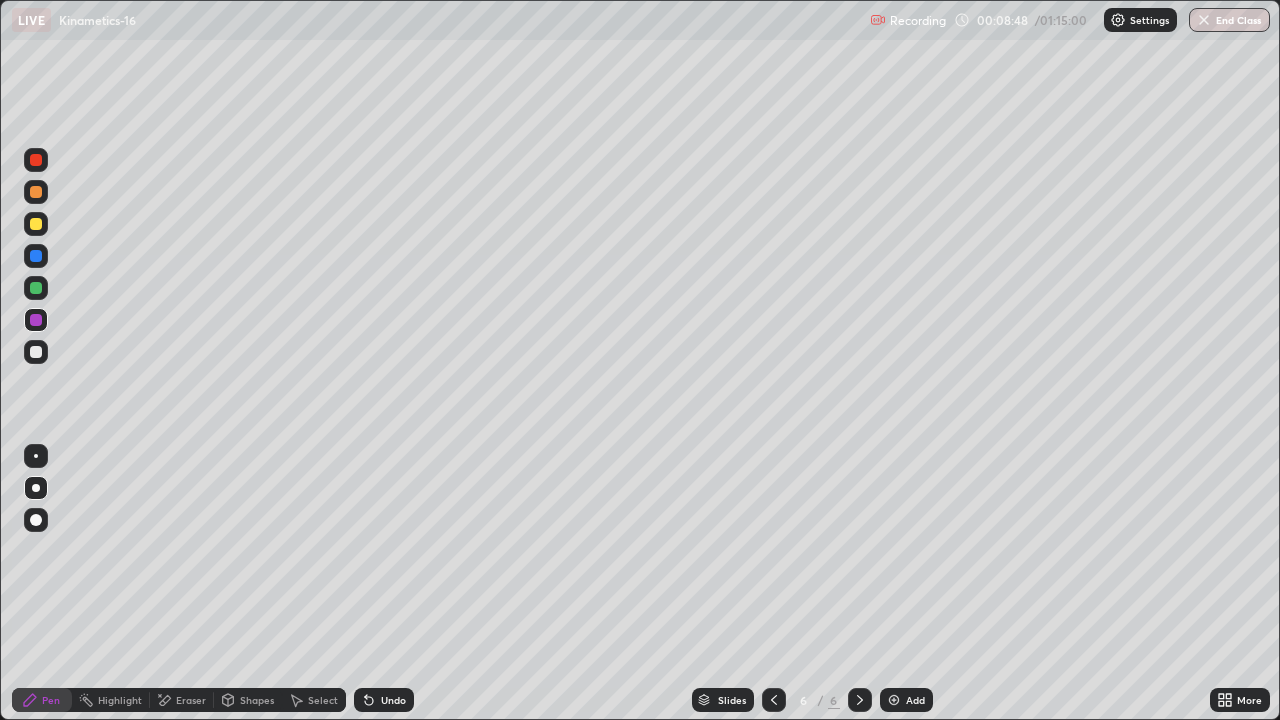 click on "Undo" at bounding box center (384, 700) 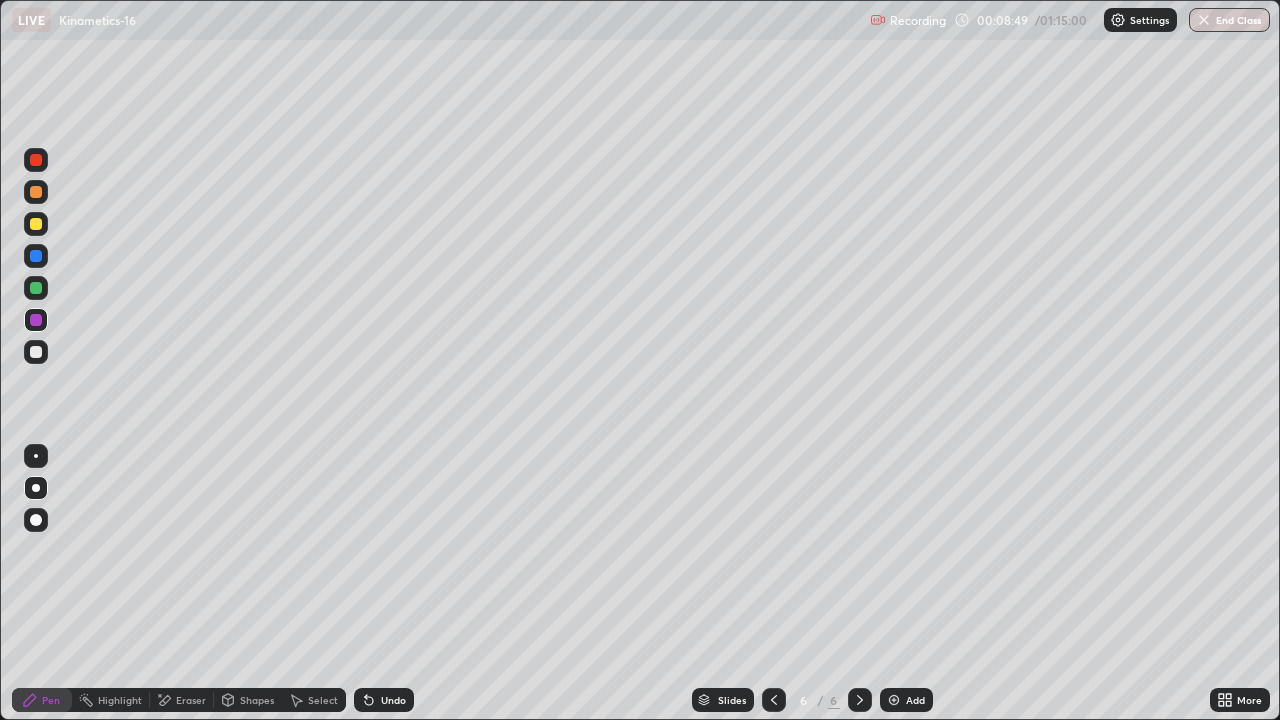 click on "Undo" at bounding box center (393, 700) 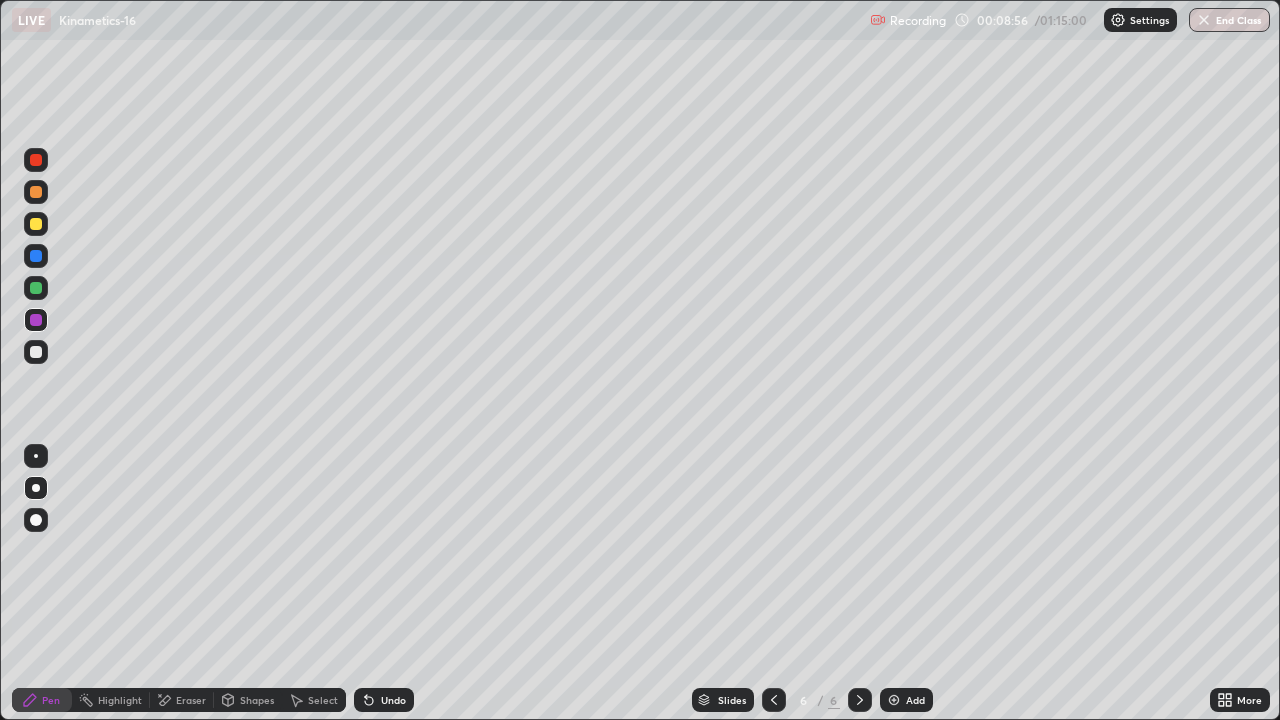 click at bounding box center [36, 288] 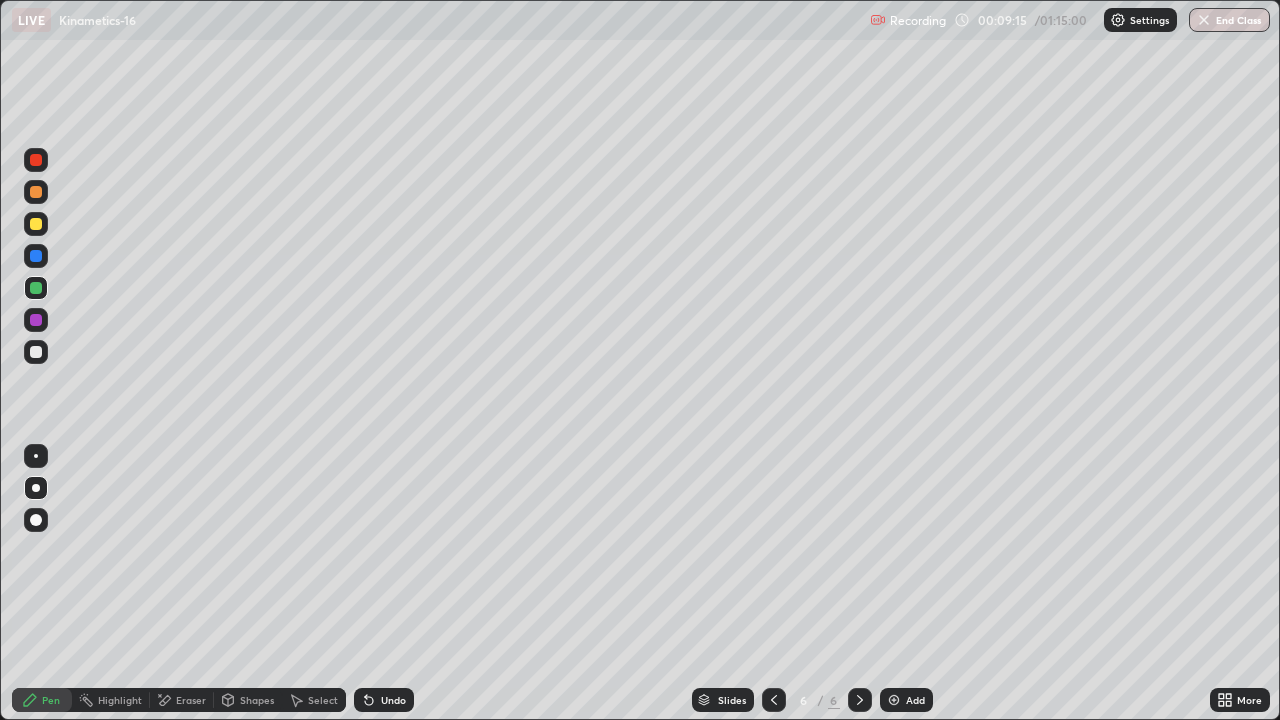 click on "Undo" at bounding box center (393, 700) 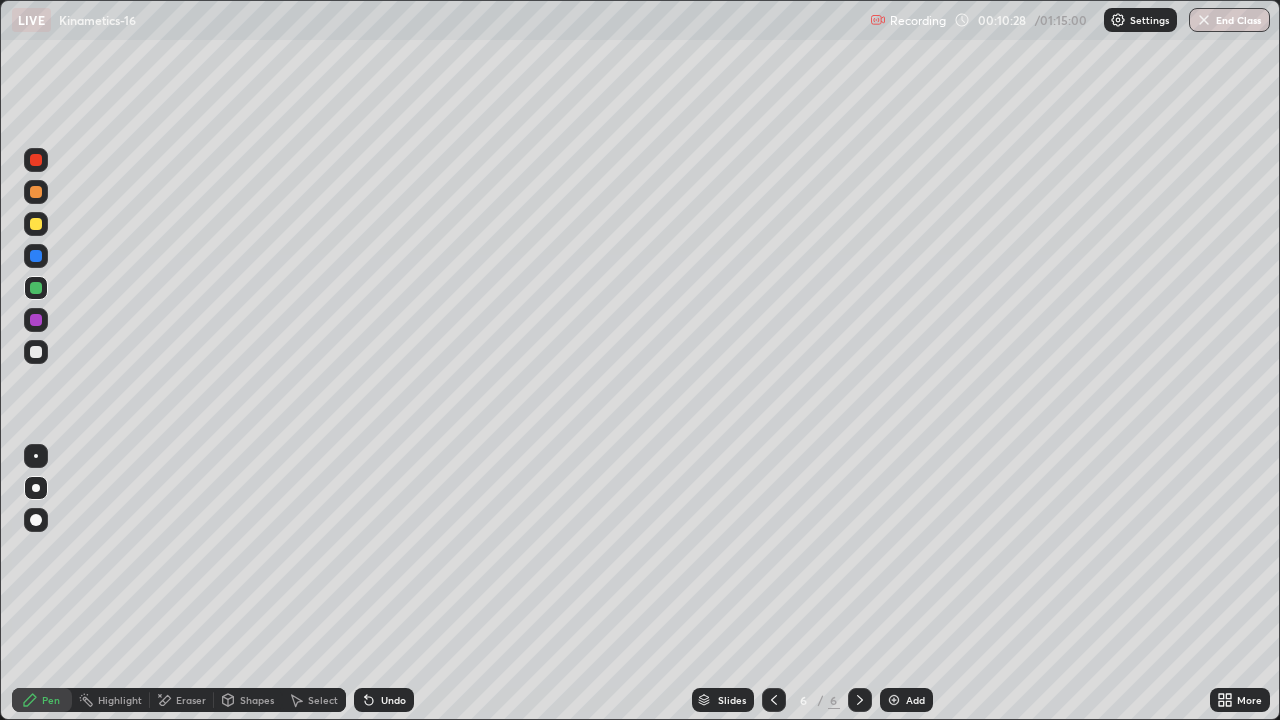 click 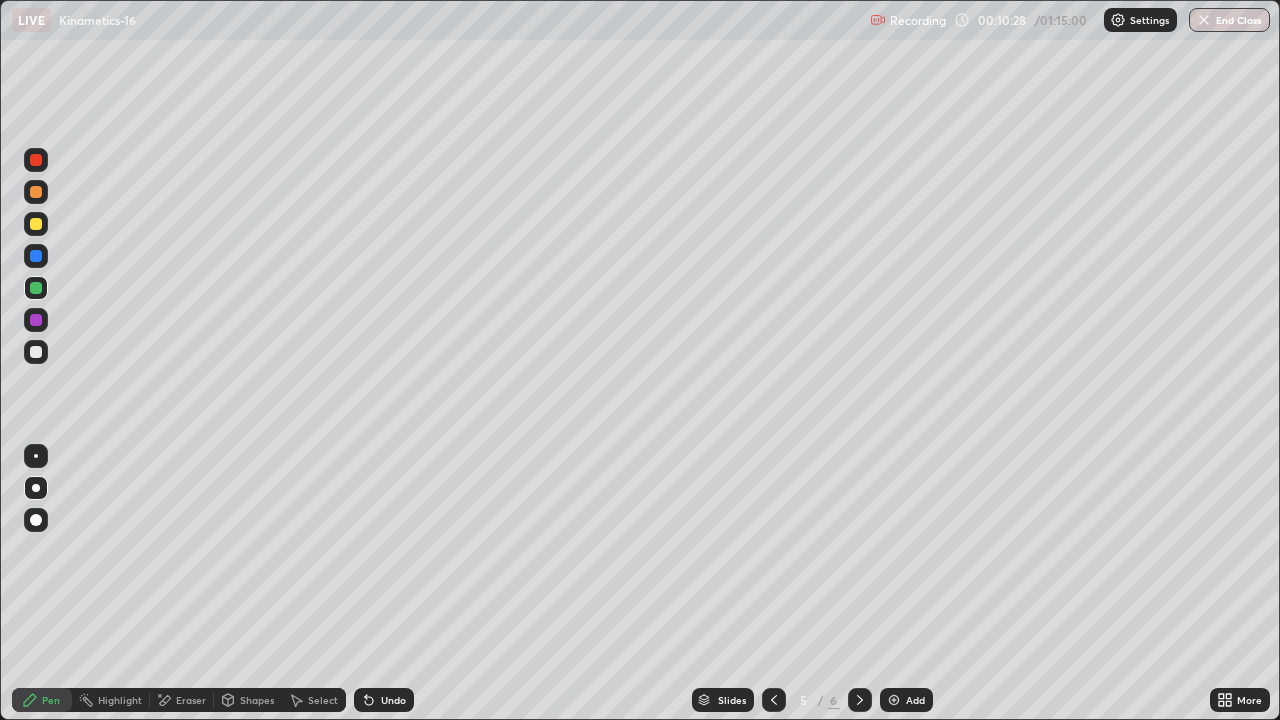 click at bounding box center (774, 700) 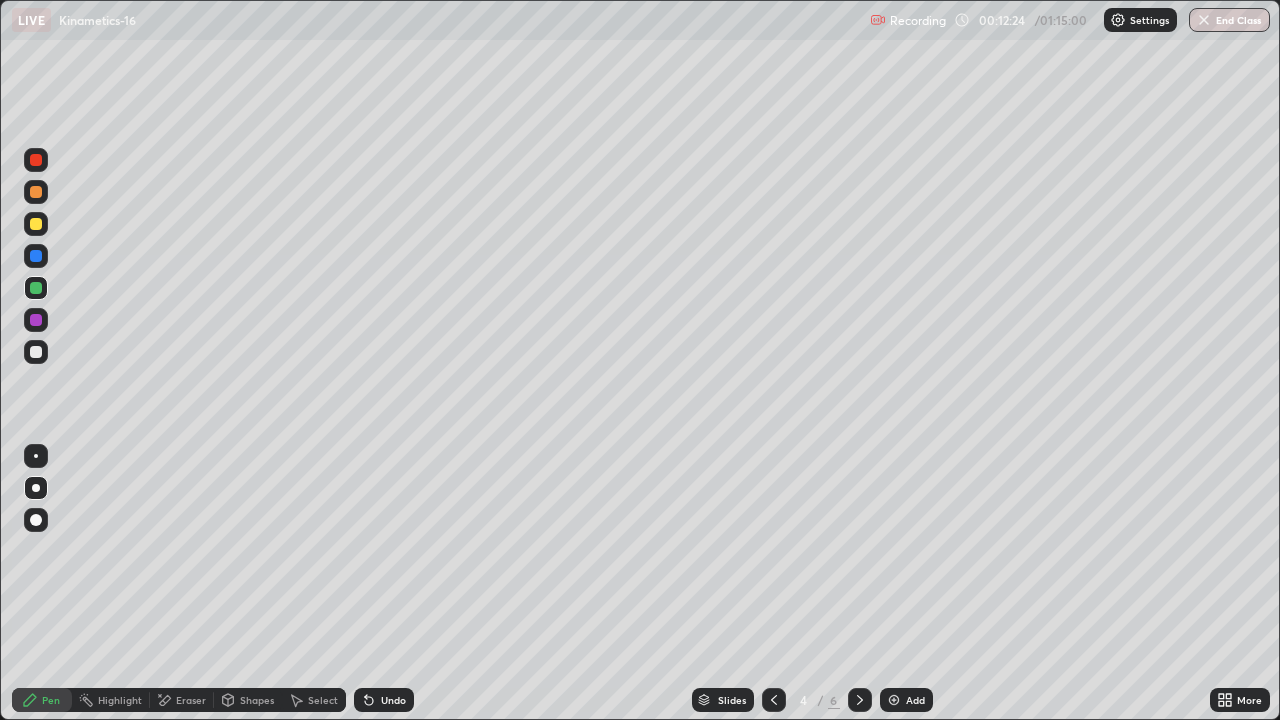click 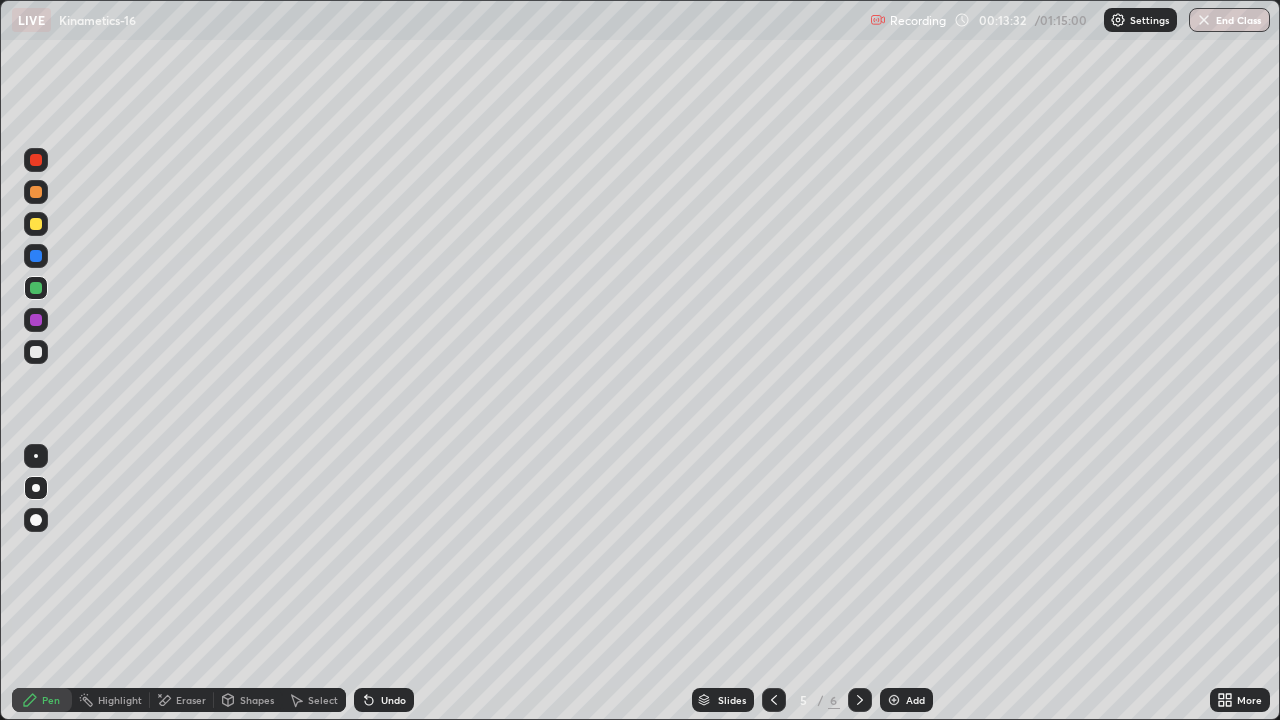 click 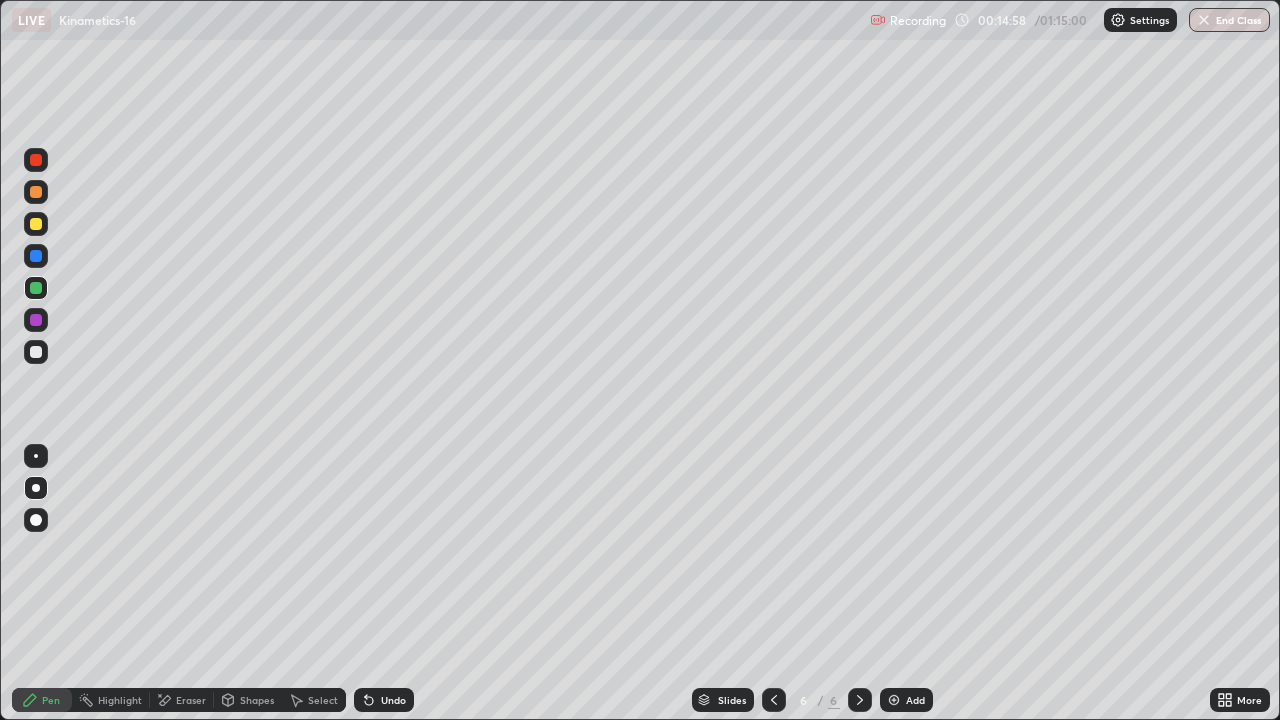 click on "More" at bounding box center [1240, 700] 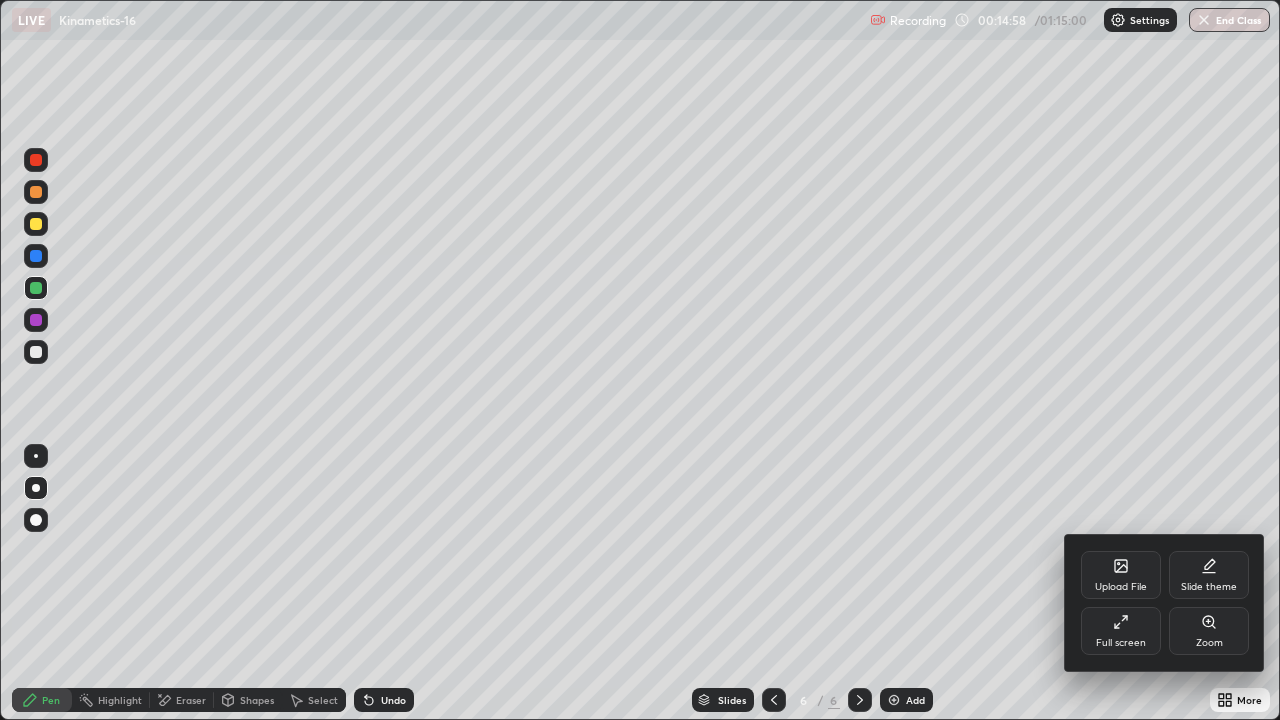 click on "Upload File" at bounding box center [1121, 587] 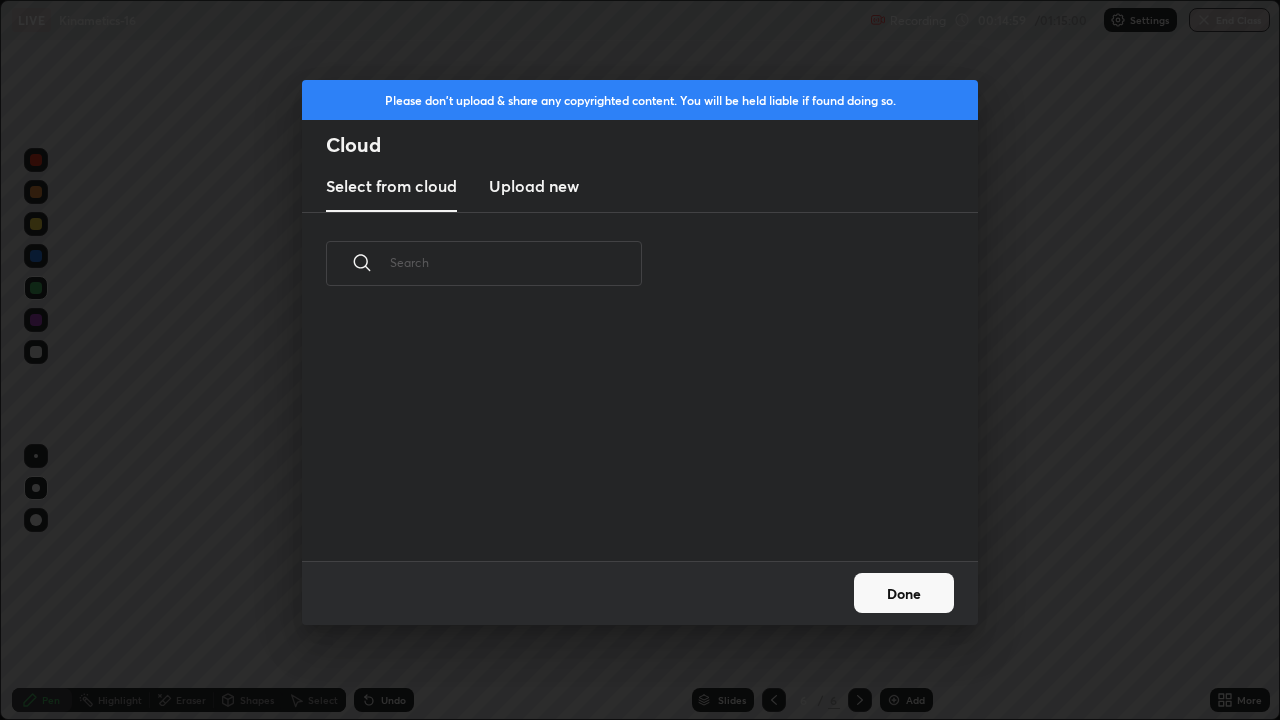 scroll, scrollTop: 246, scrollLeft: 642, axis: both 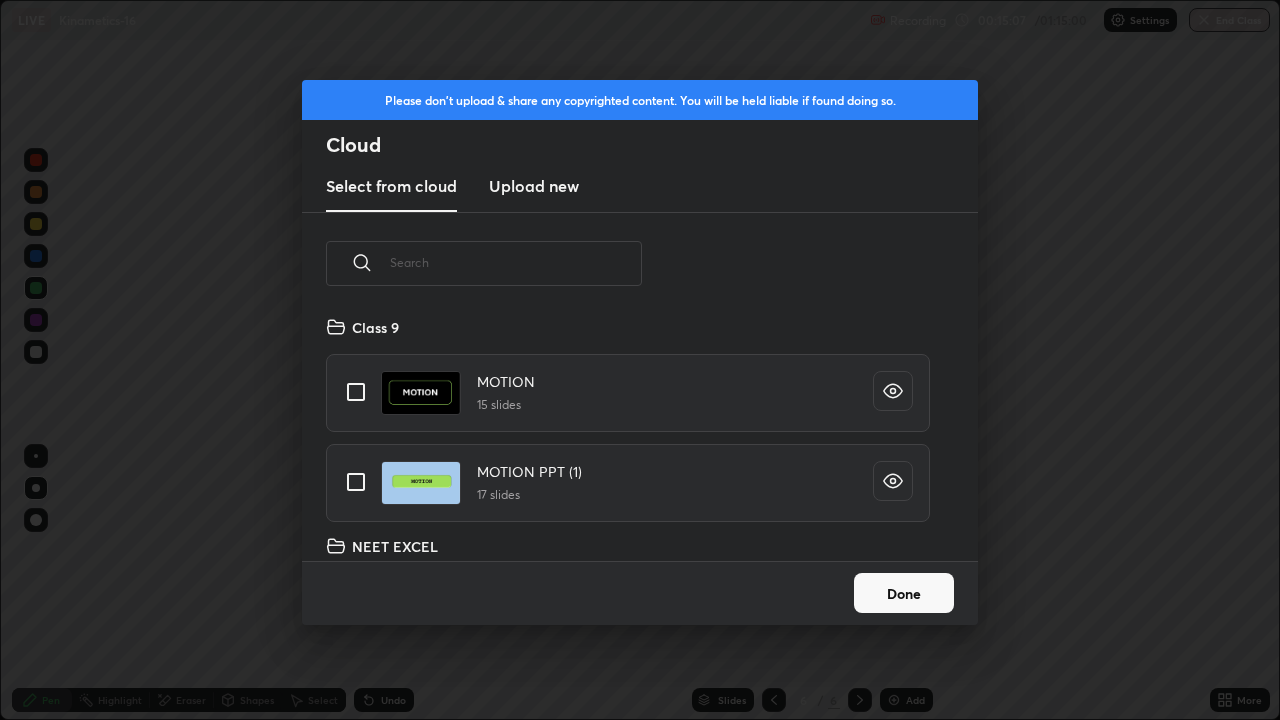 click at bounding box center [516, 262] 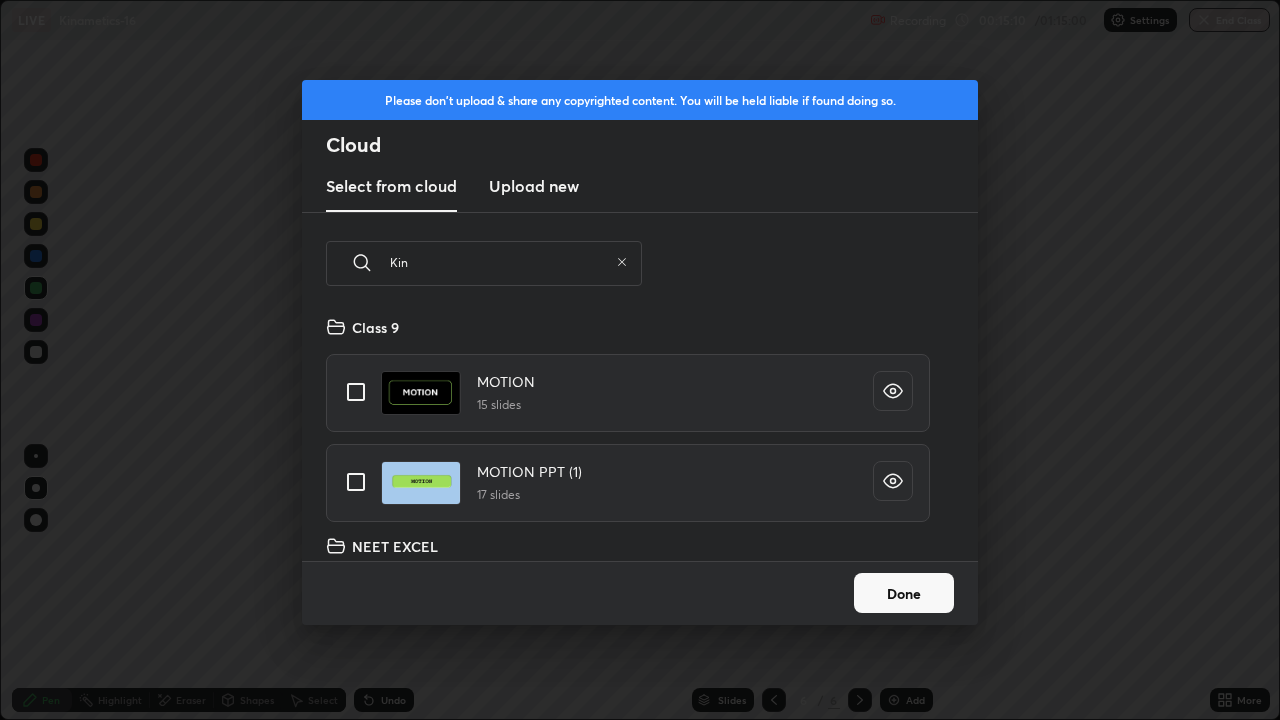 scroll, scrollTop: 150, scrollLeft: 642, axis: both 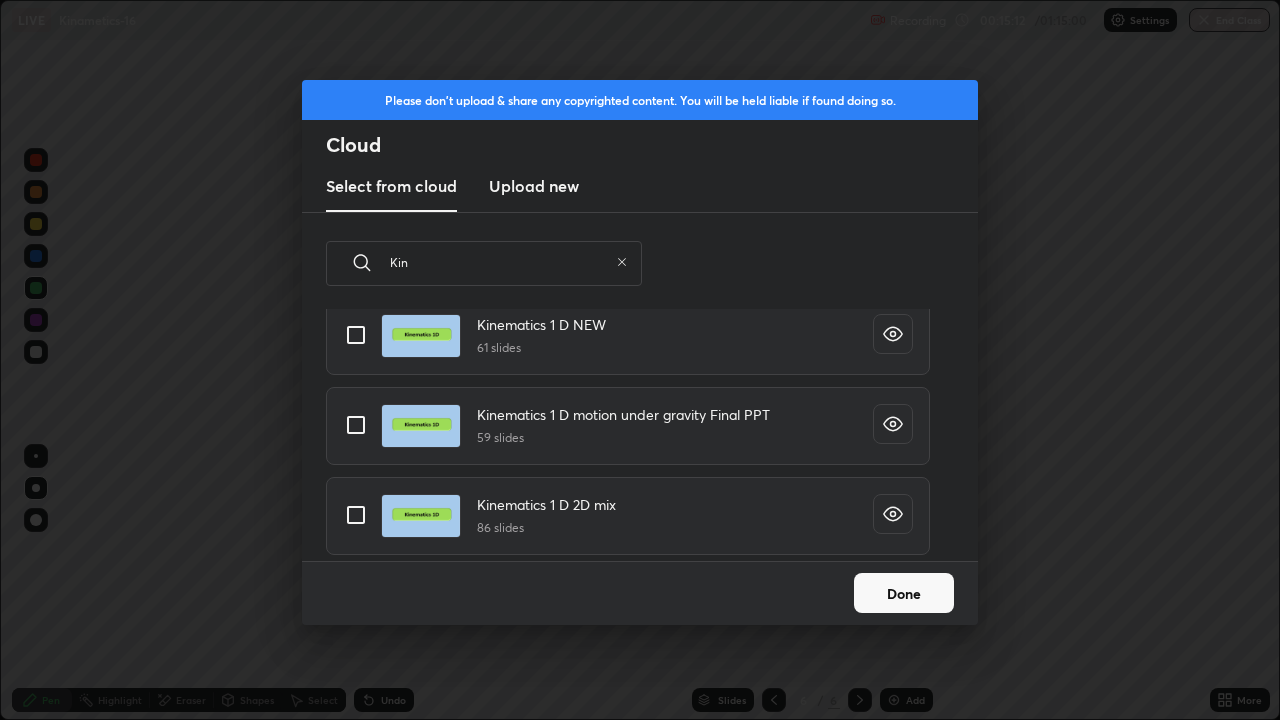 type on "Kin" 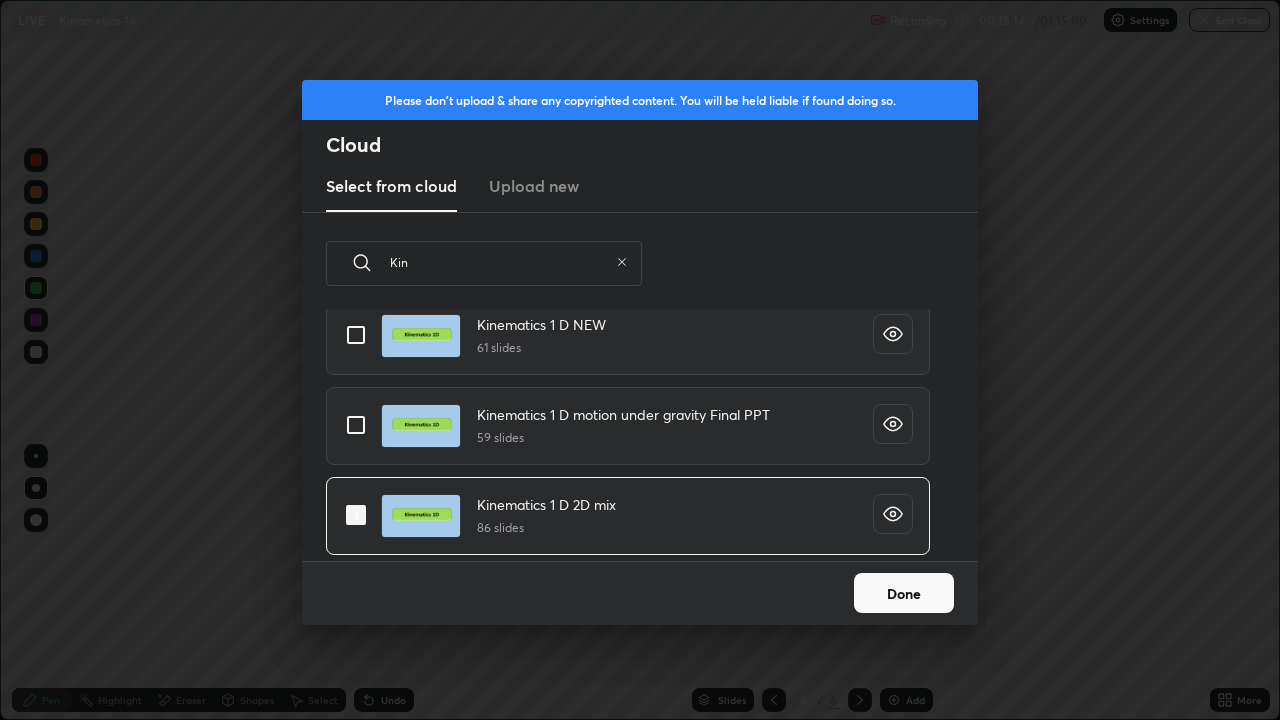 click on "Done" at bounding box center [904, 593] 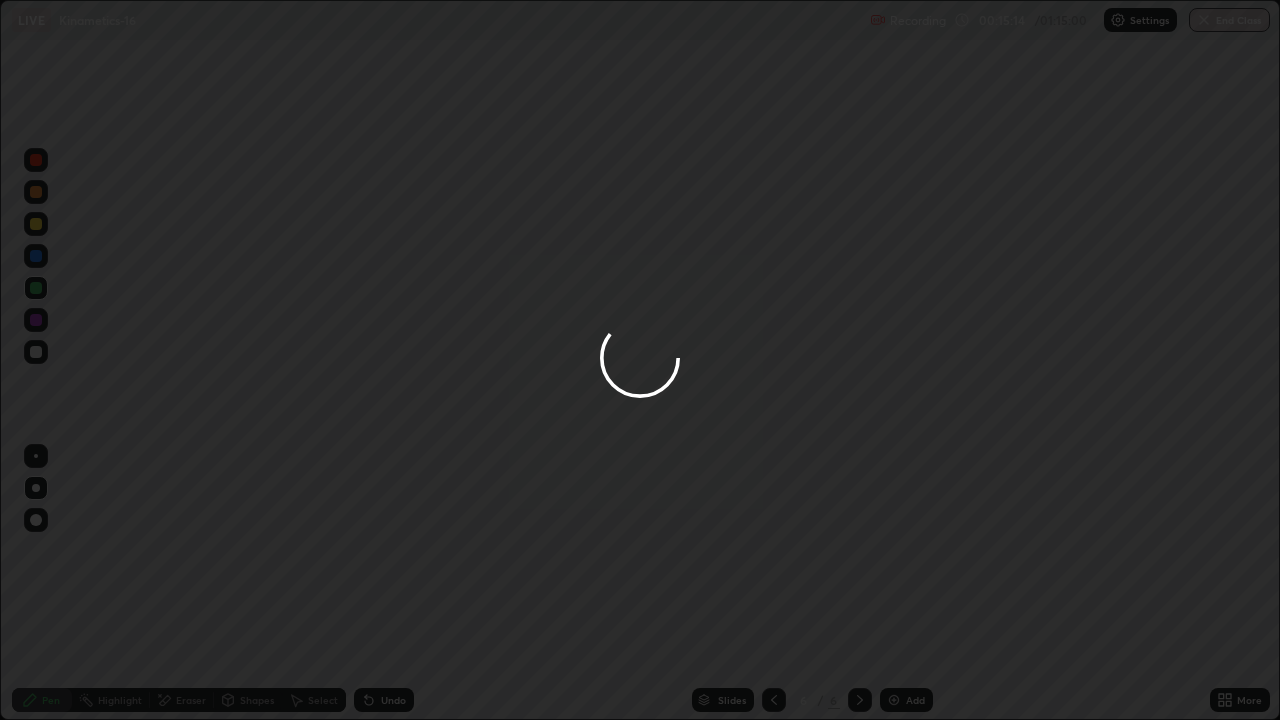 click at bounding box center (640, 360) 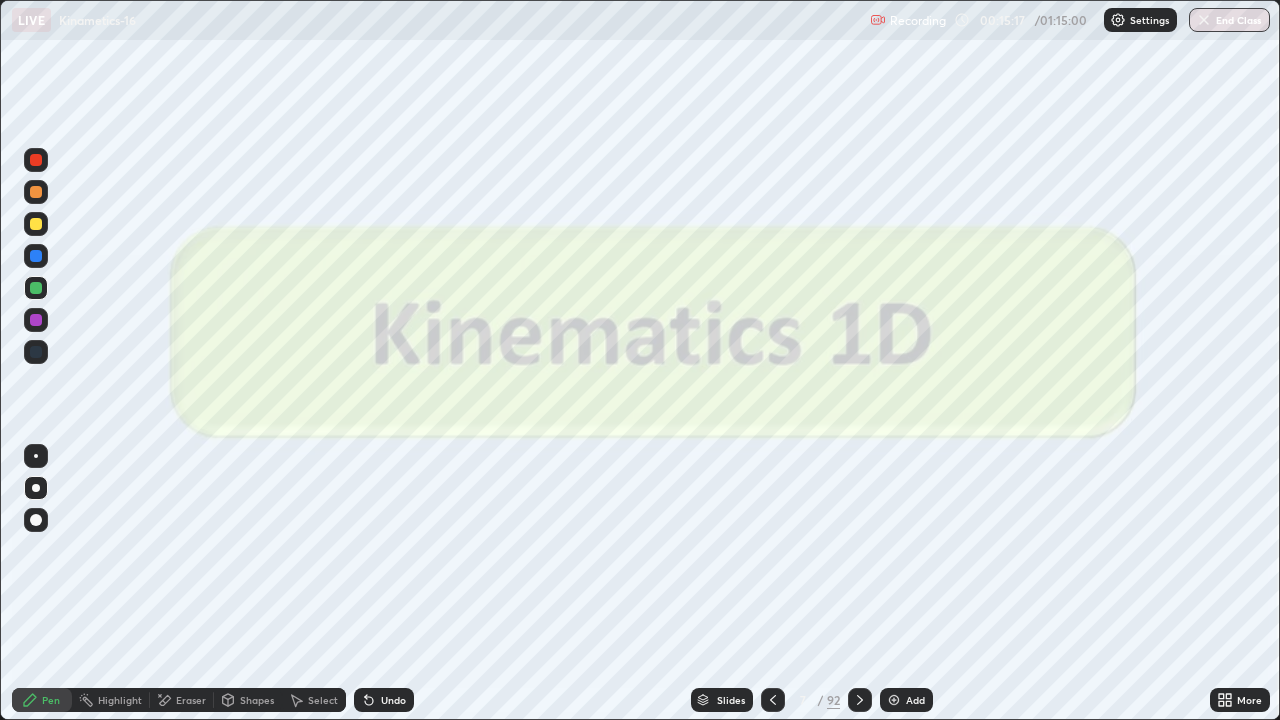 click on "Slides" at bounding box center (731, 700) 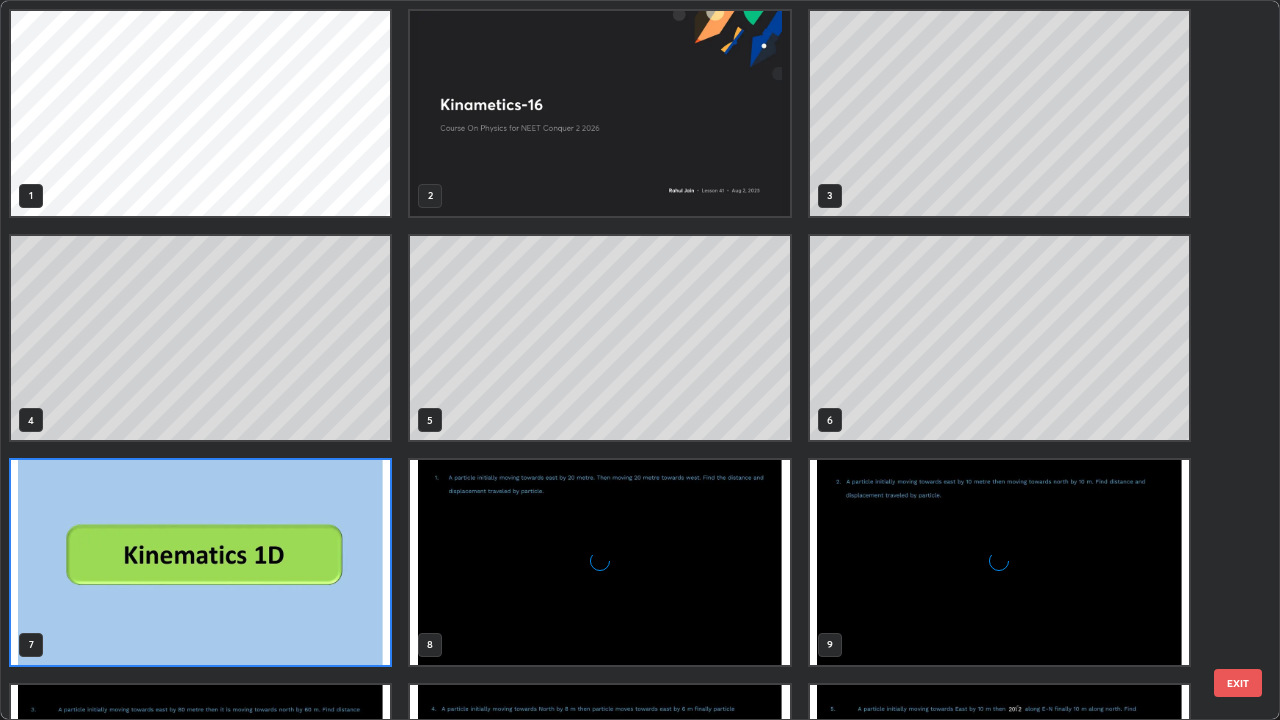 scroll, scrollTop: 7, scrollLeft: 11, axis: both 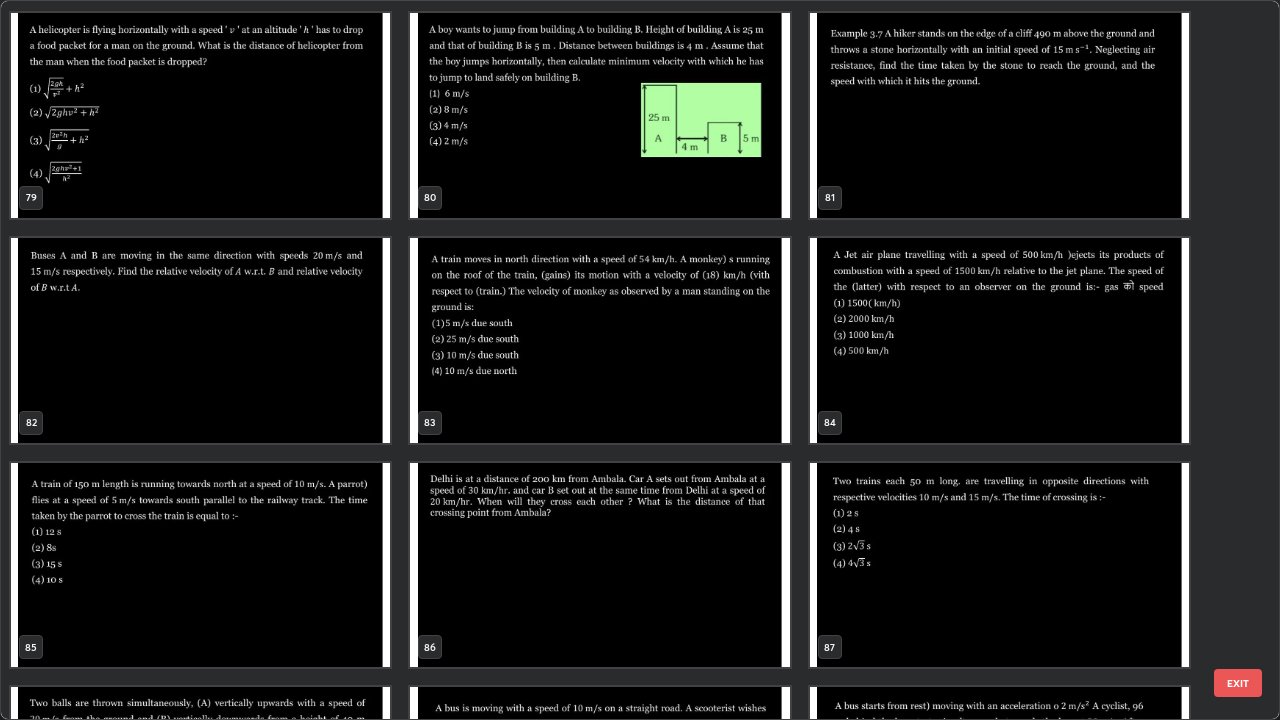 click at bounding box center (200, 565) 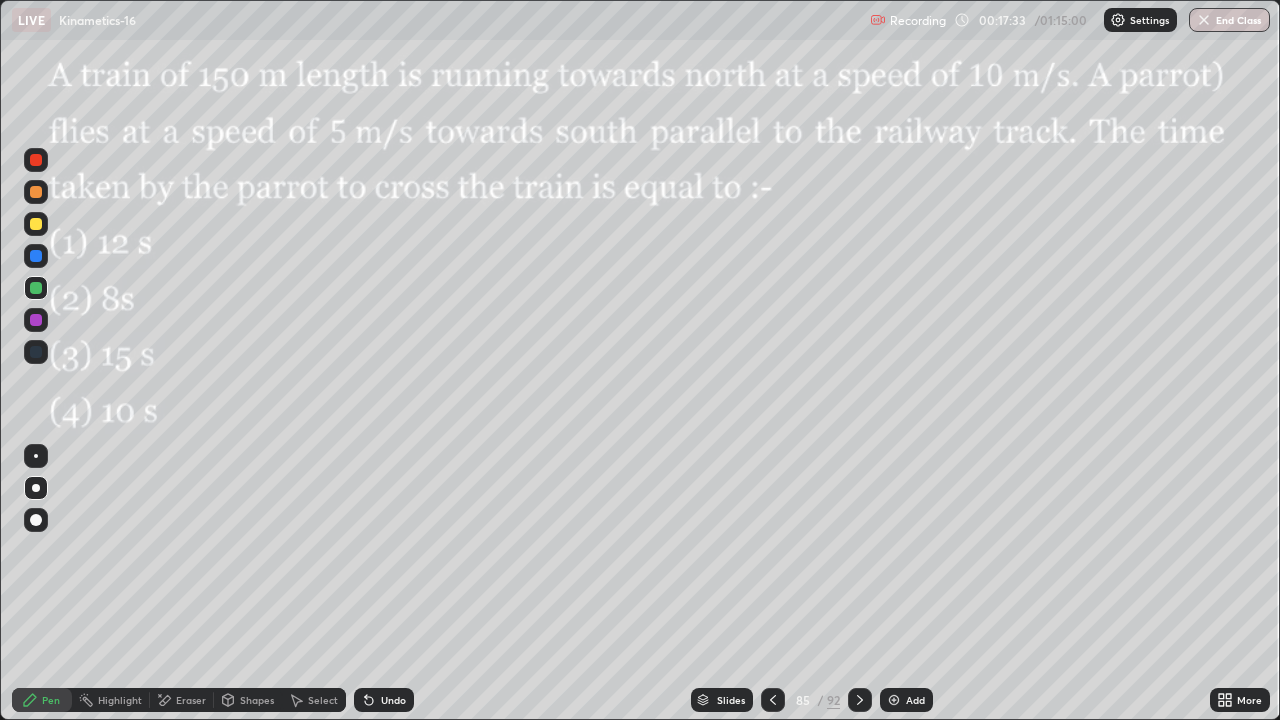 click at bounding box center [36, 160] 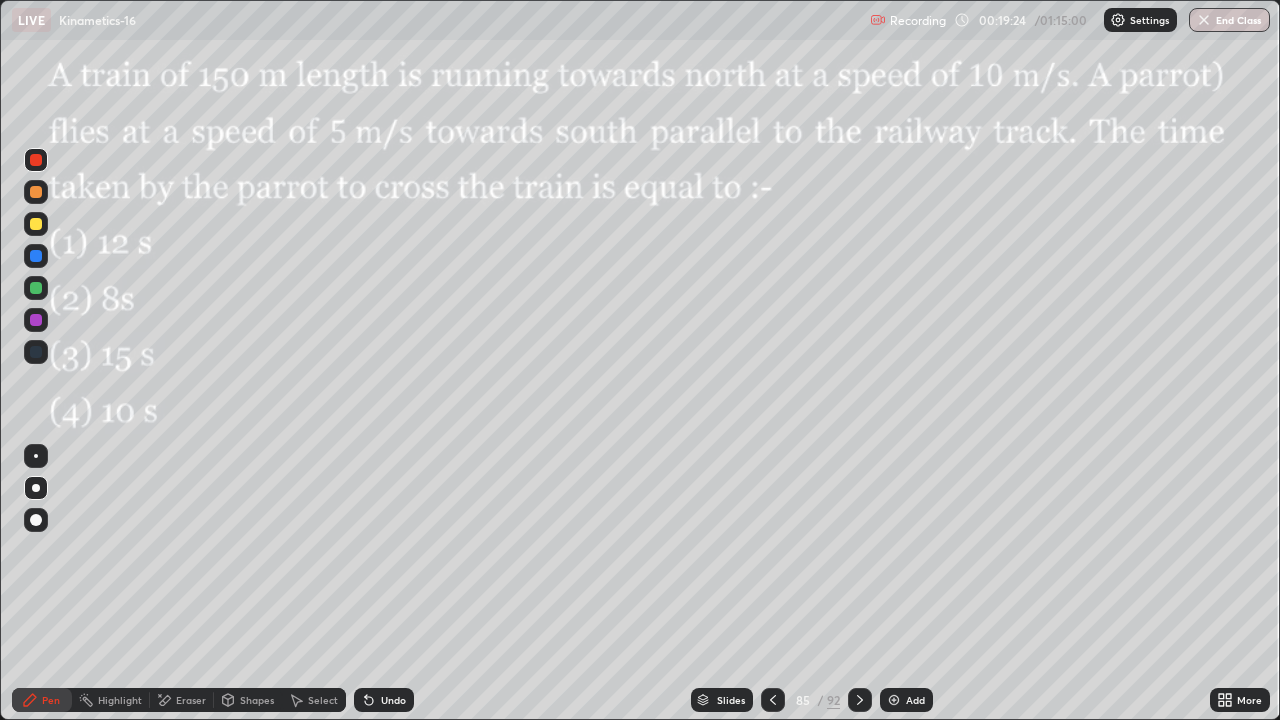click 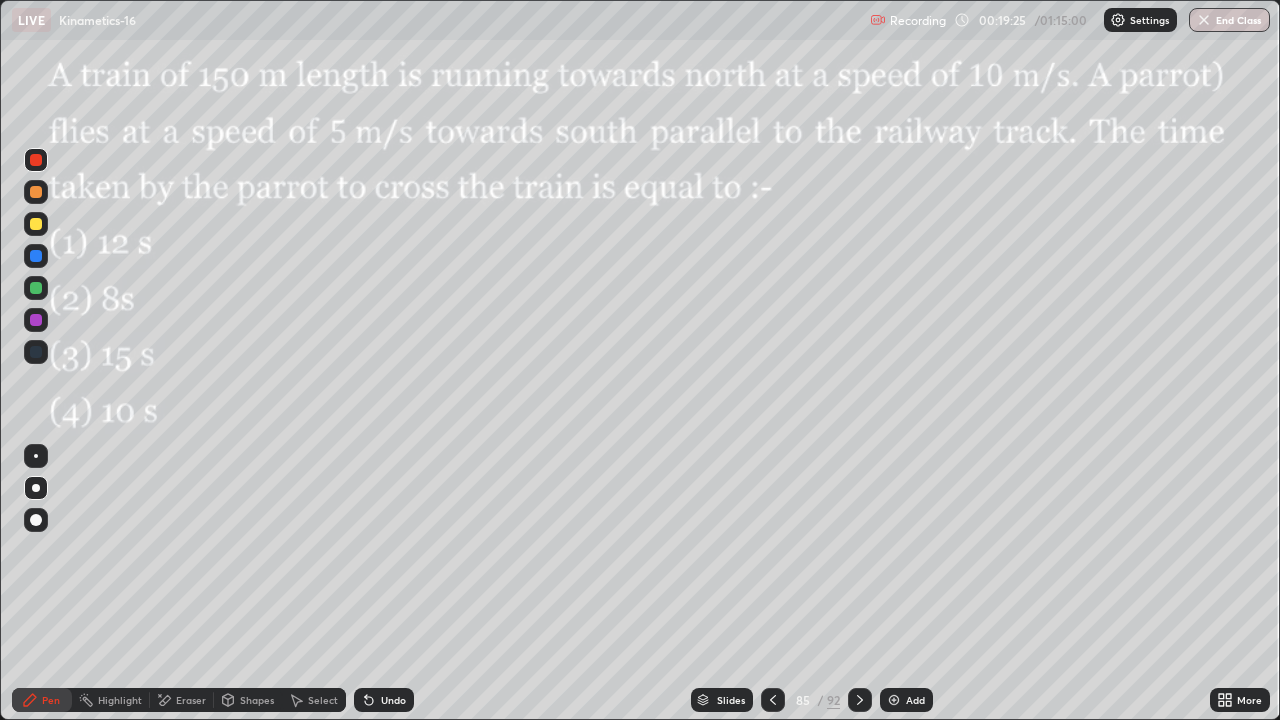 click 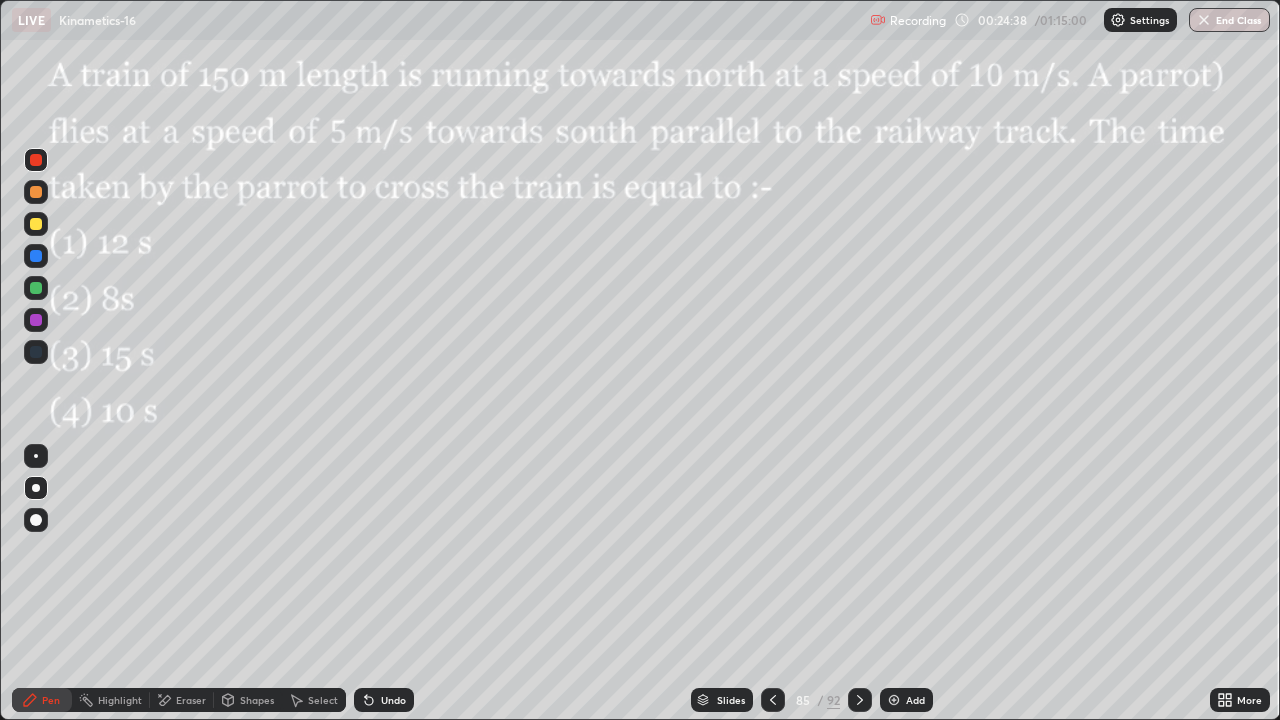 click on "Slides" at bounding box center [731, 700] 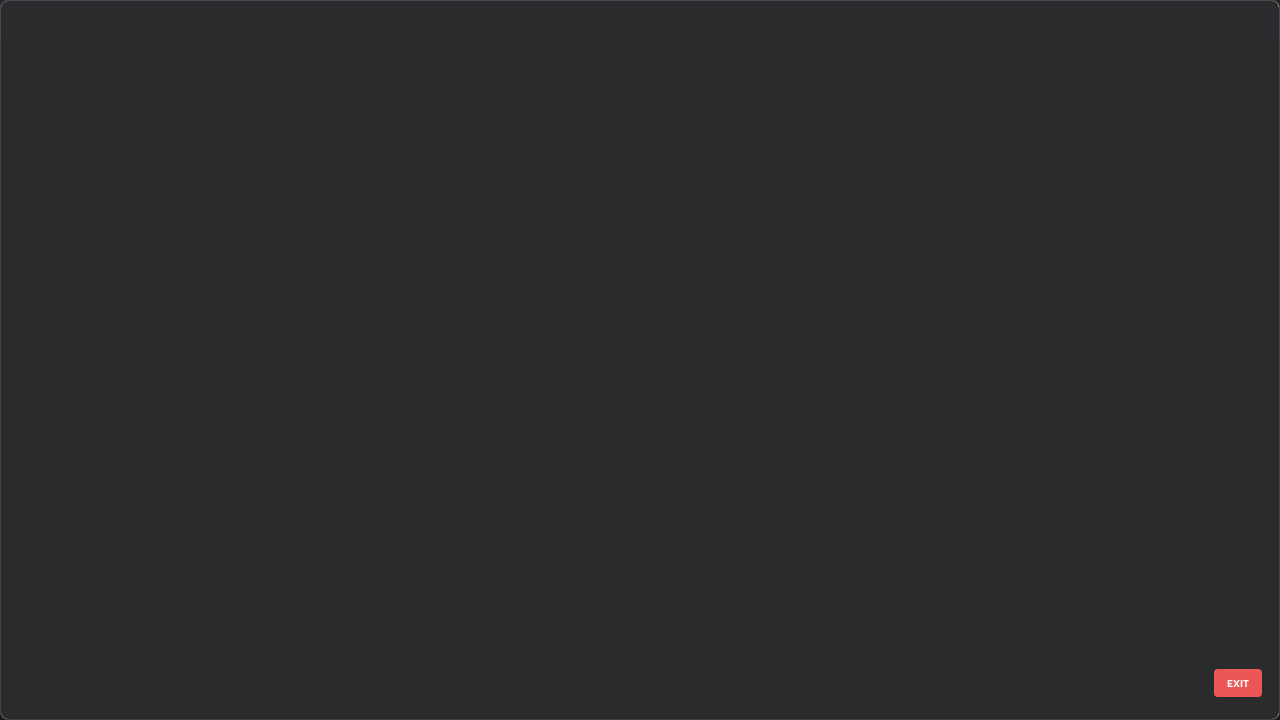 scroll, scrollTop: 5796, scrollLeft: 0, axis: vertical 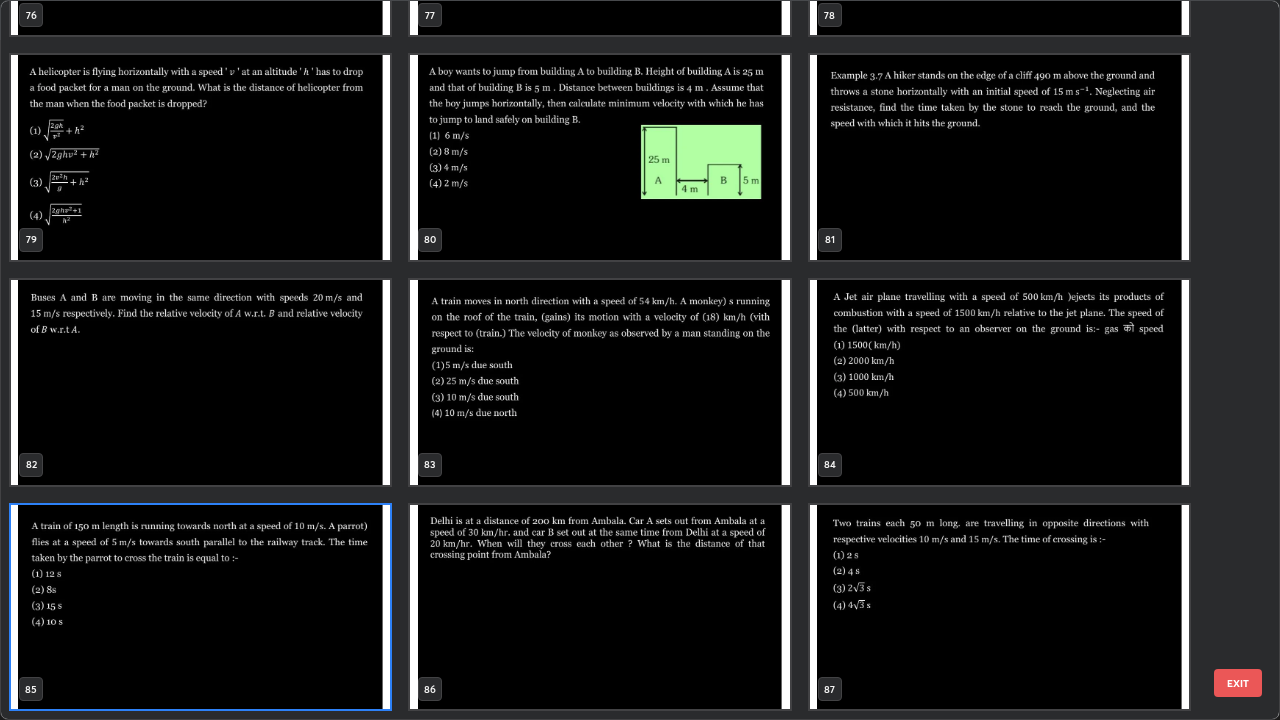 click at bounding box center (999, 607) 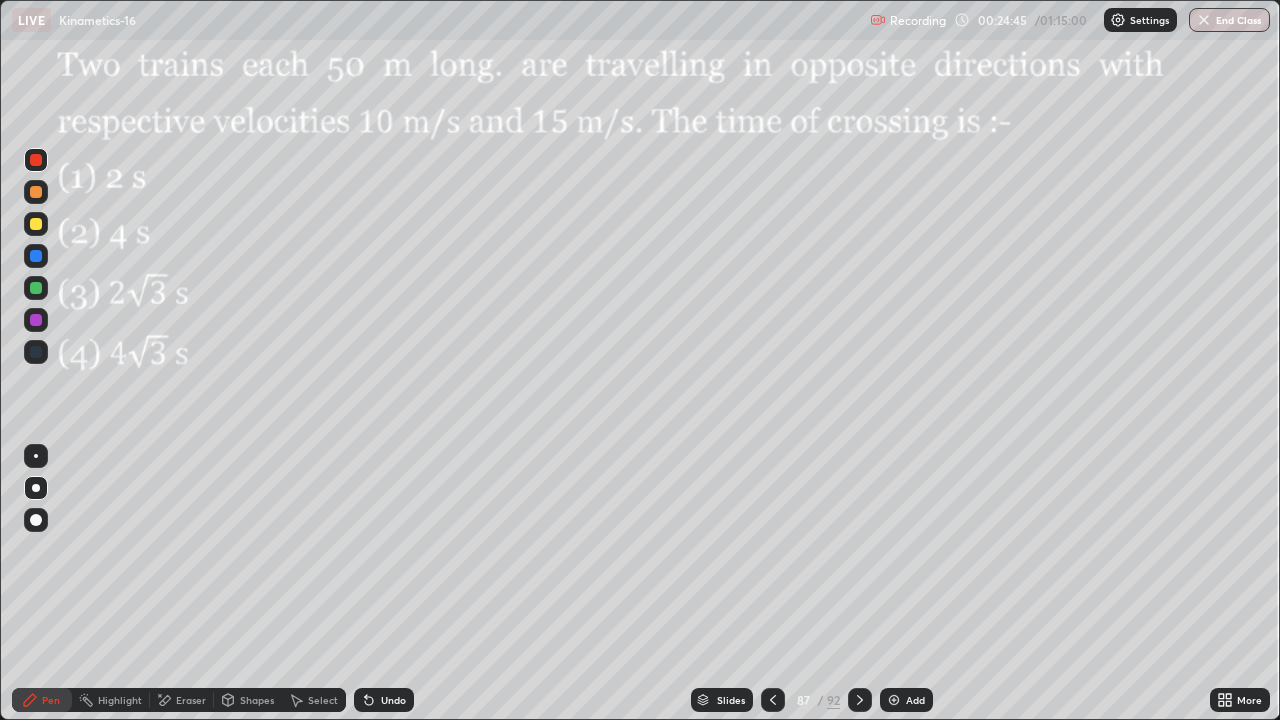 click at bounding box center (36, 160) 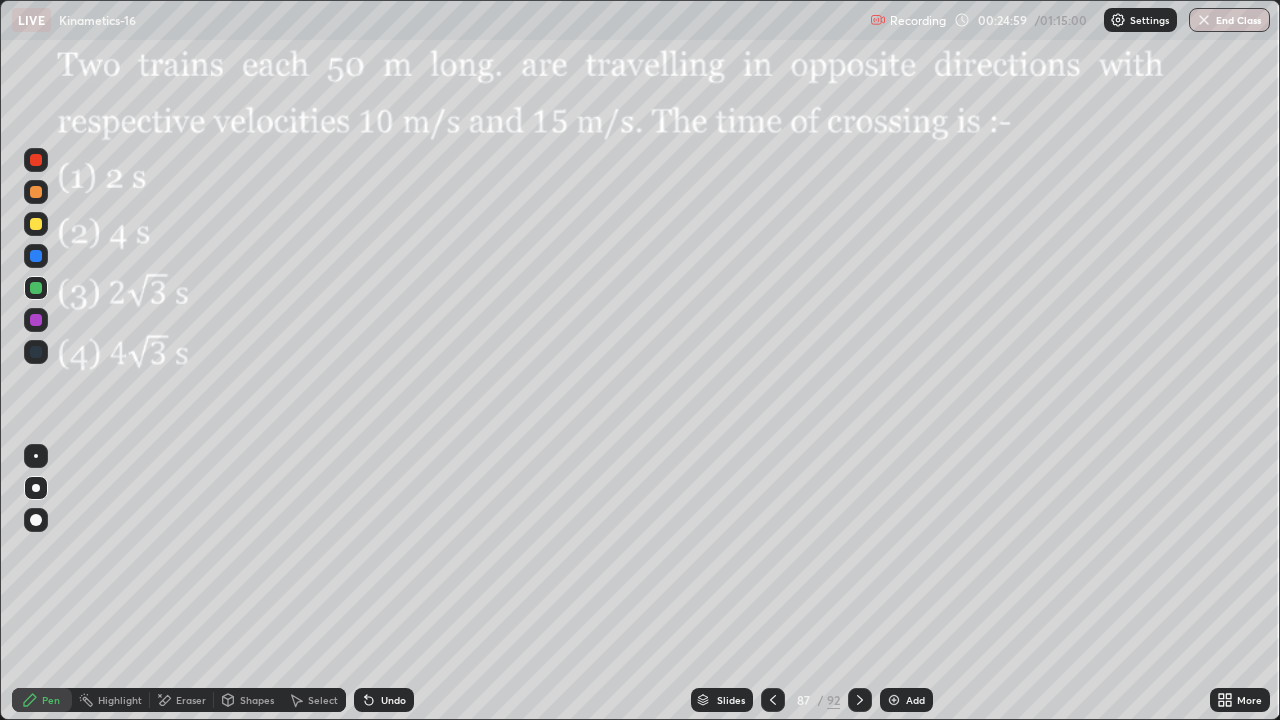 click at bounding box center (36, 160) 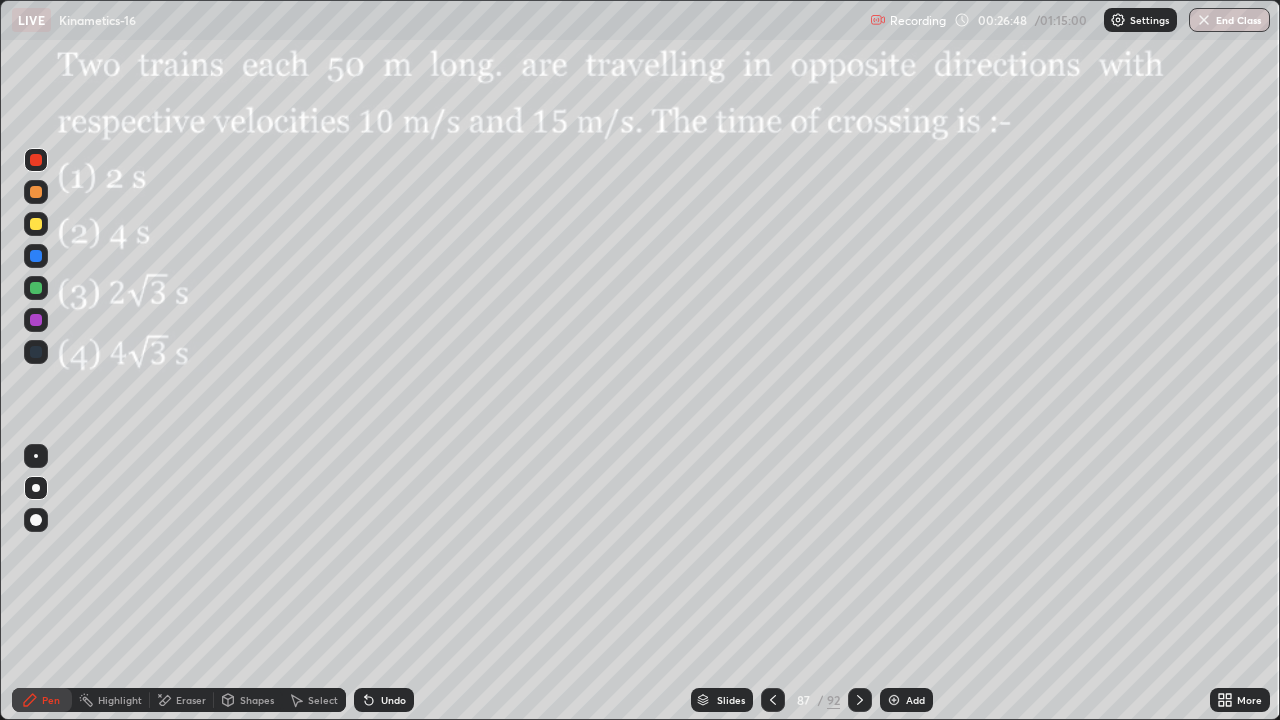 click on "Eraser" at bounding box center [191, 700] 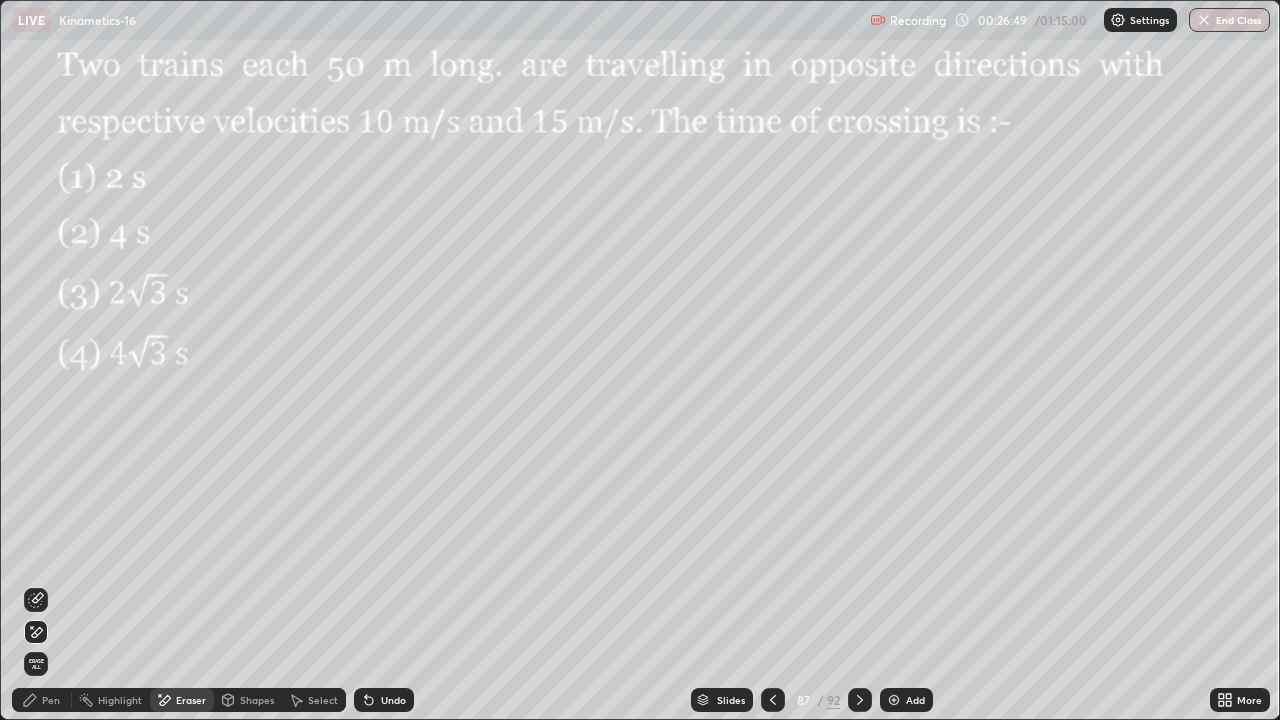 click 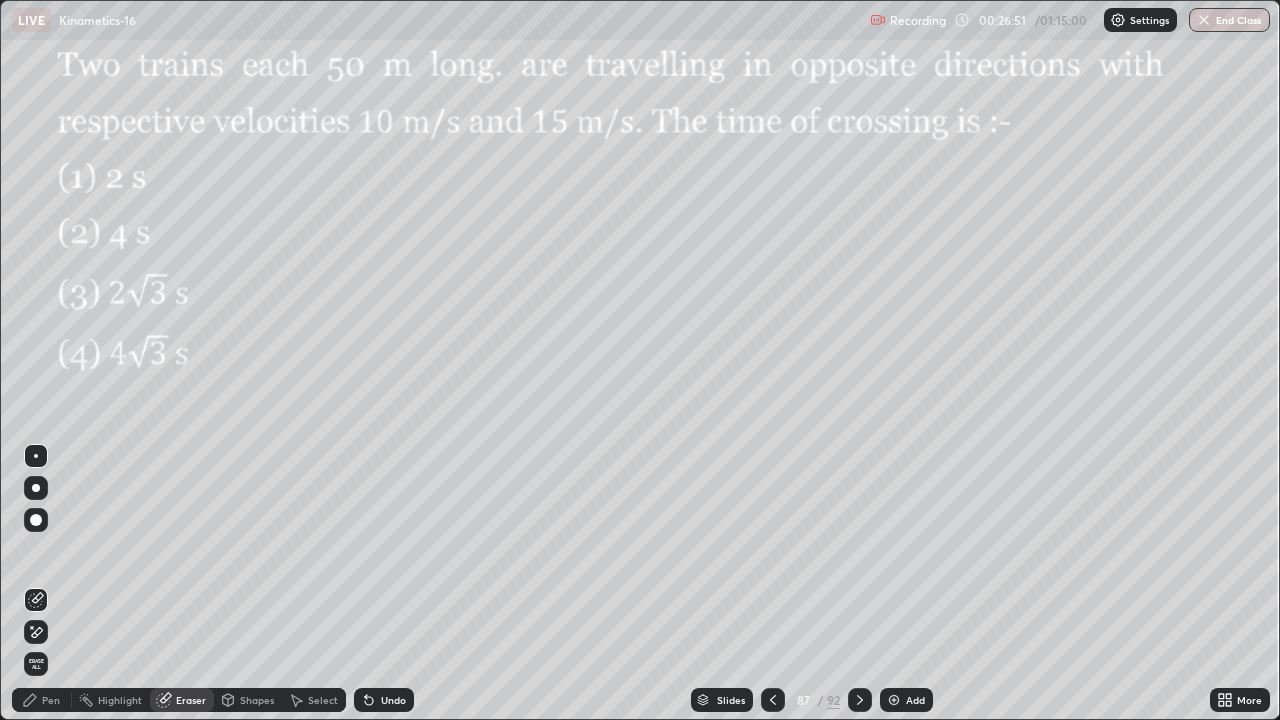 click on "Pen" at bounding box center [42, 700] 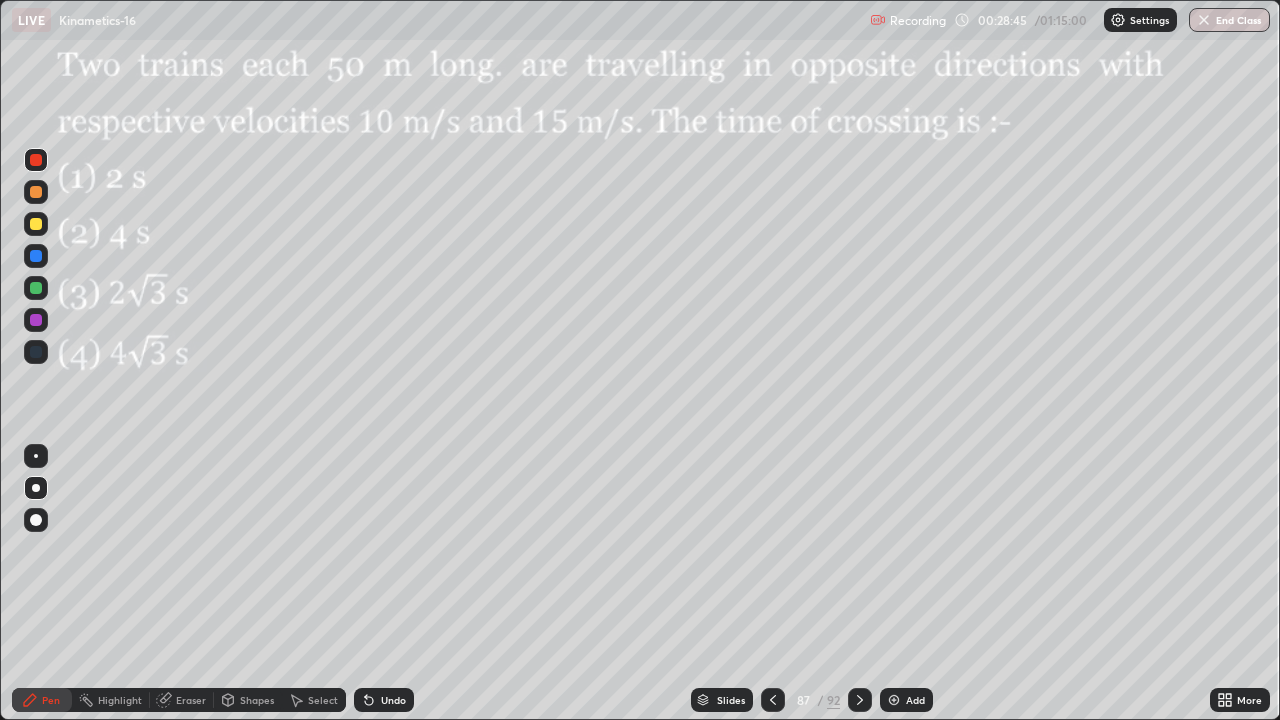 click 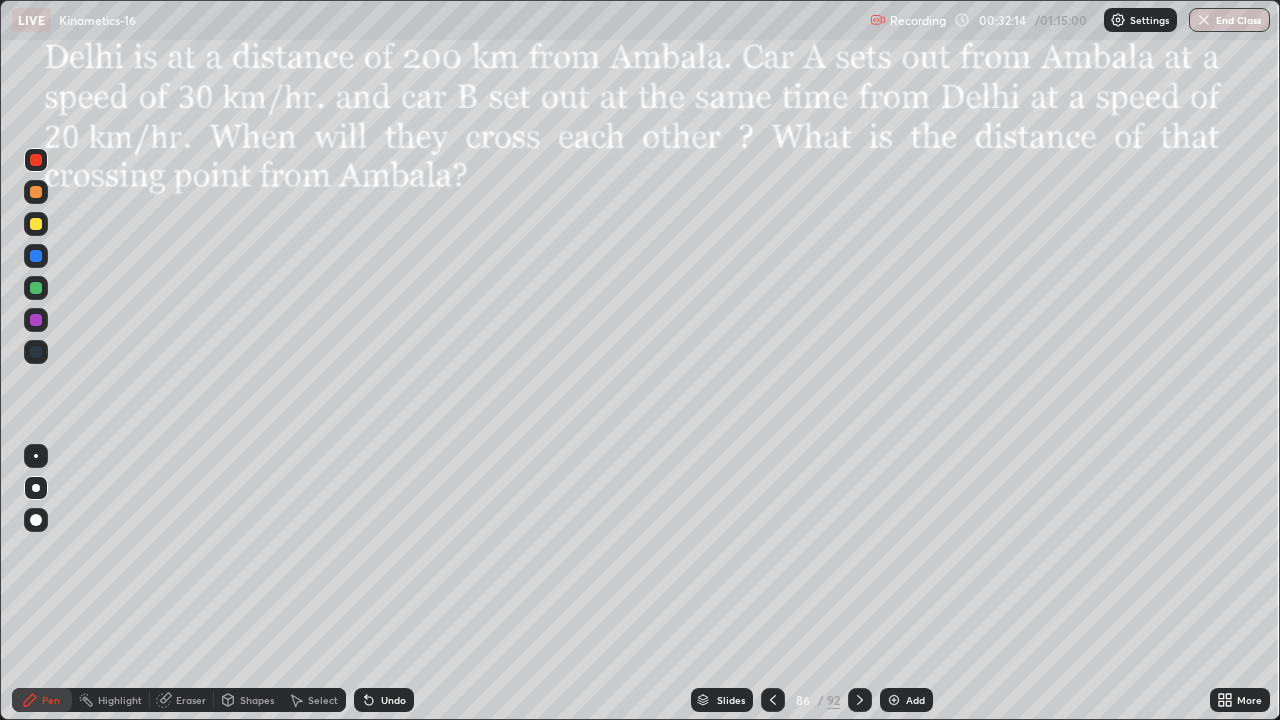 click at bounding box center [36, 160] 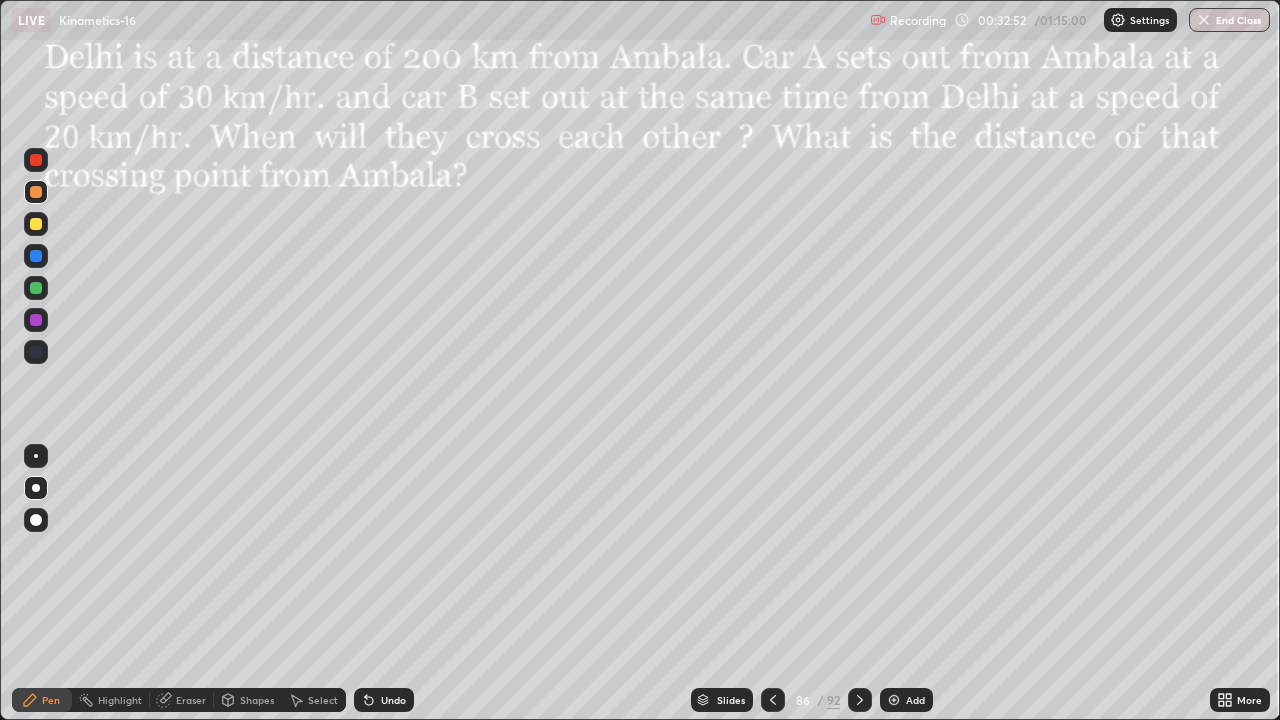click at bounding box center (36, 320) 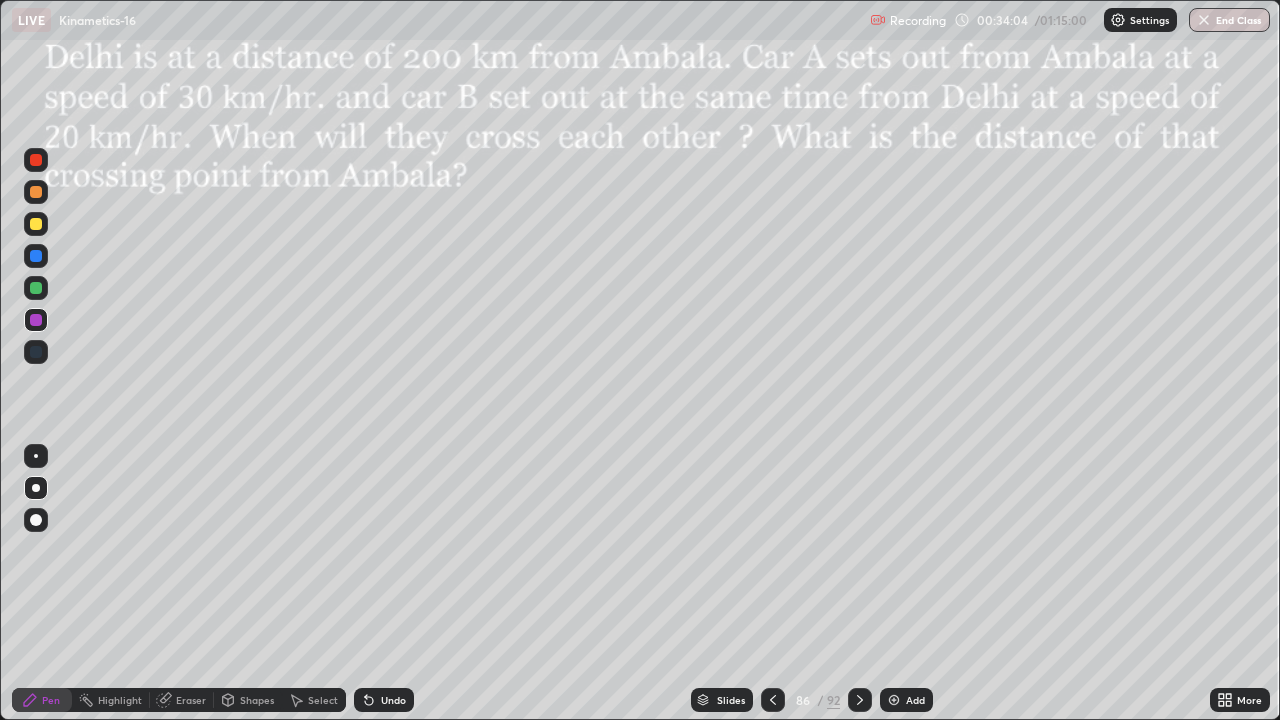 click on "Undo" at bounding box center (384, 700) 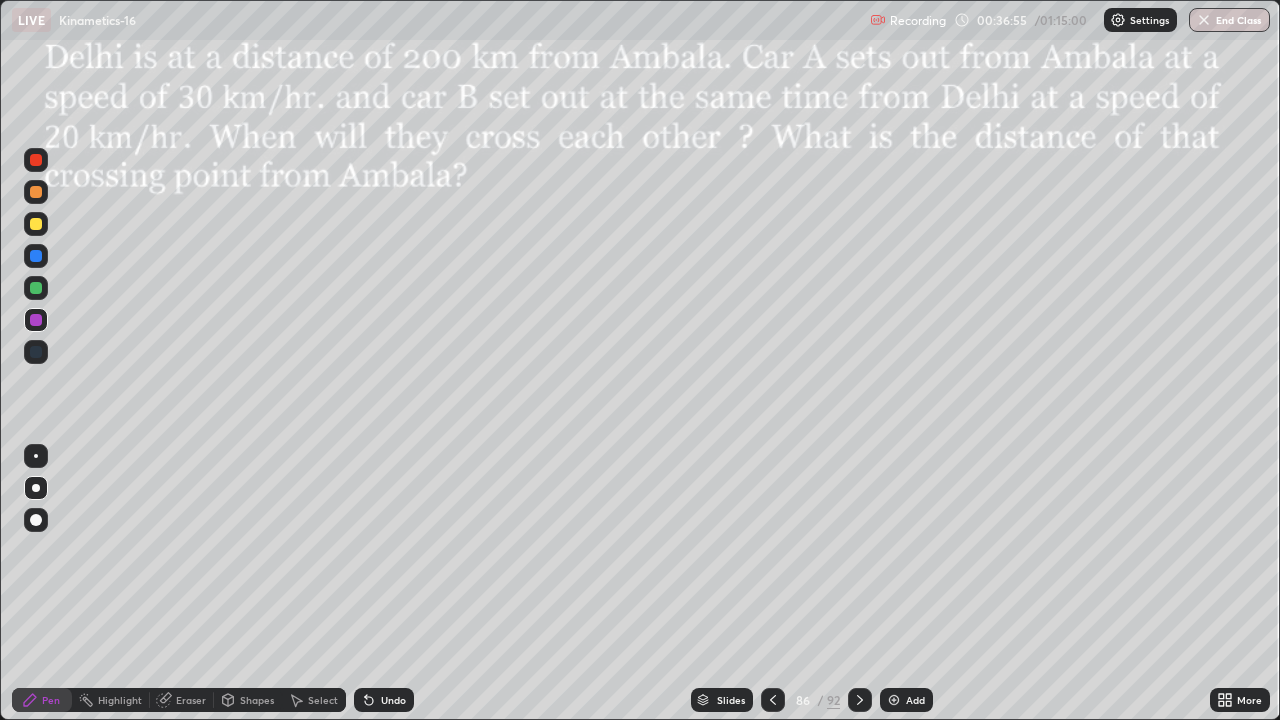 click on "Slides" at bounding box center [731, 700] 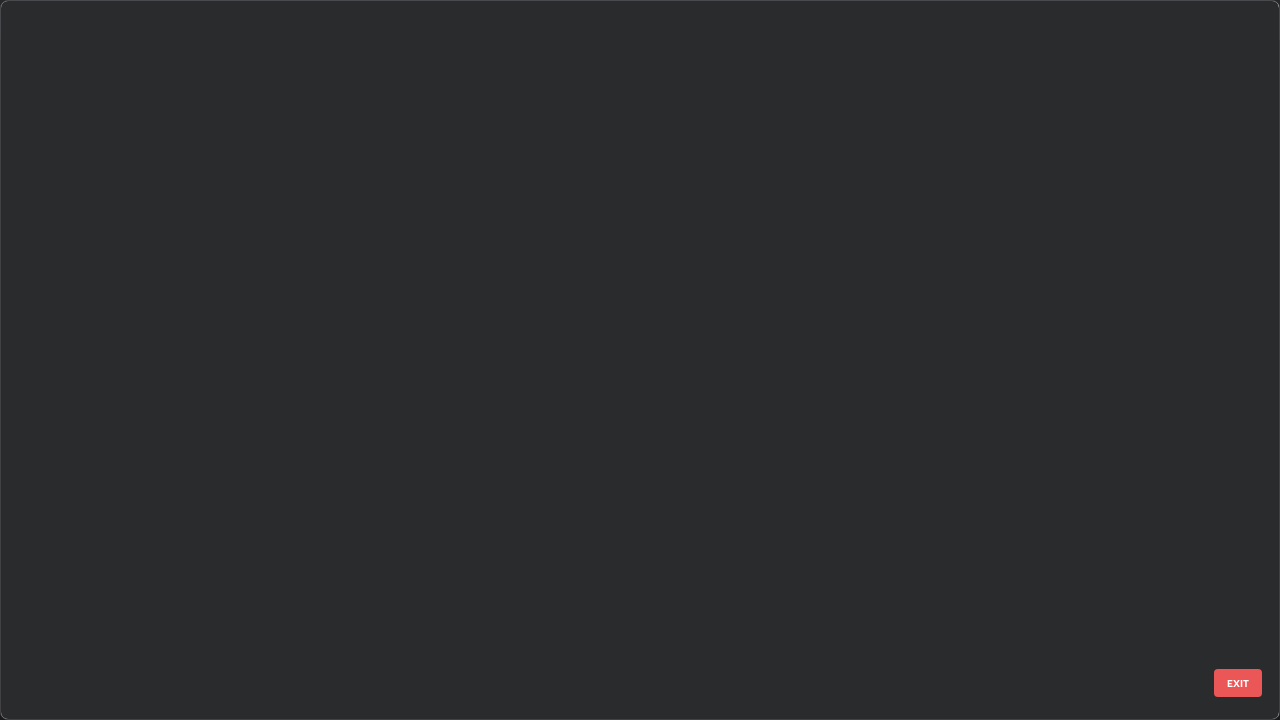 scroll, scrollTop: 5796, scrollLeft: 0, axis: vertical 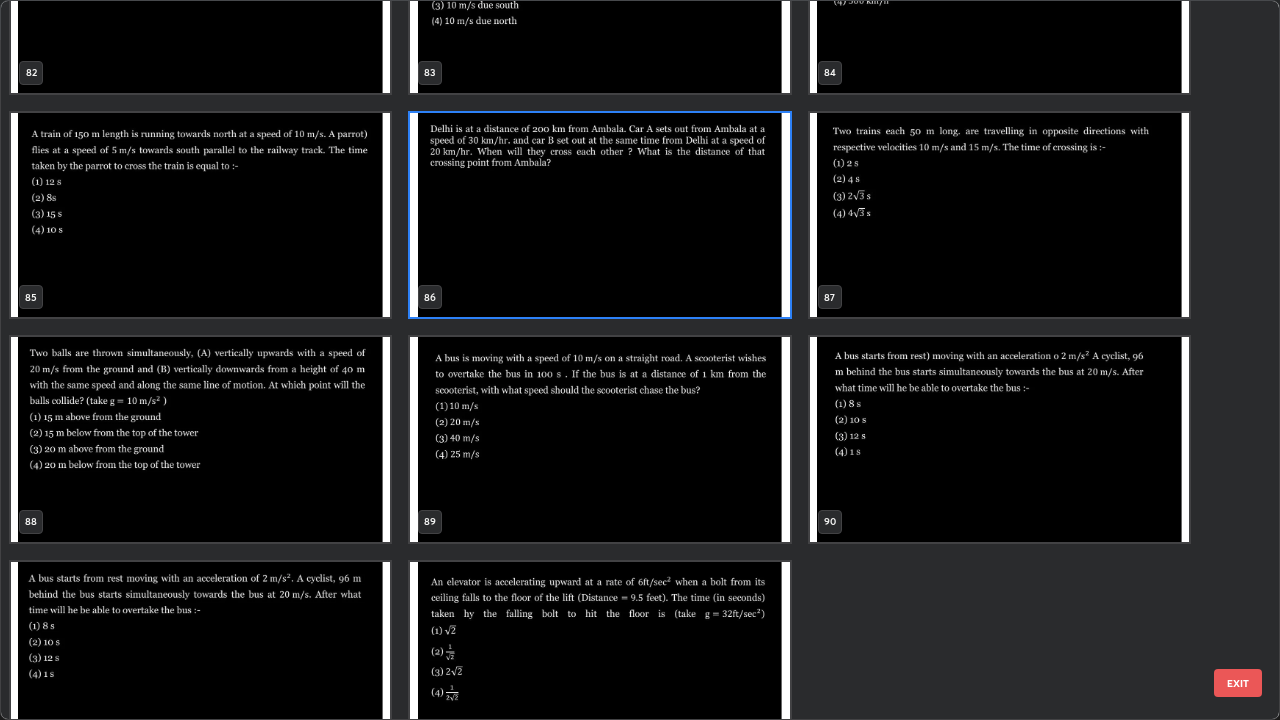 click at bounding box center (200, 439) 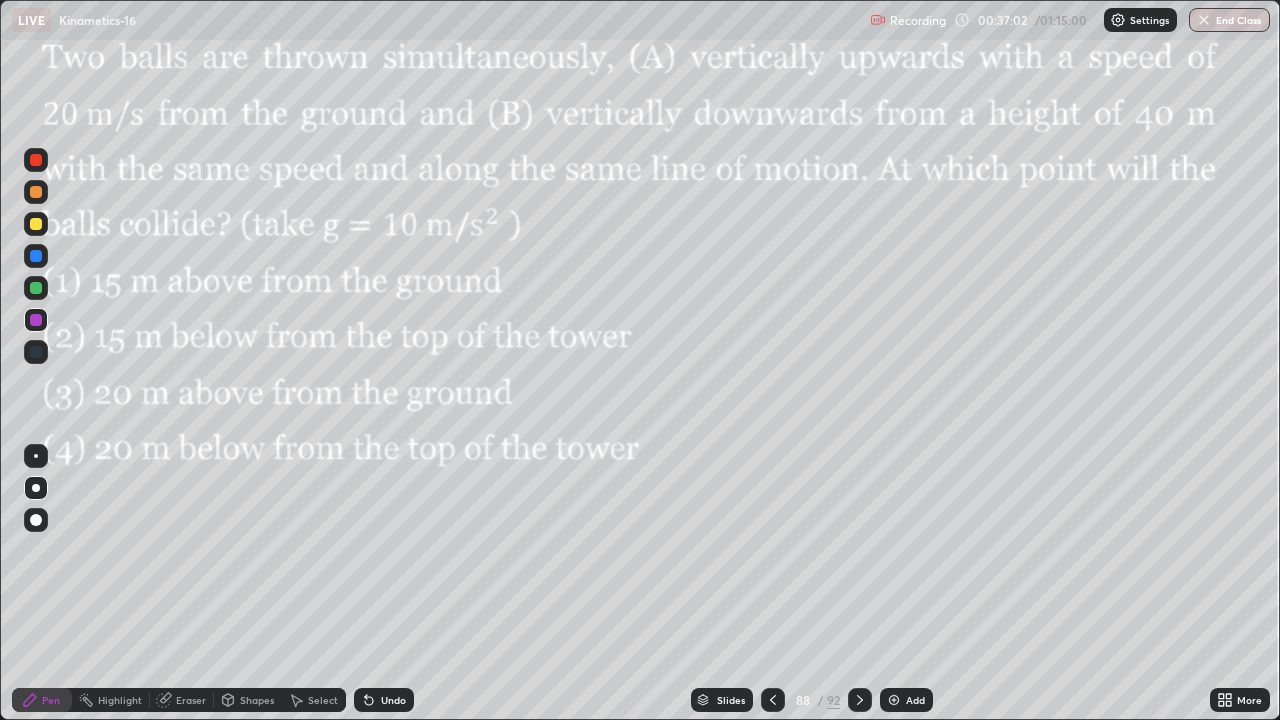 click at bounding box center [200, 439] 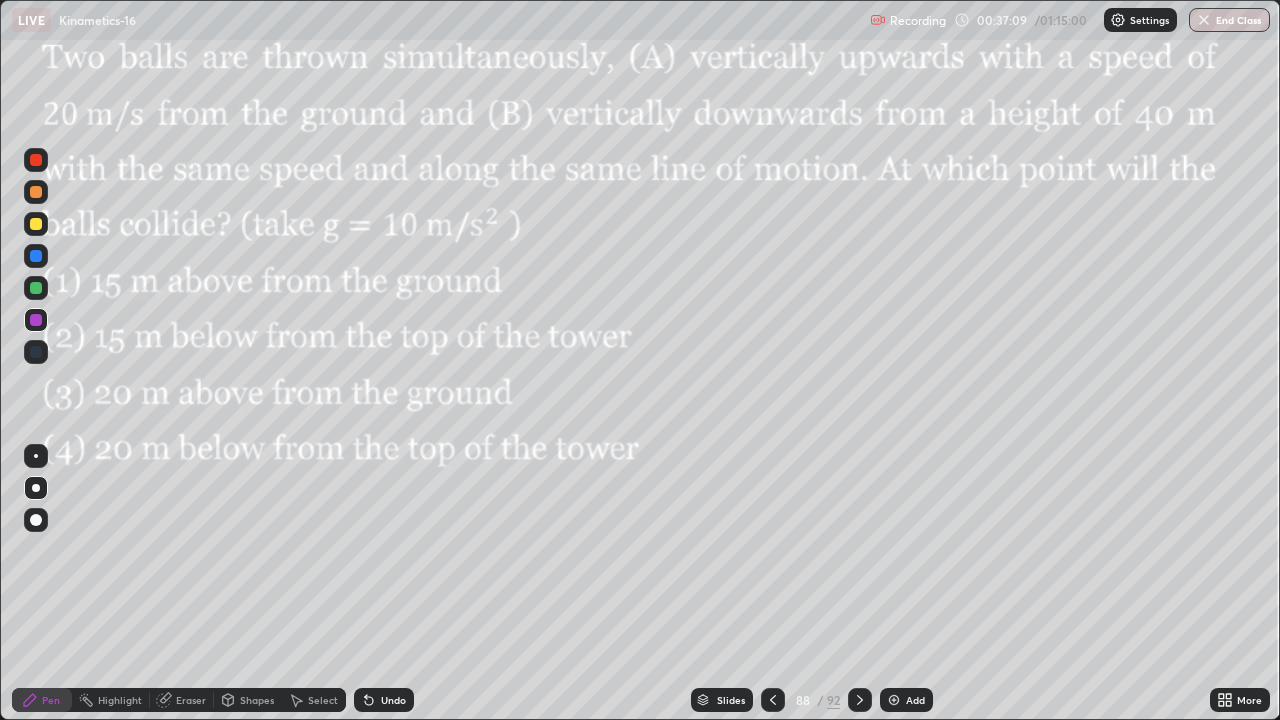 click at bounding box center [36, 160] 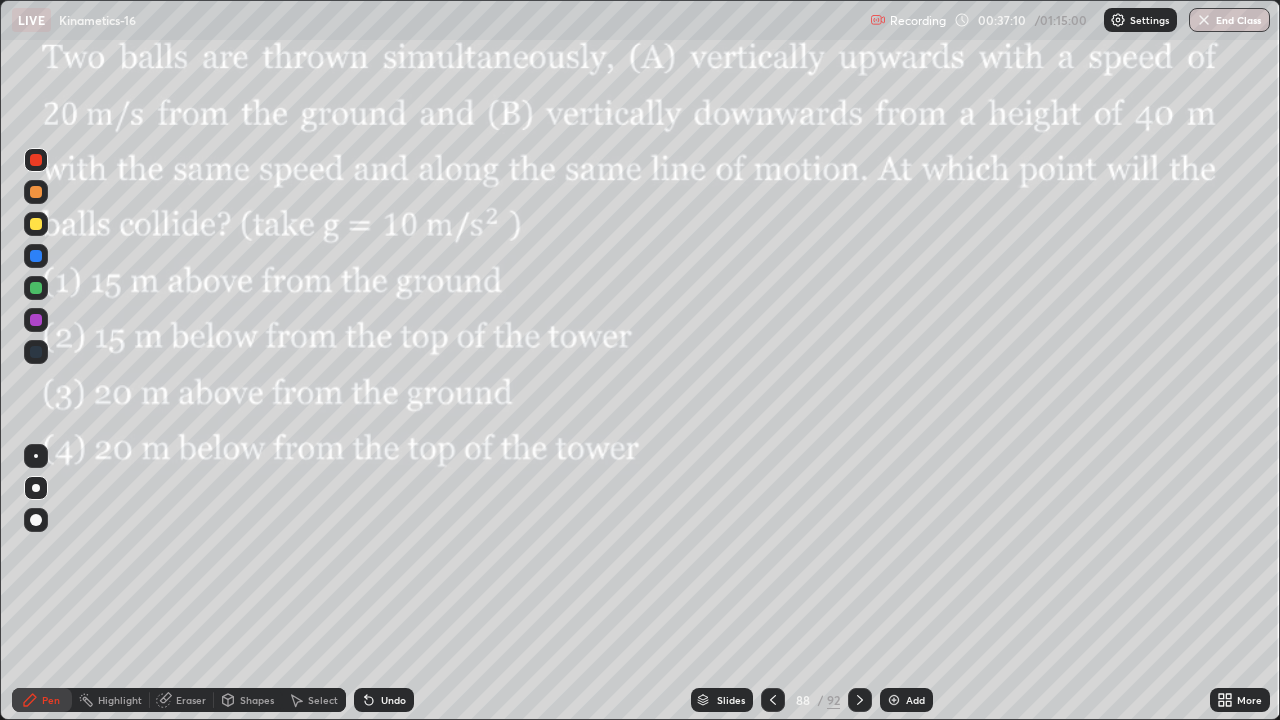 click 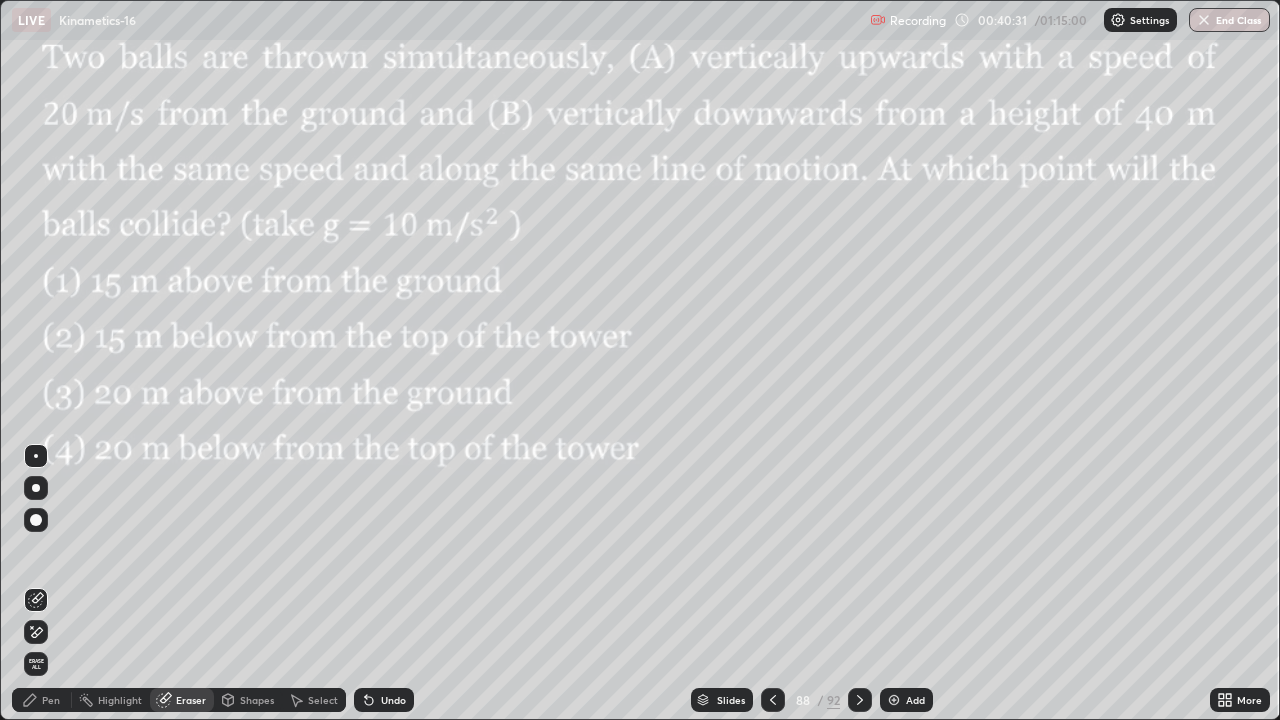 click on "Pen" at bounding box center (51, 700) 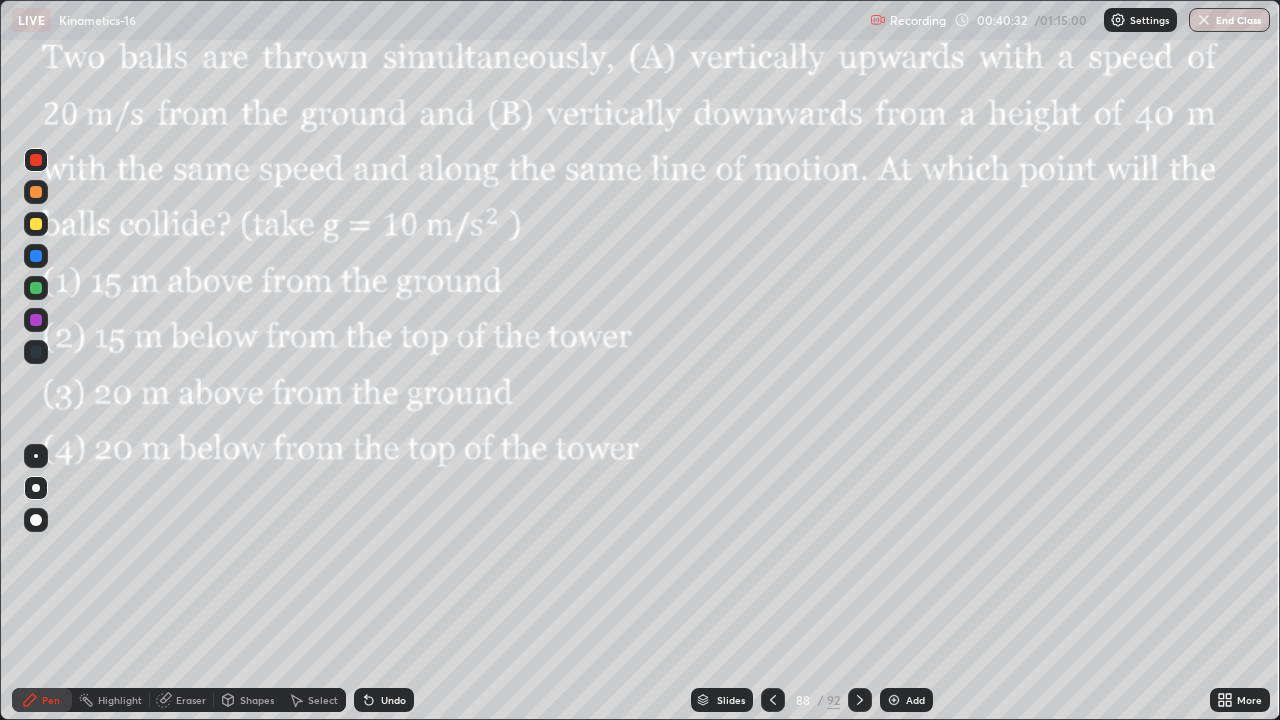 click at bounding box center [36, 160] 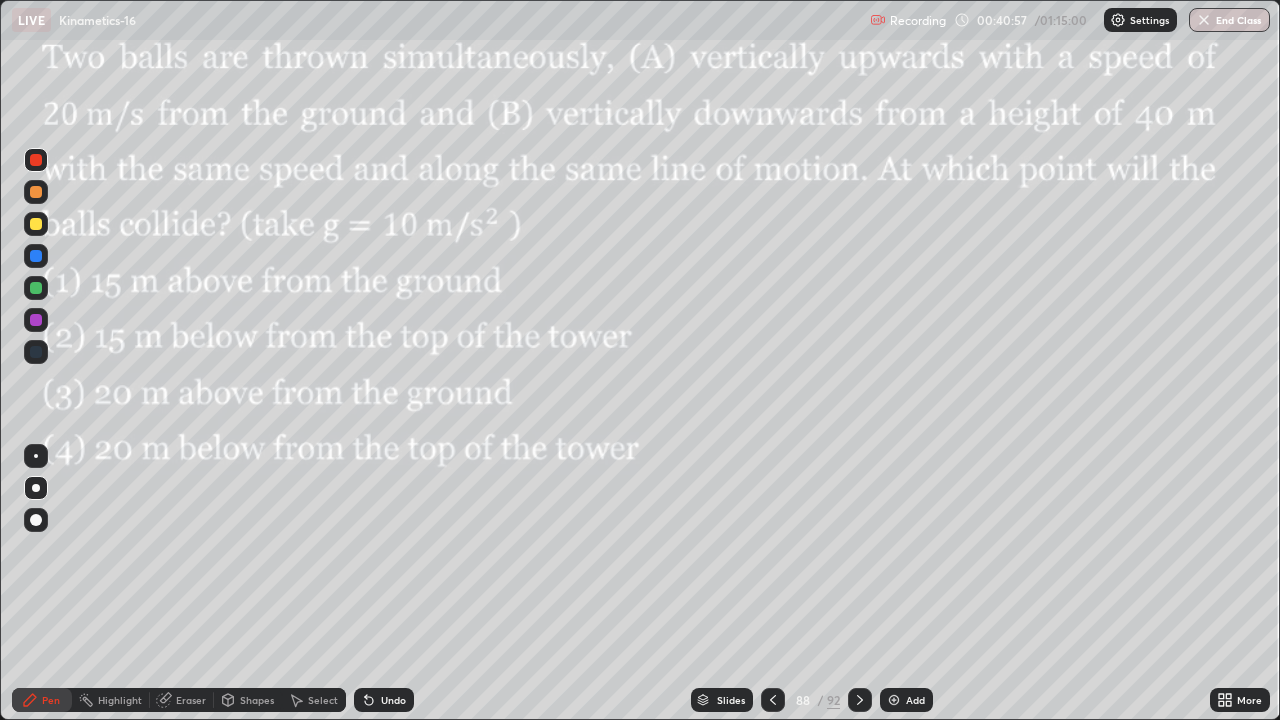 click on "Undo" at bounding box center [384, 700] 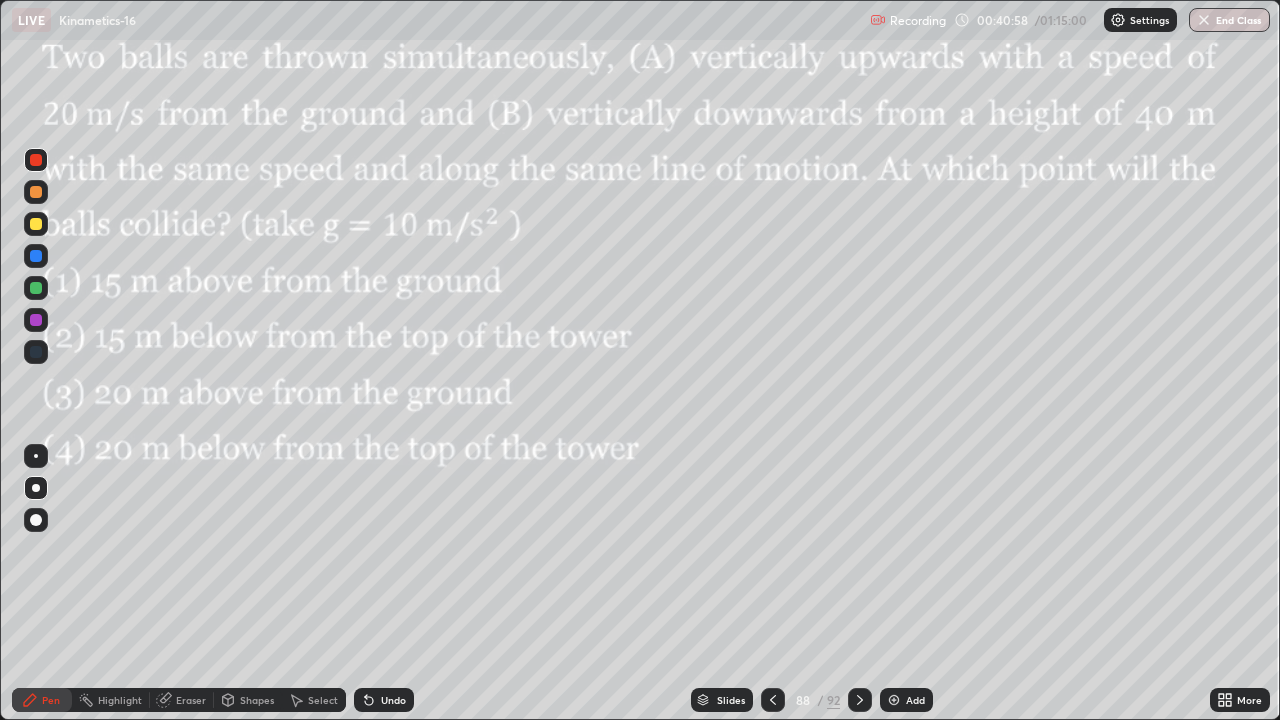 click on "Undo" at bounding box center [384, 700] 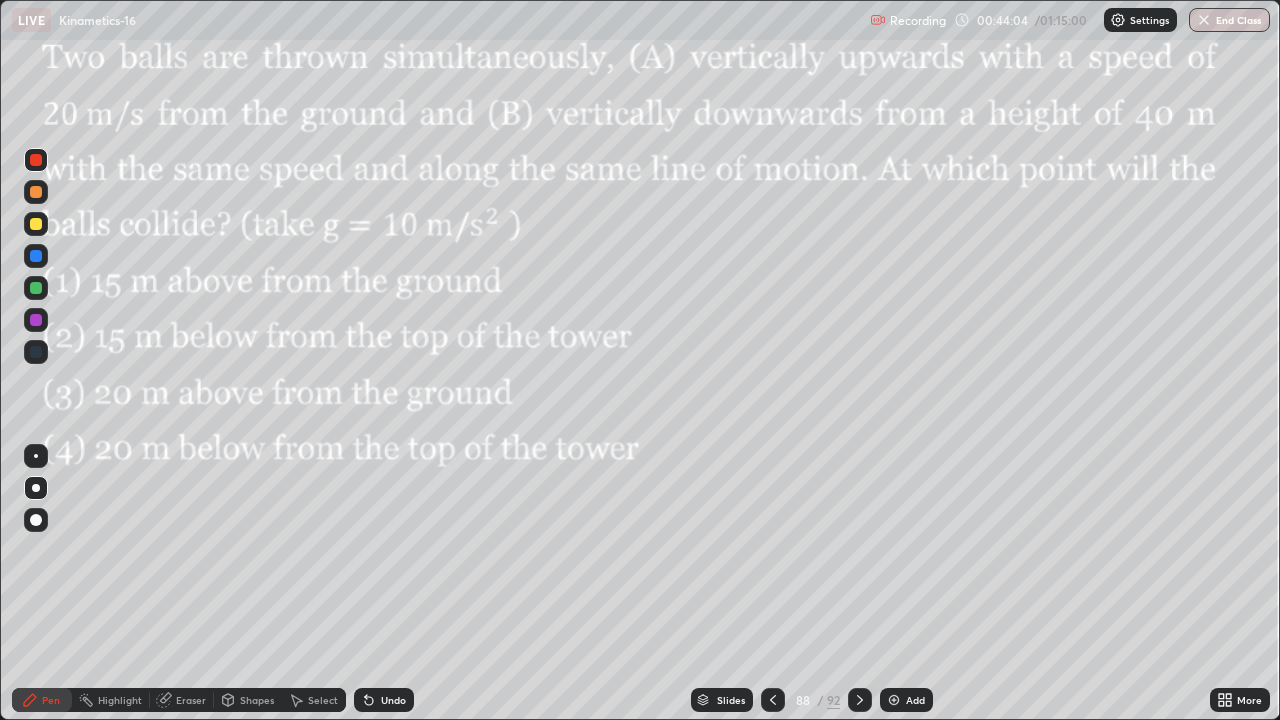 click at bounding box center [36, 192] 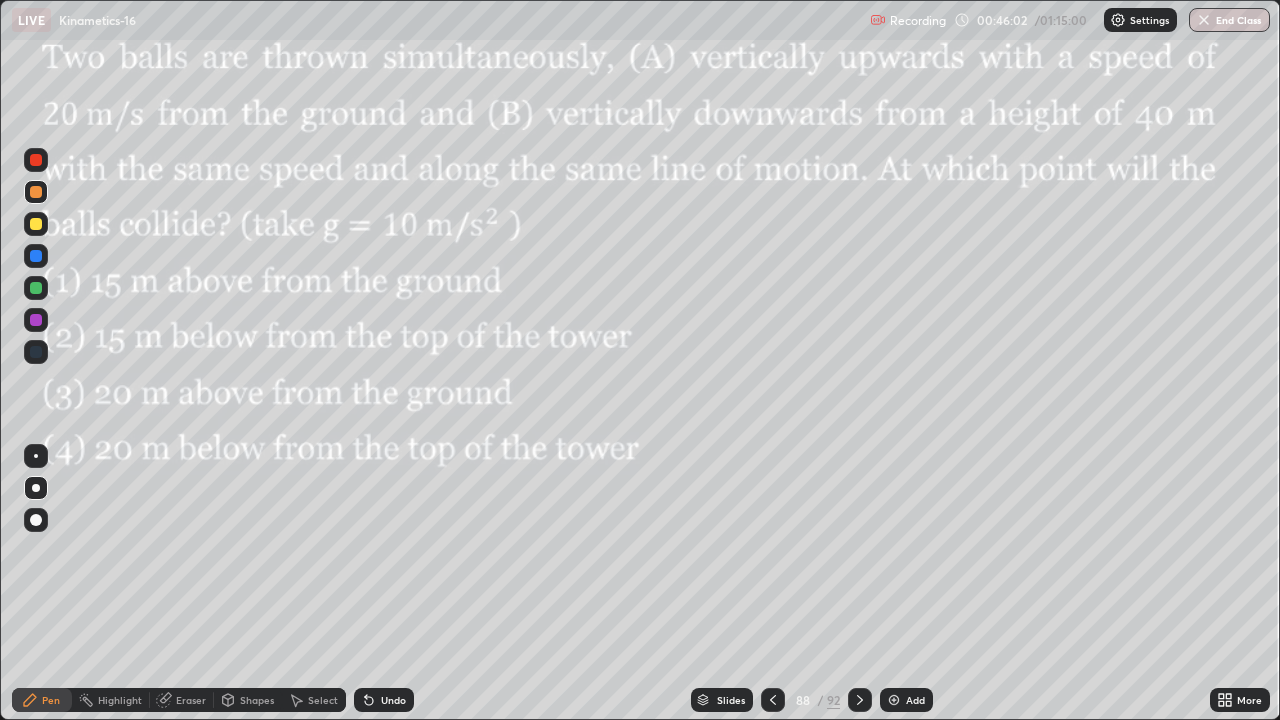 click 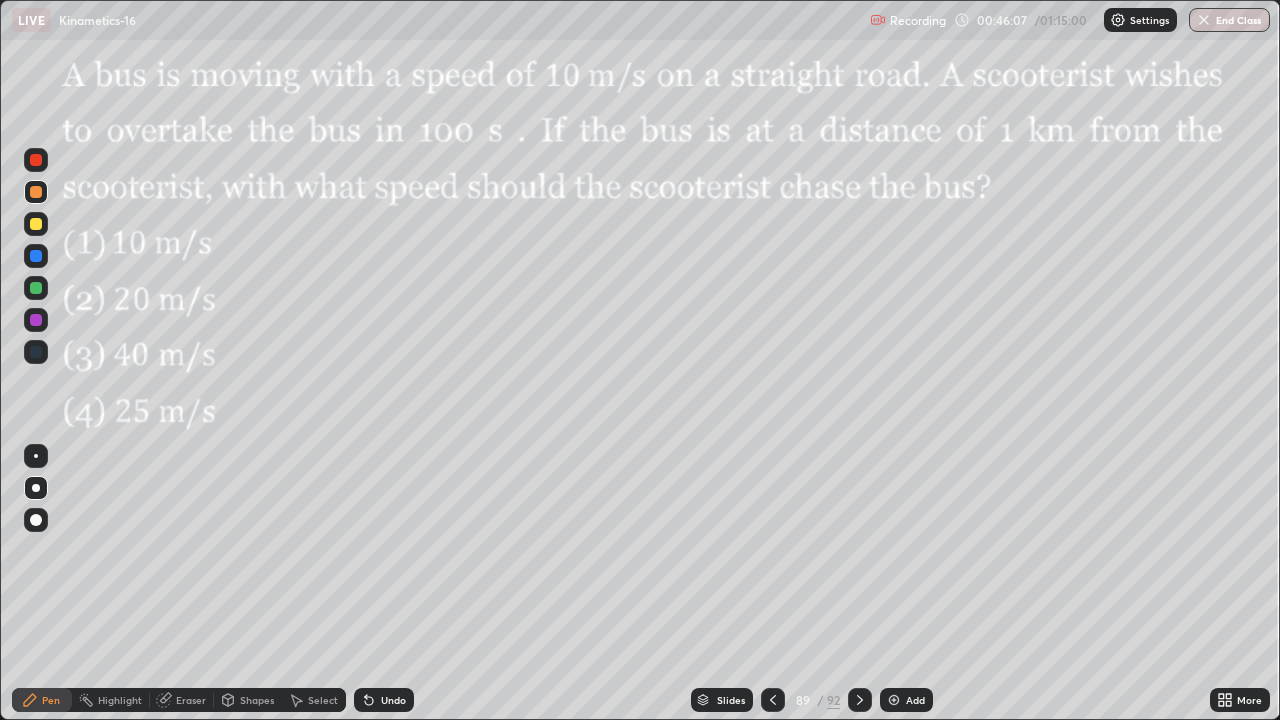 click at bounding box center (36, 320) 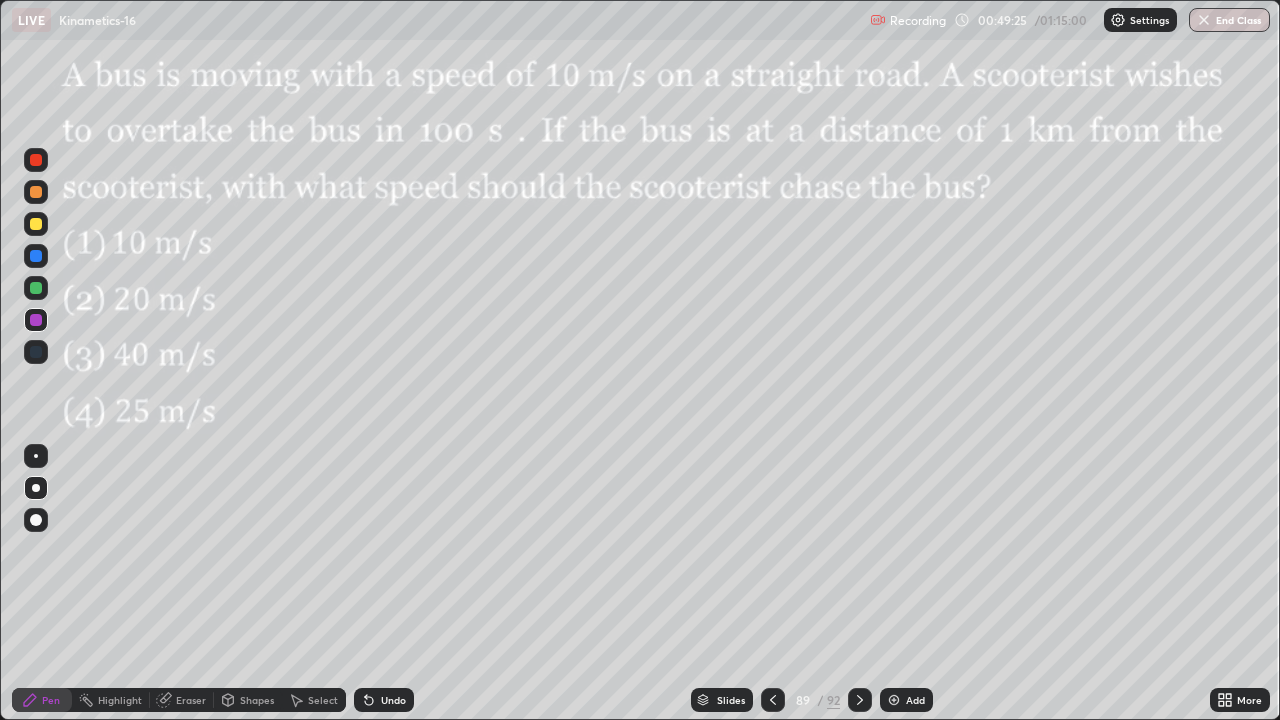 click at bounding box center (36, 288) 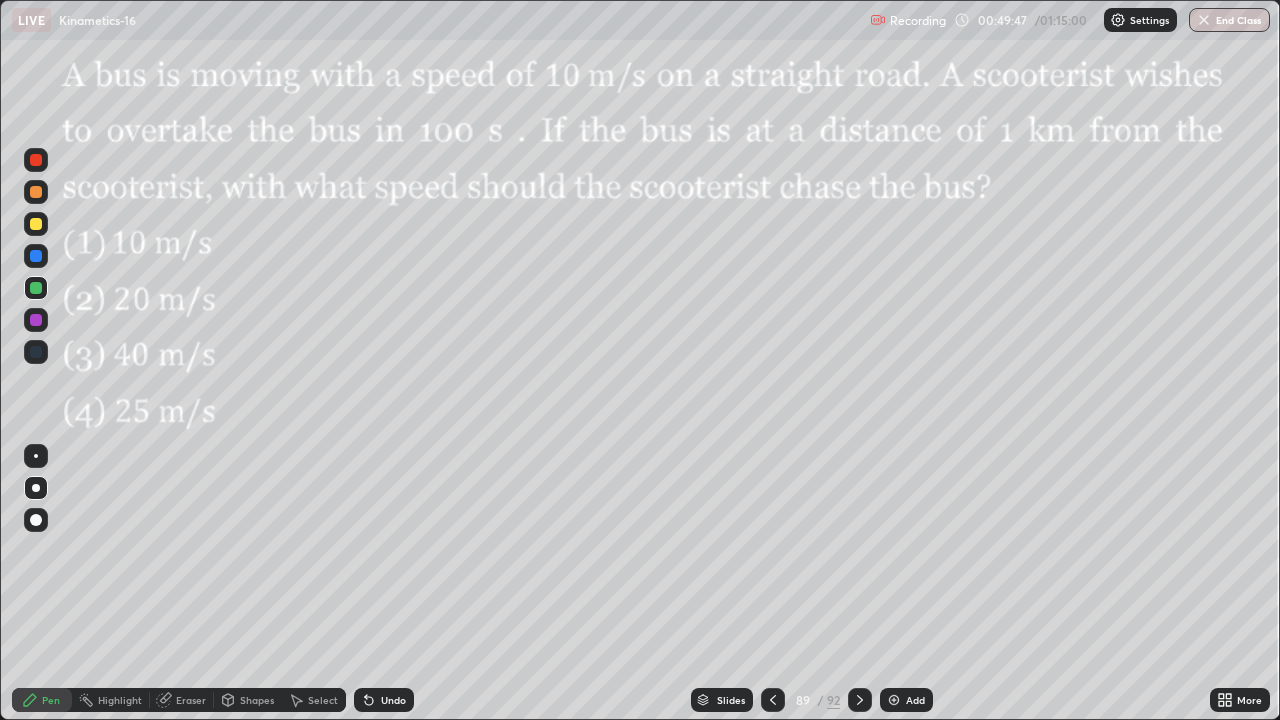 click on "Undo" at bounding box center (384, 700) 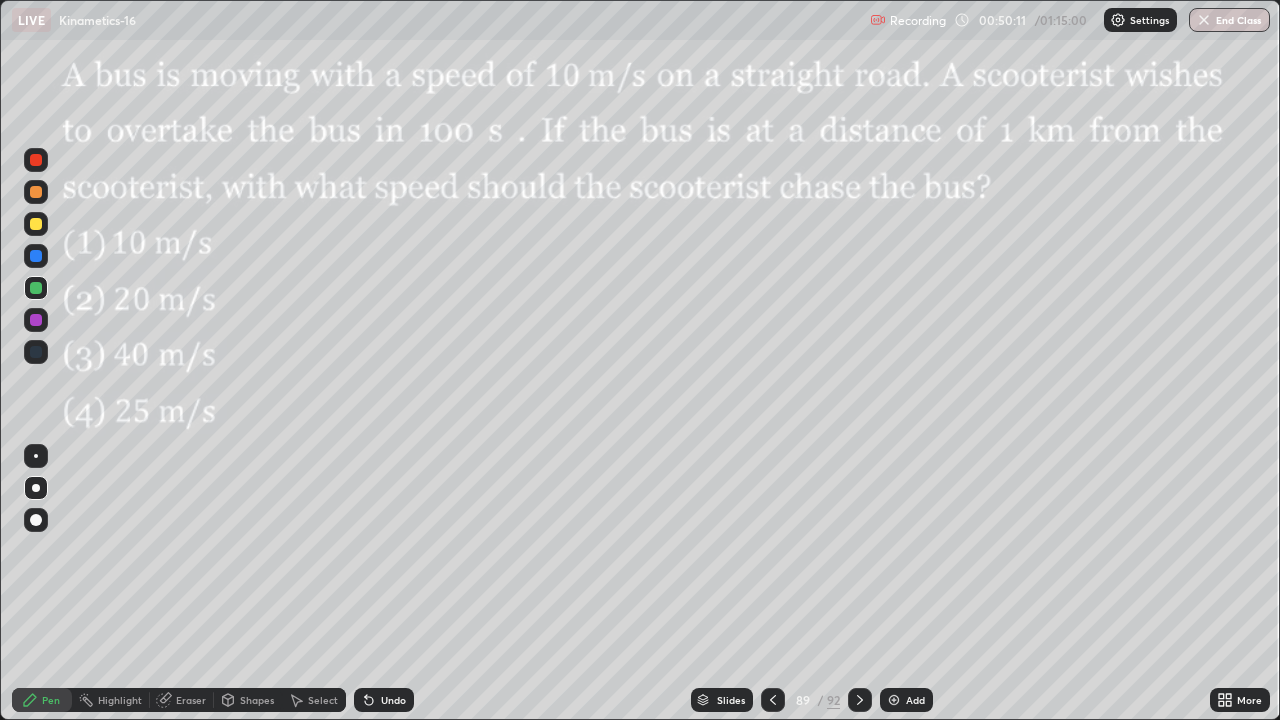 click at bounding box center (36, 320) 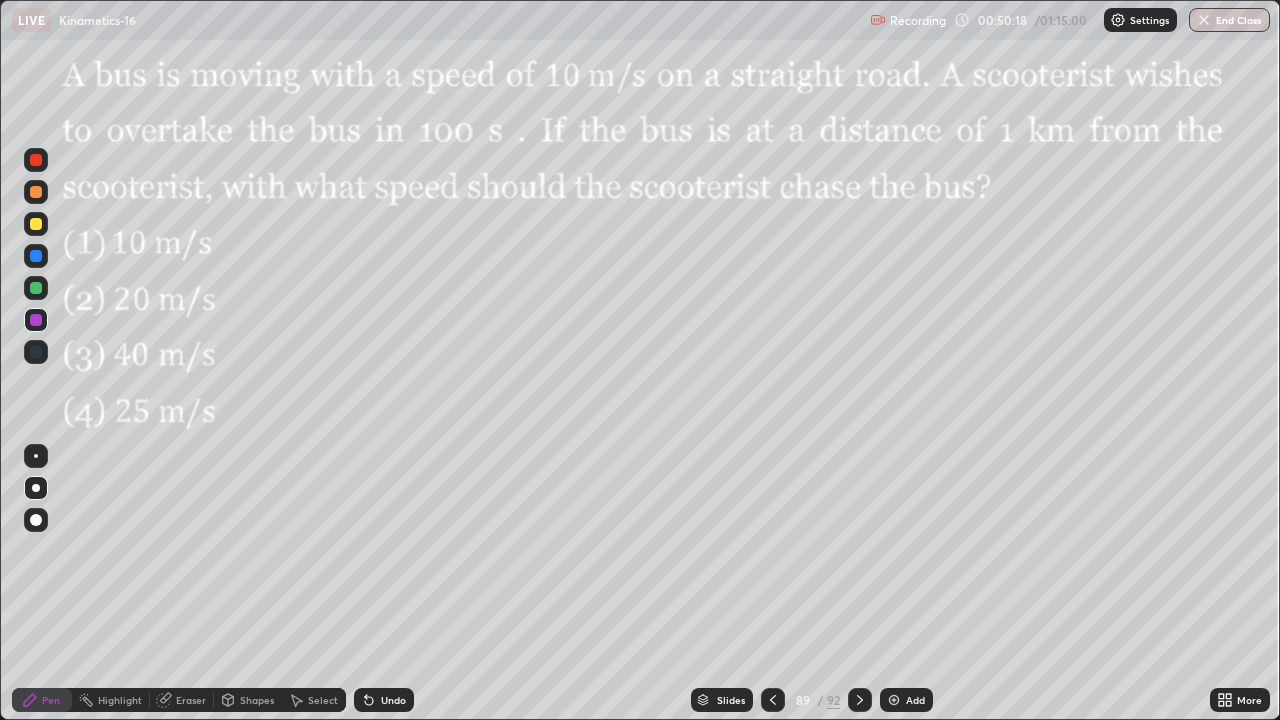 click on "Undo" at bounding box center [393, 700] 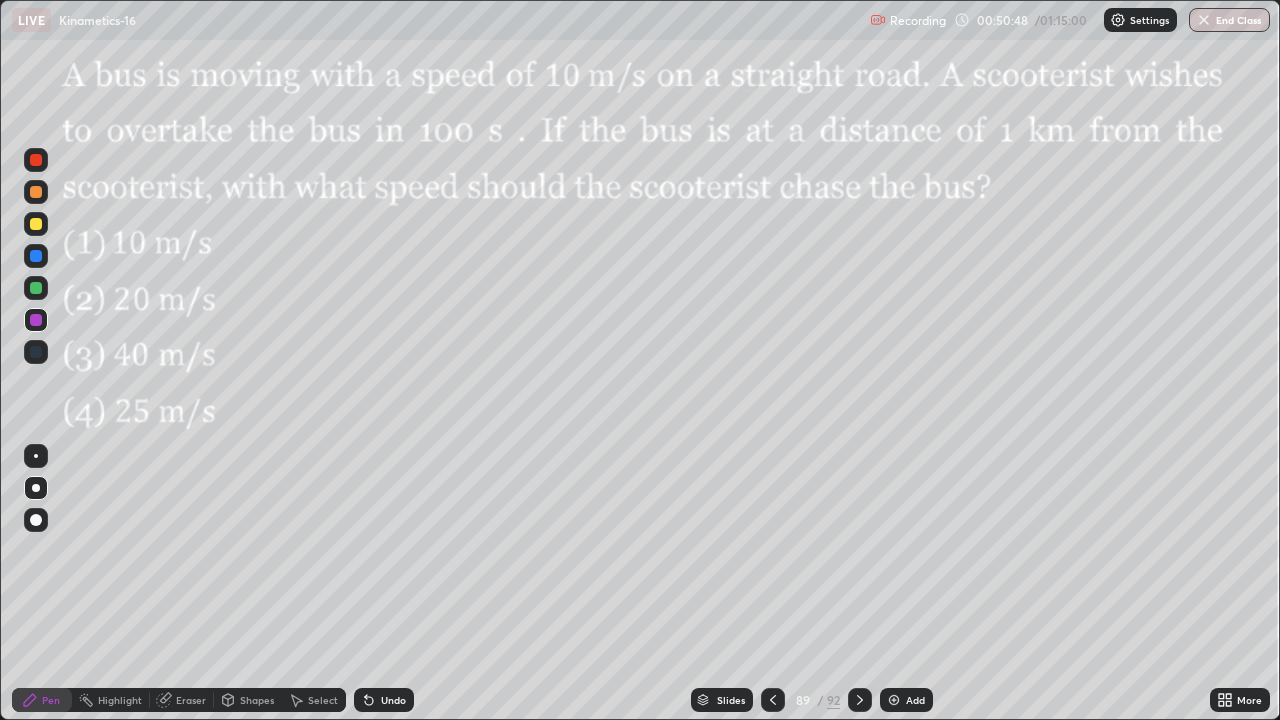 click on "Highlight" at bounding box center [120, 700] 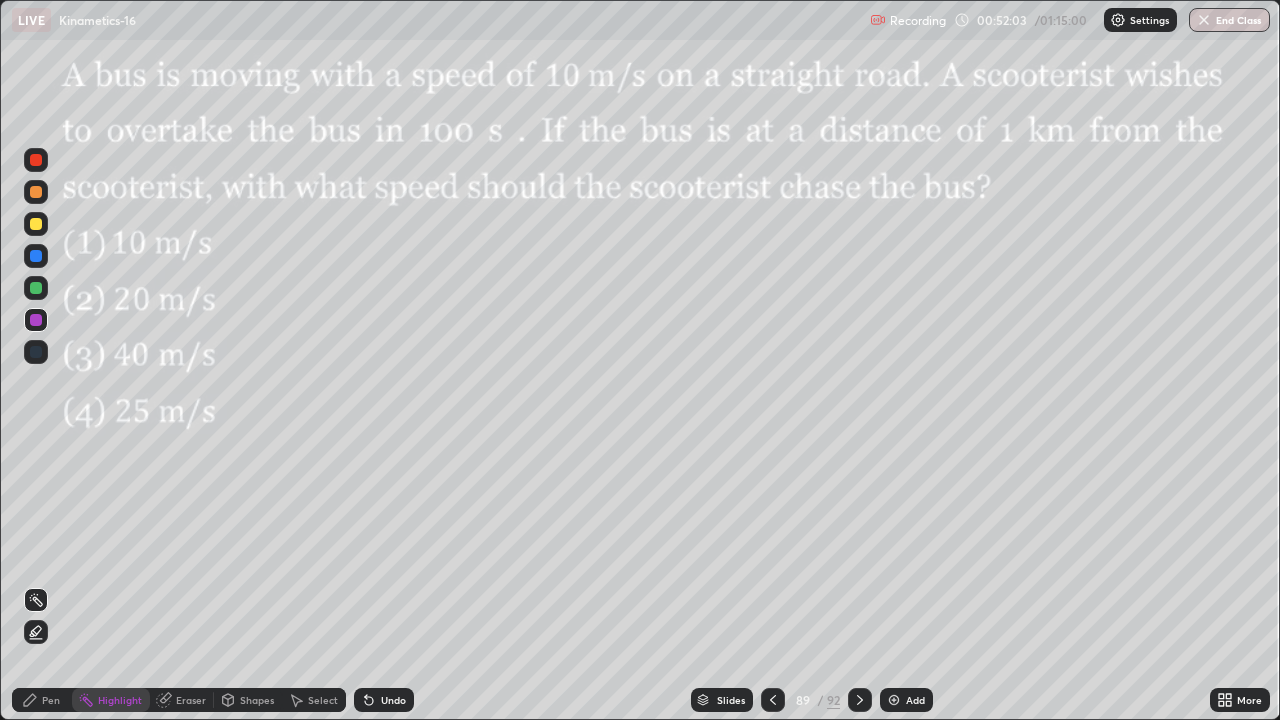 click at bounding box center [36, 192] 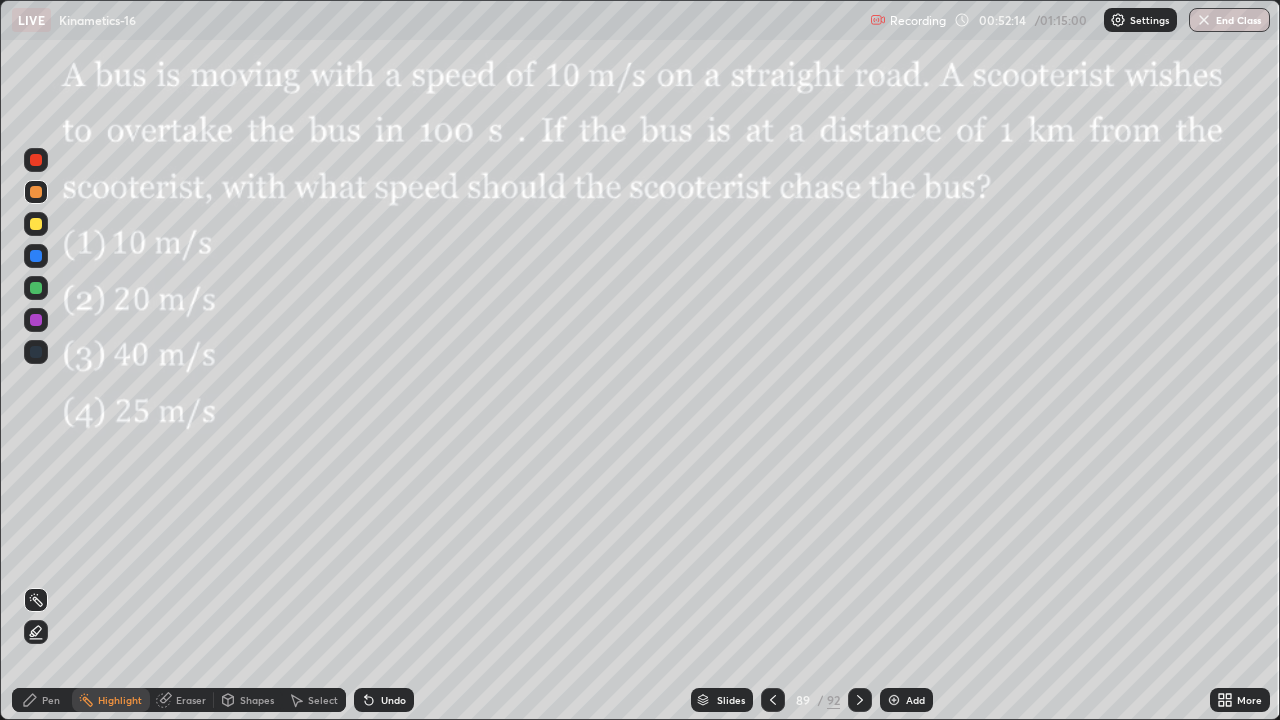 click at bounding box center [36, 160] 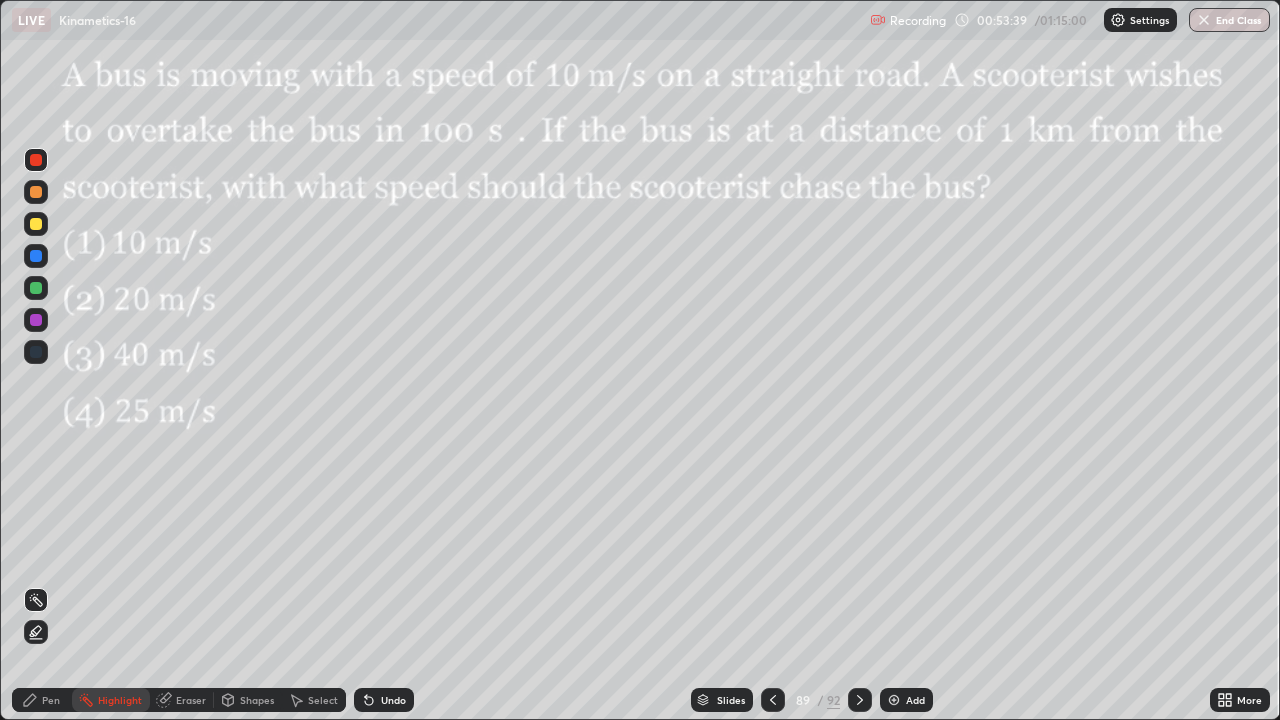 click 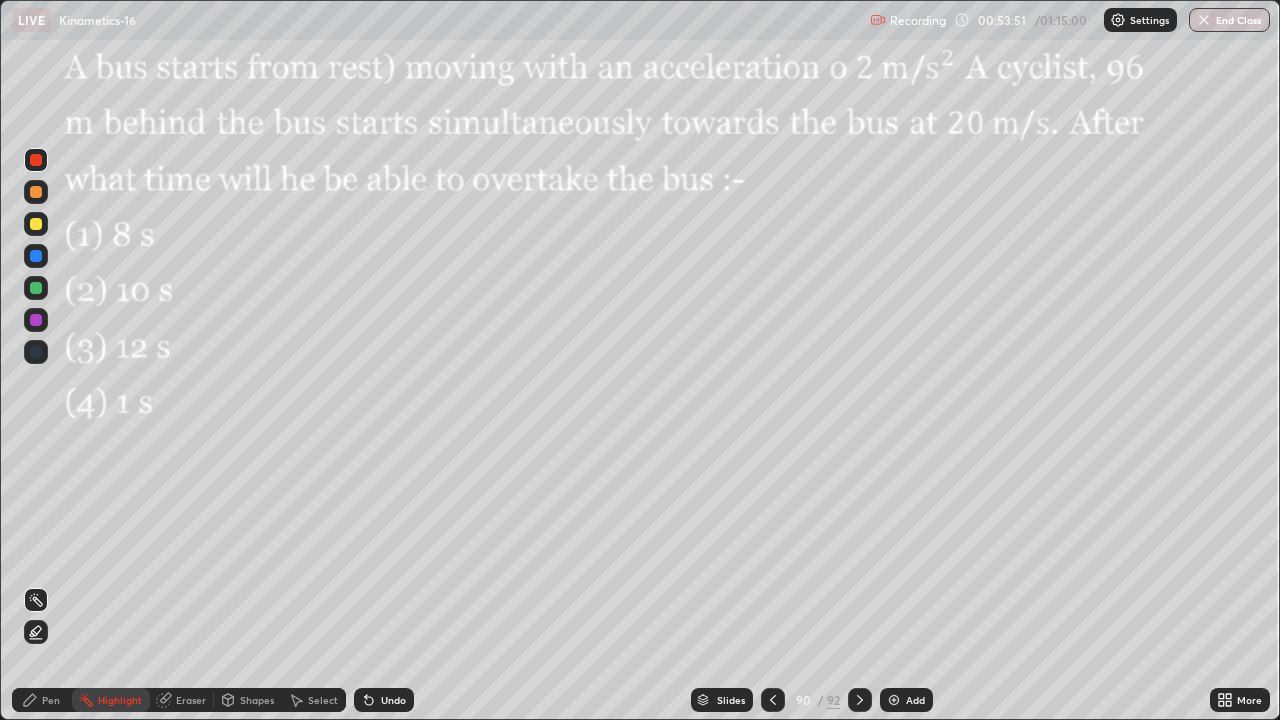click on "Pen" at bounding box center [42, 700] 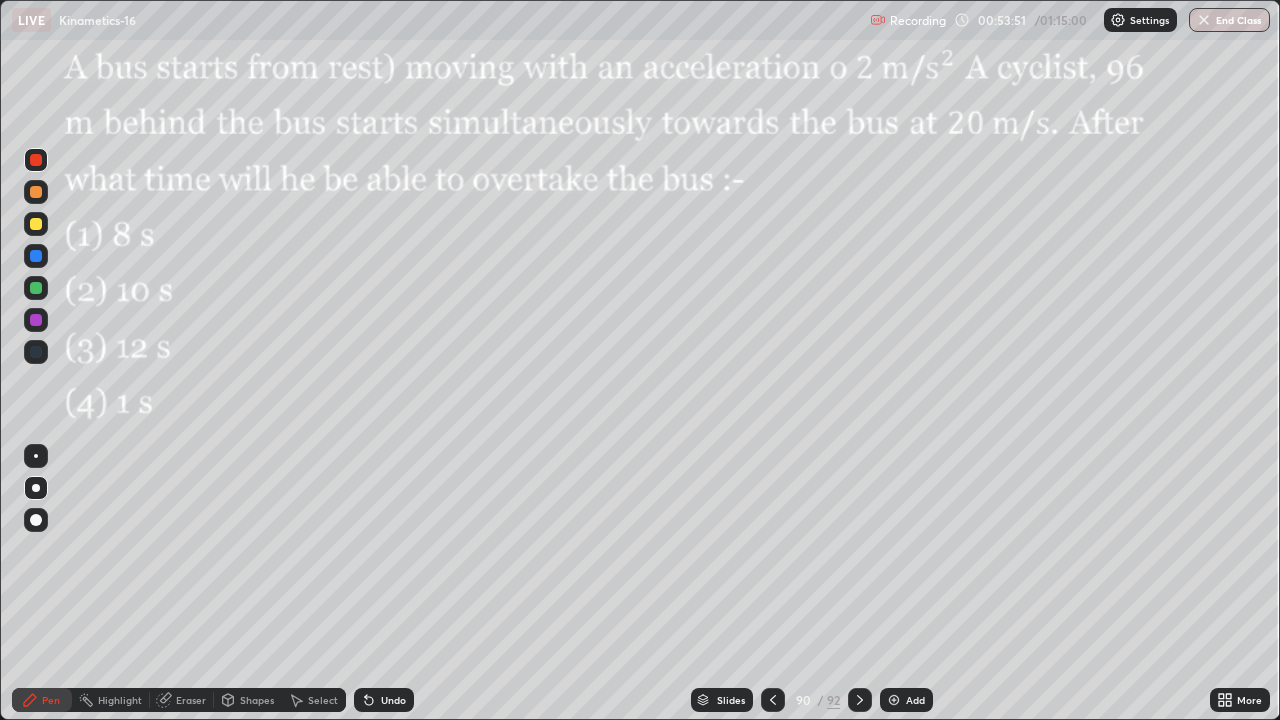 click at bounding box center [36, 160] 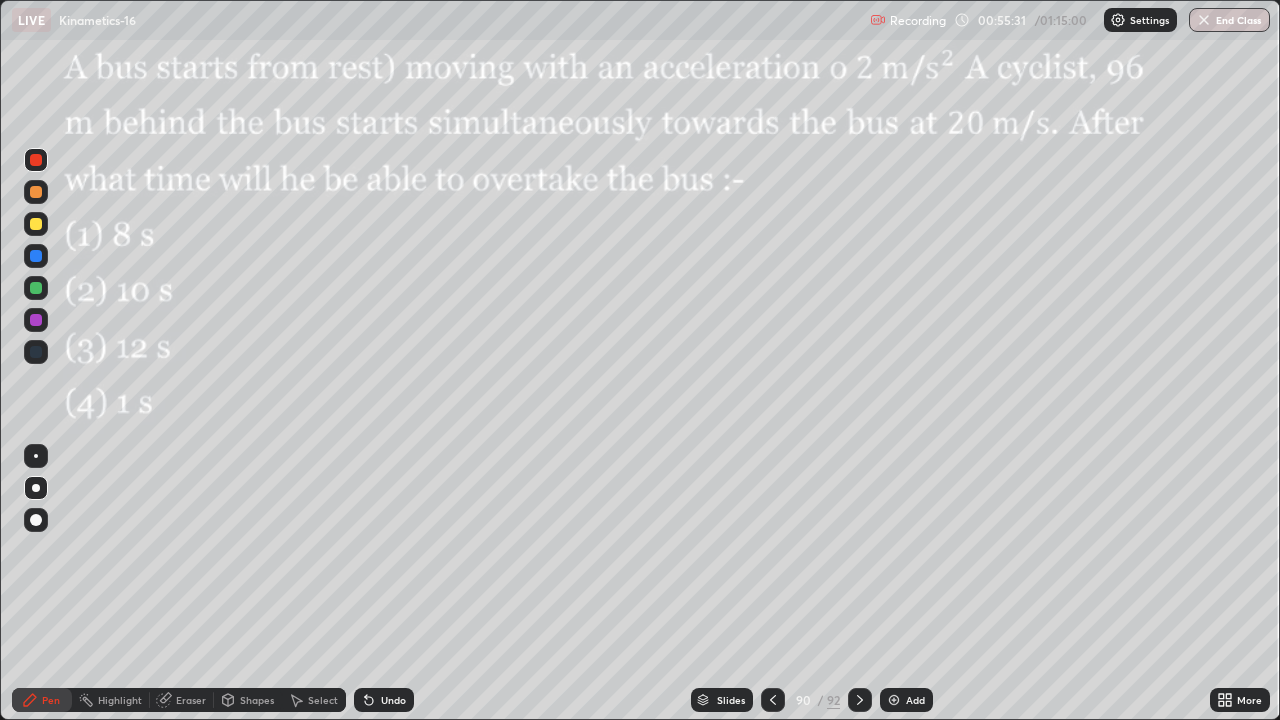 click at bounding box center (36, 320) 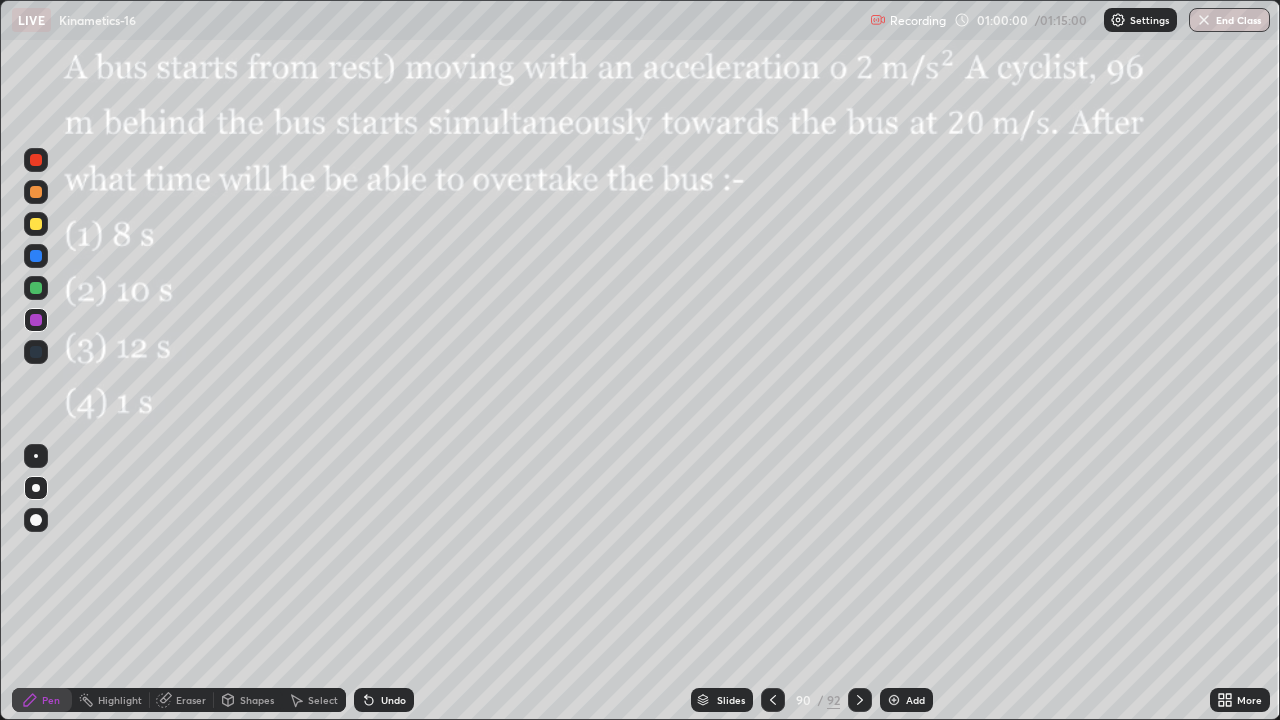 click on "Eraser" at bounding box center (191, 700) 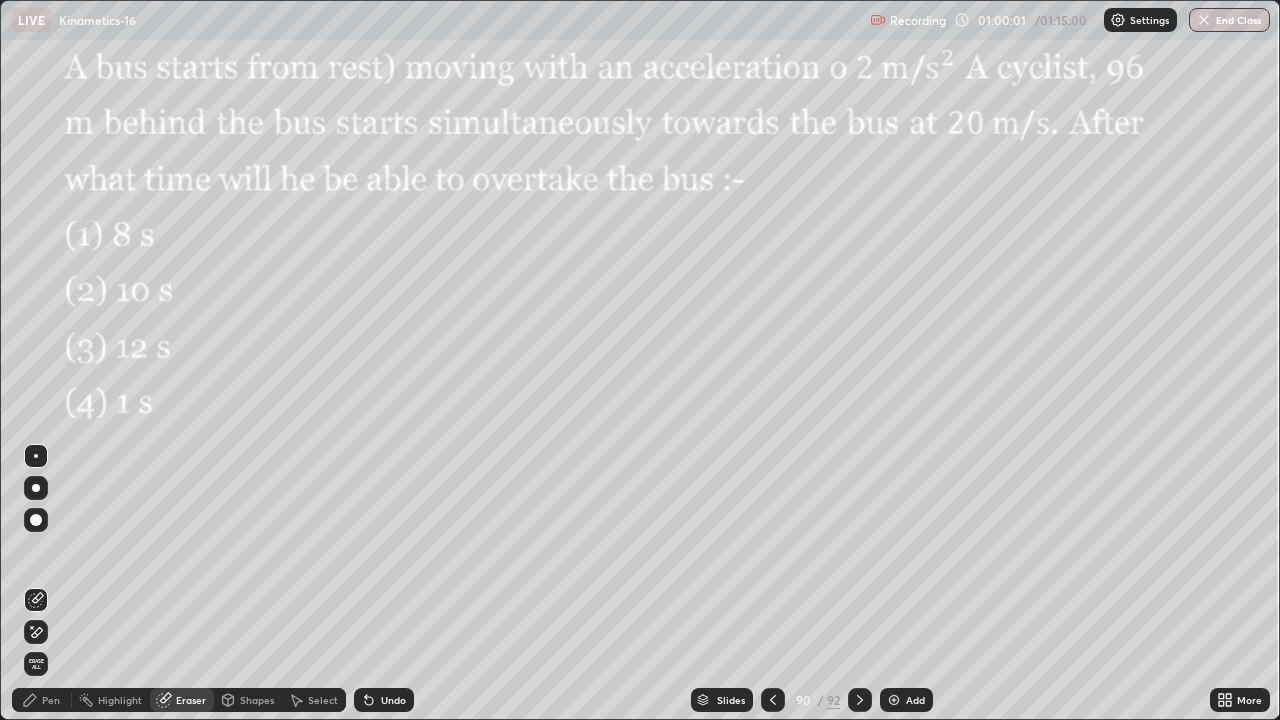 click 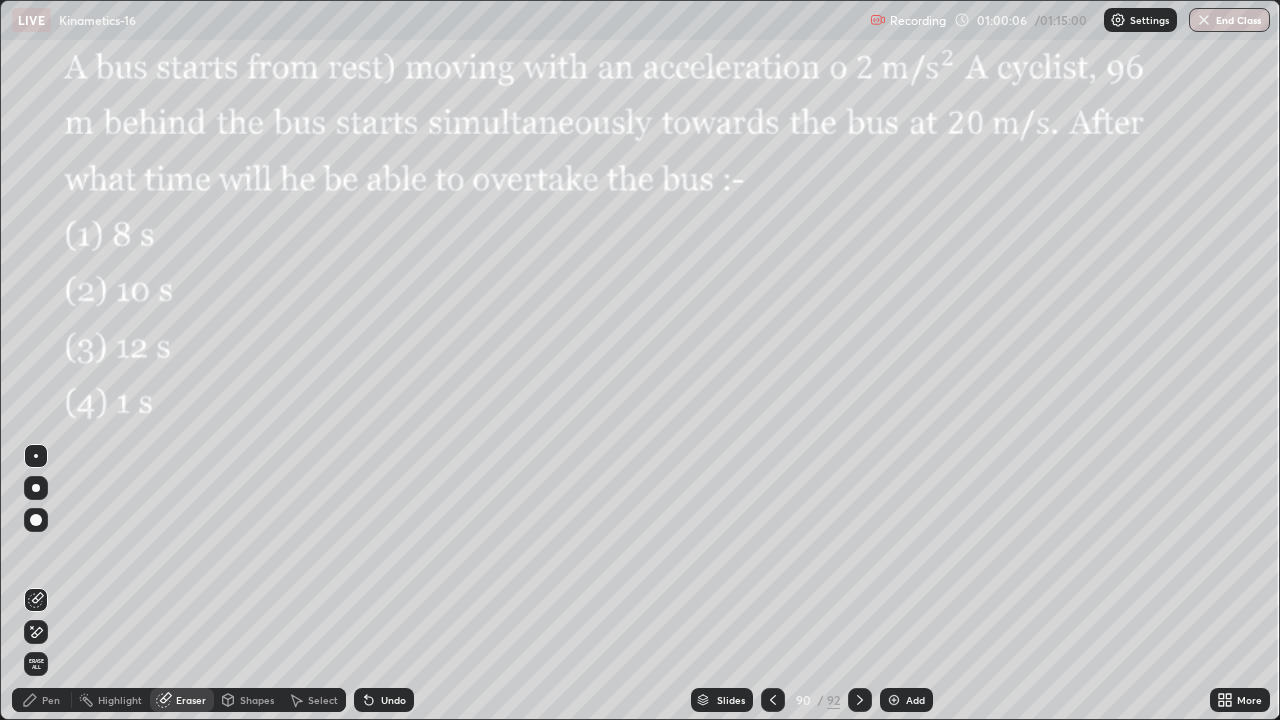 click on "Pen" at bounding box center [51, 700] 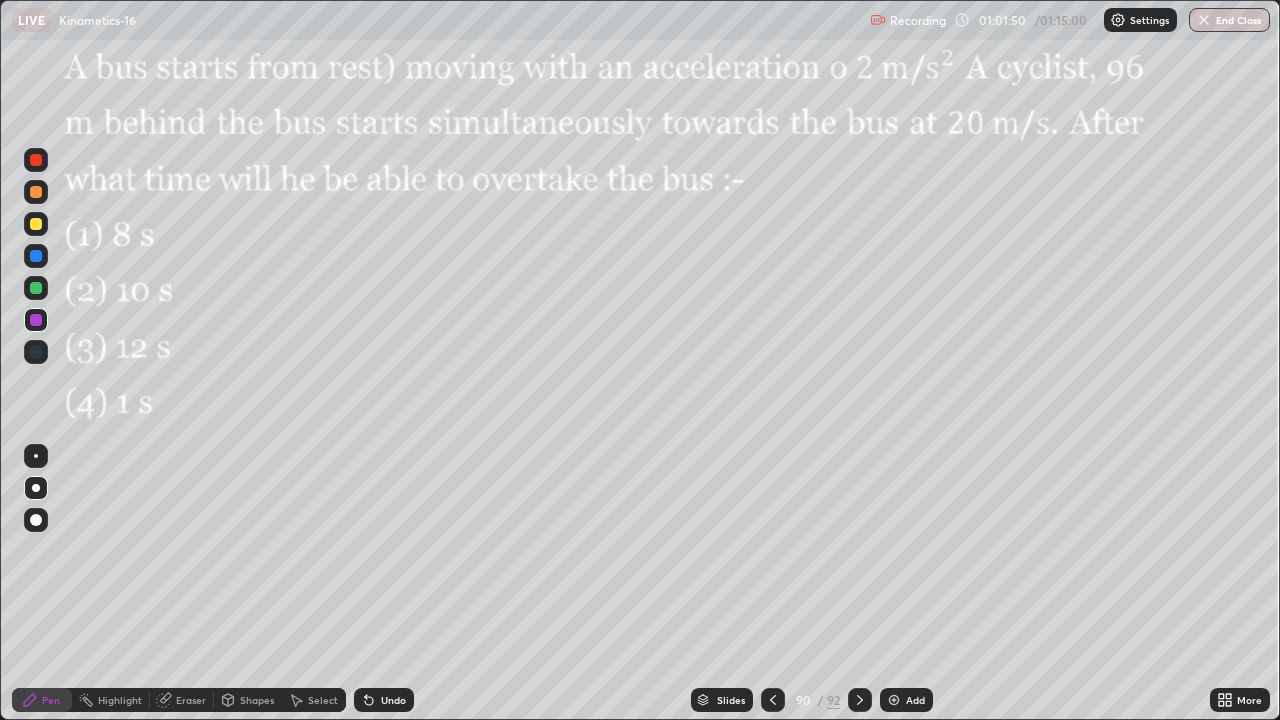 click at bounding box center [36, 288] 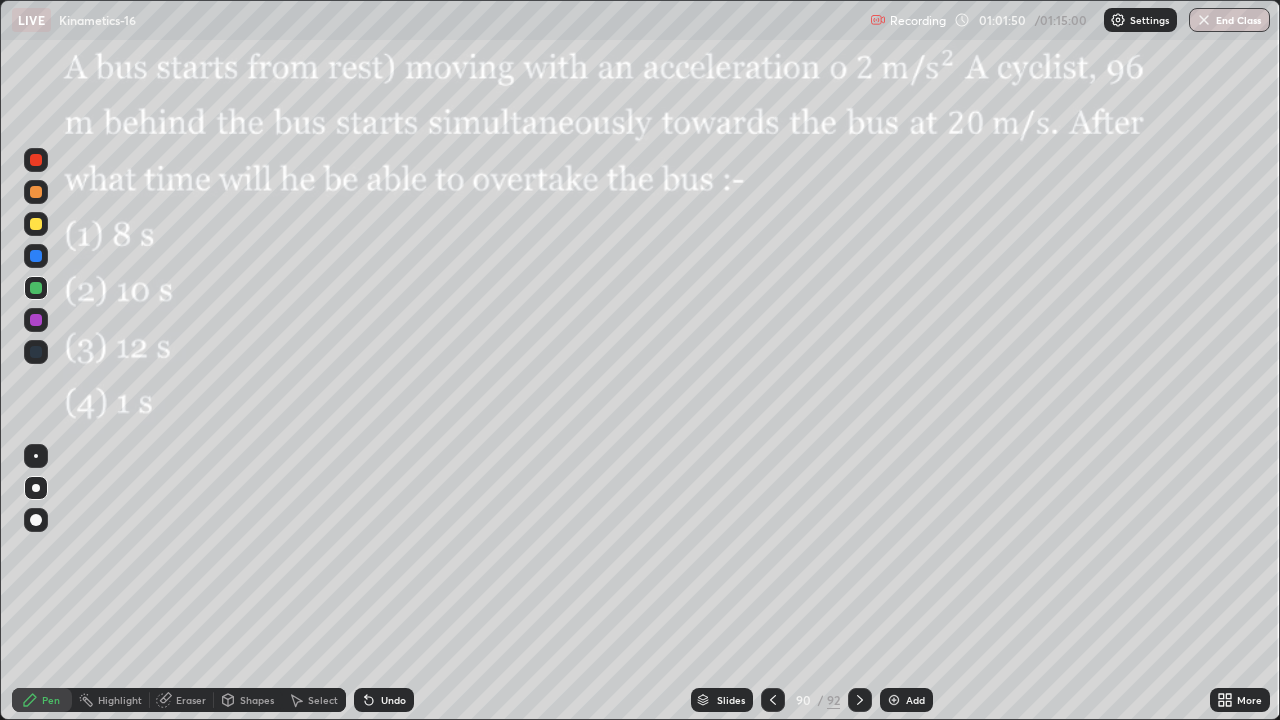 click at bounding box center [36, 224] 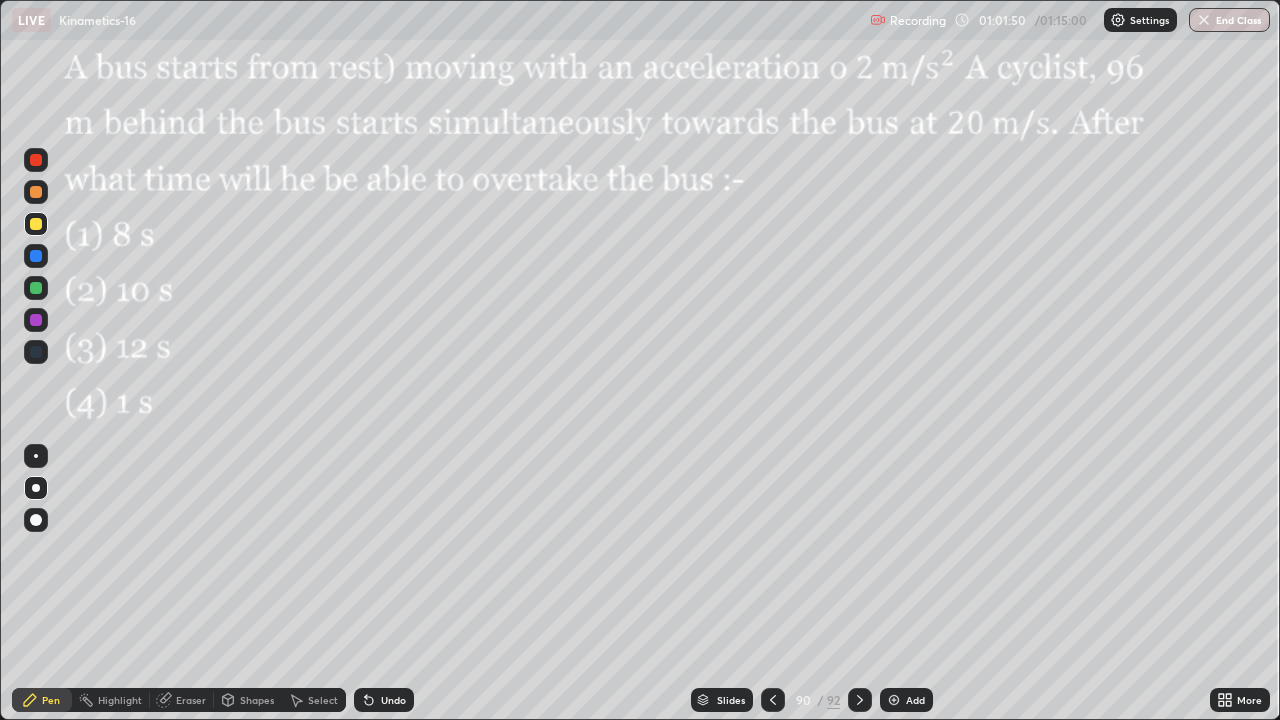 click at bounding box center (36, 192) 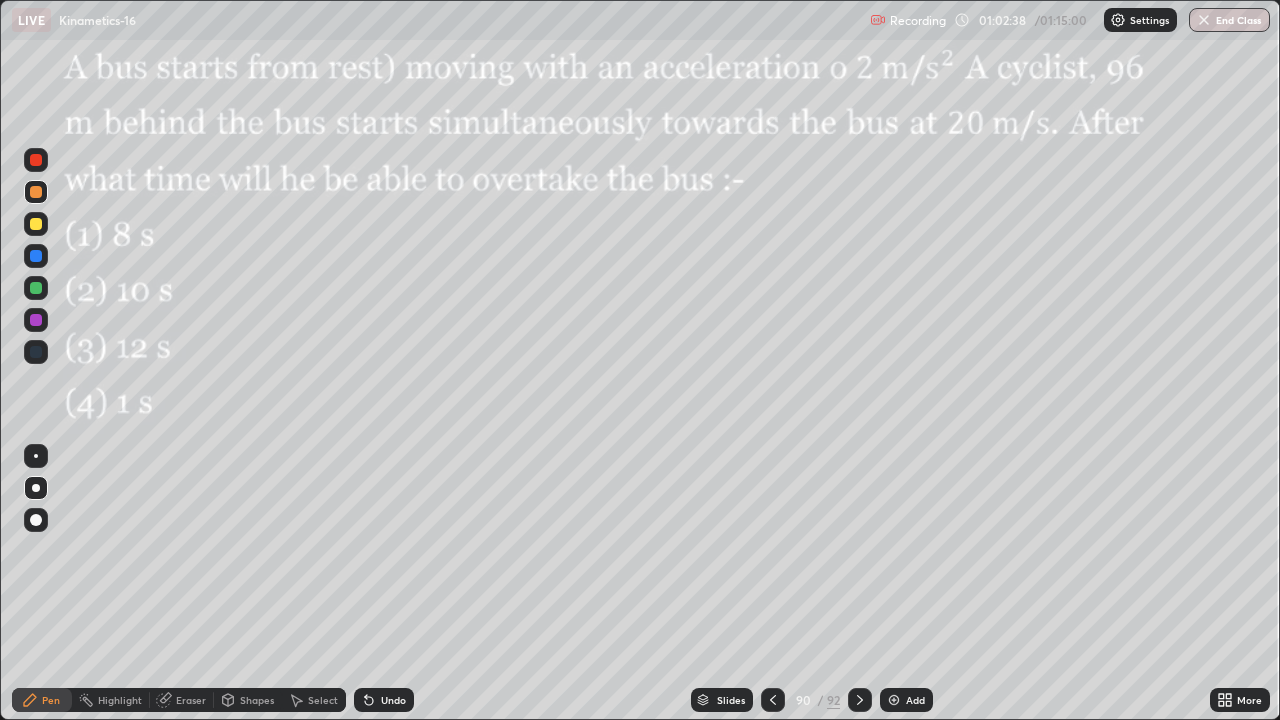 click at bounding box center [36, 320] 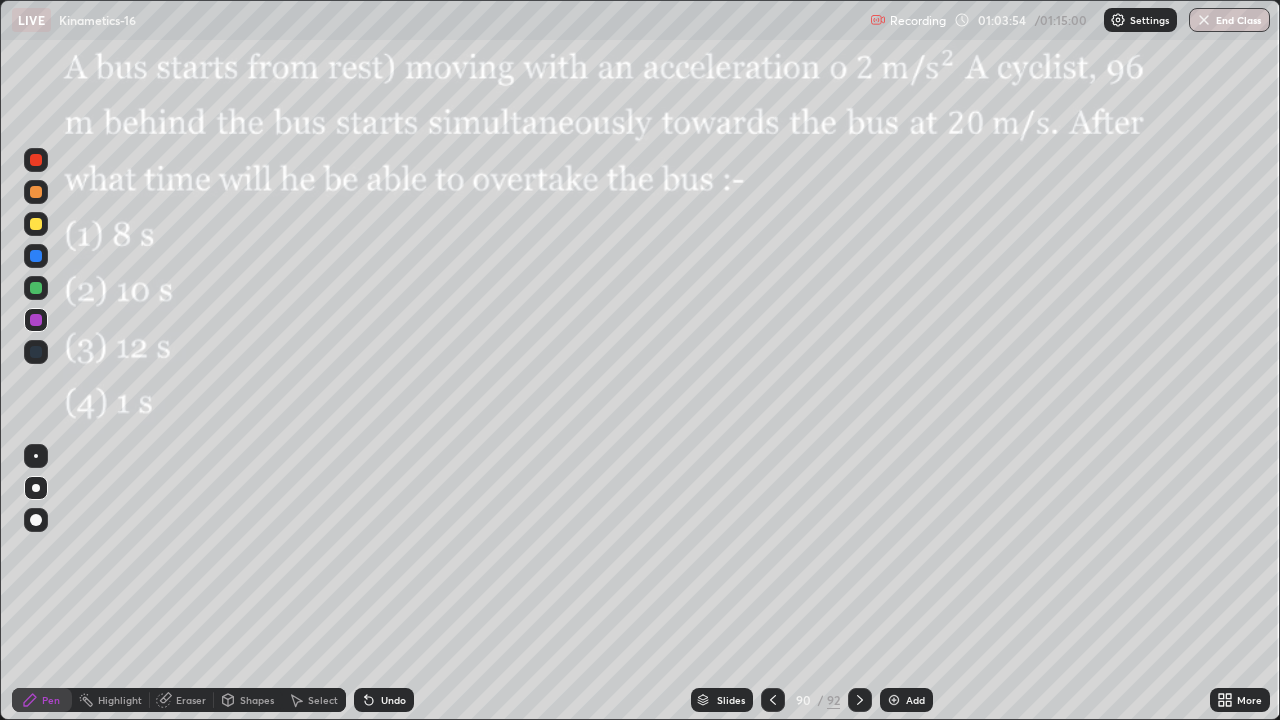click at bounding box center (36, 288) 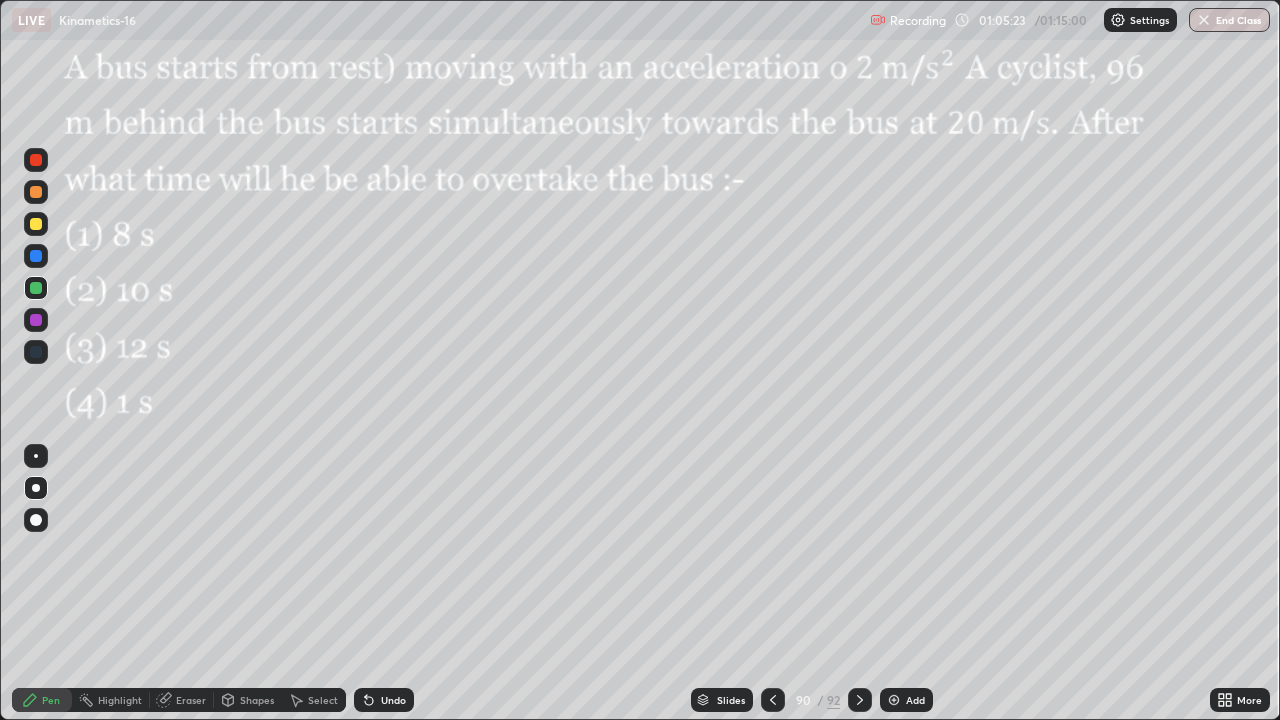 click on "Undo" at bounding box center [393, 700] 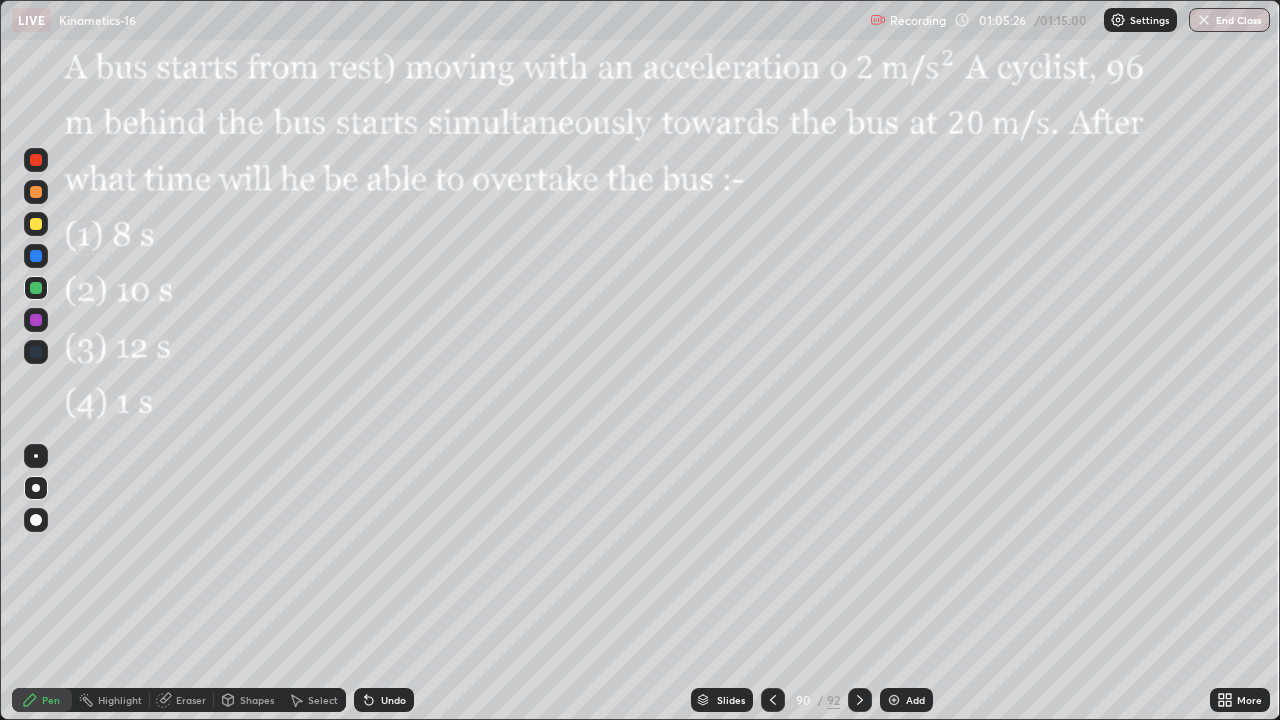 click on "Undo" at bounding box center (384, 700) 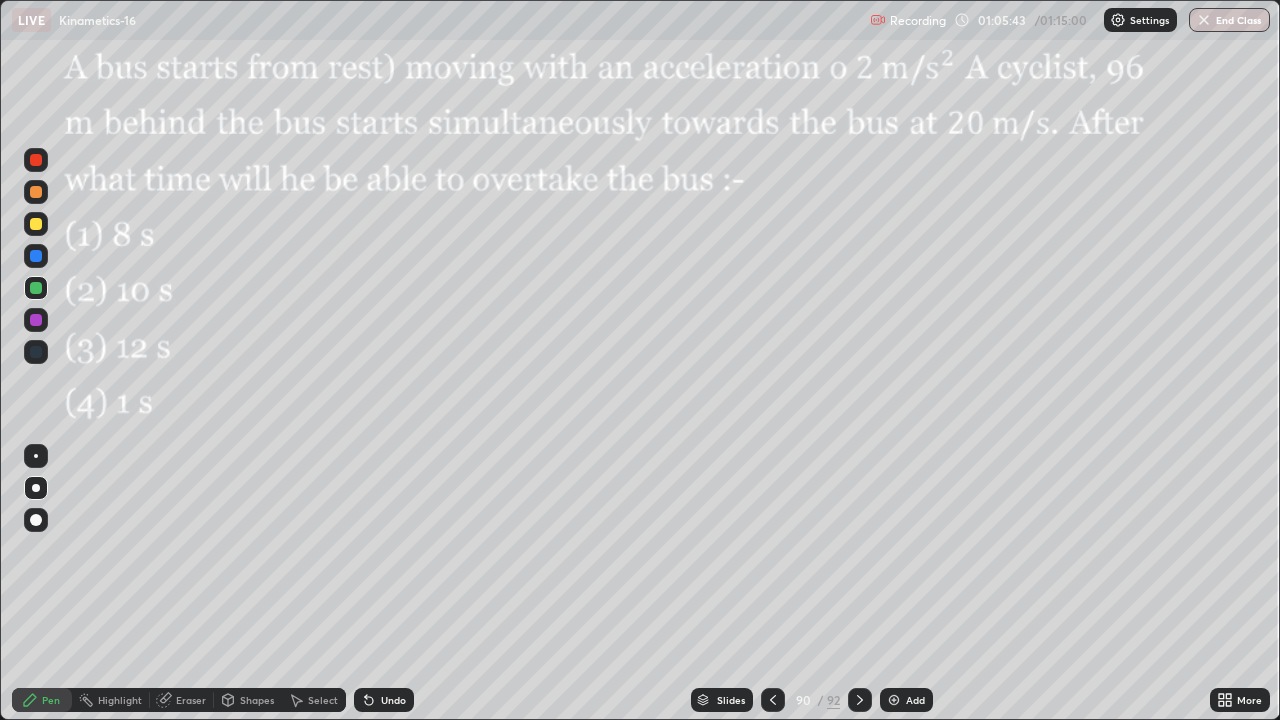 click 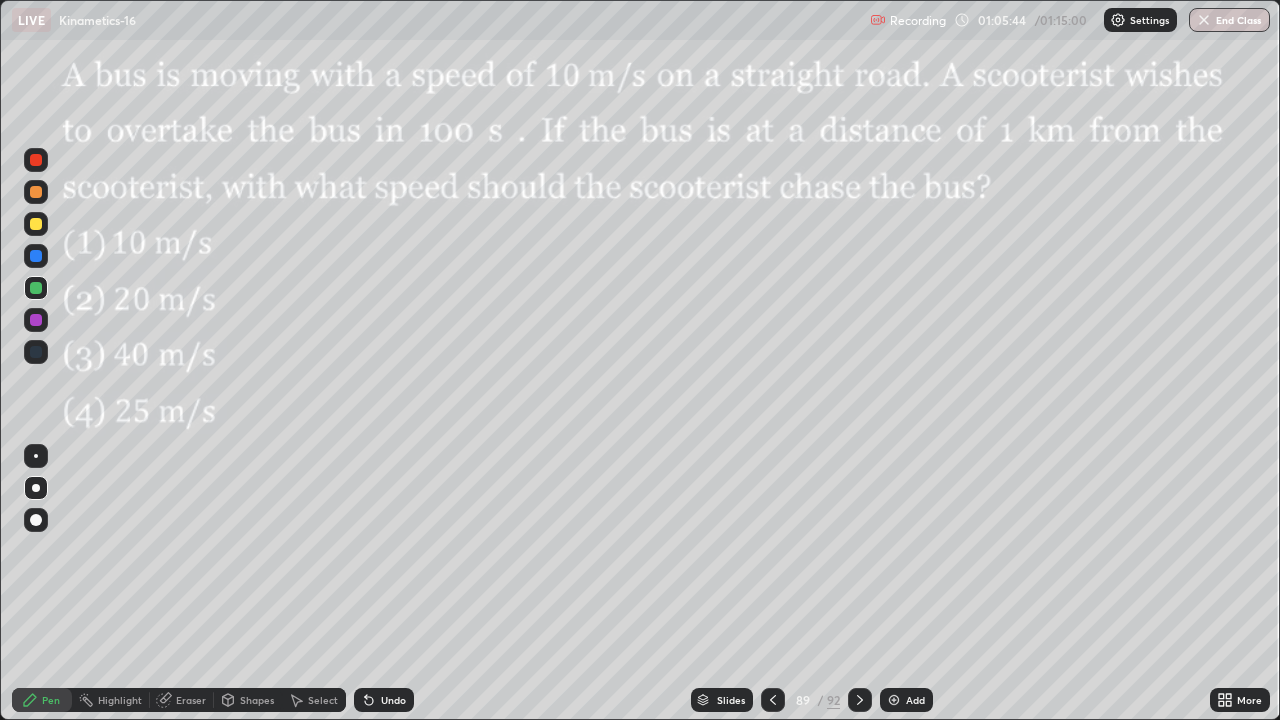 click 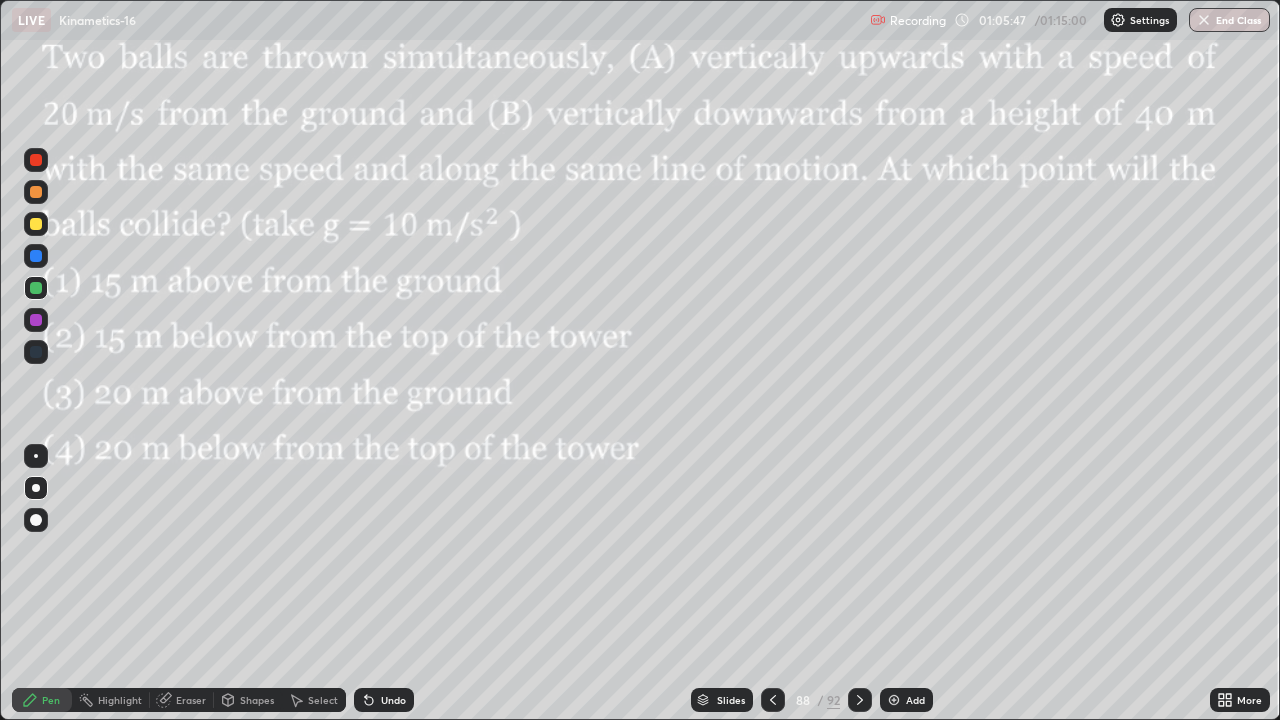click 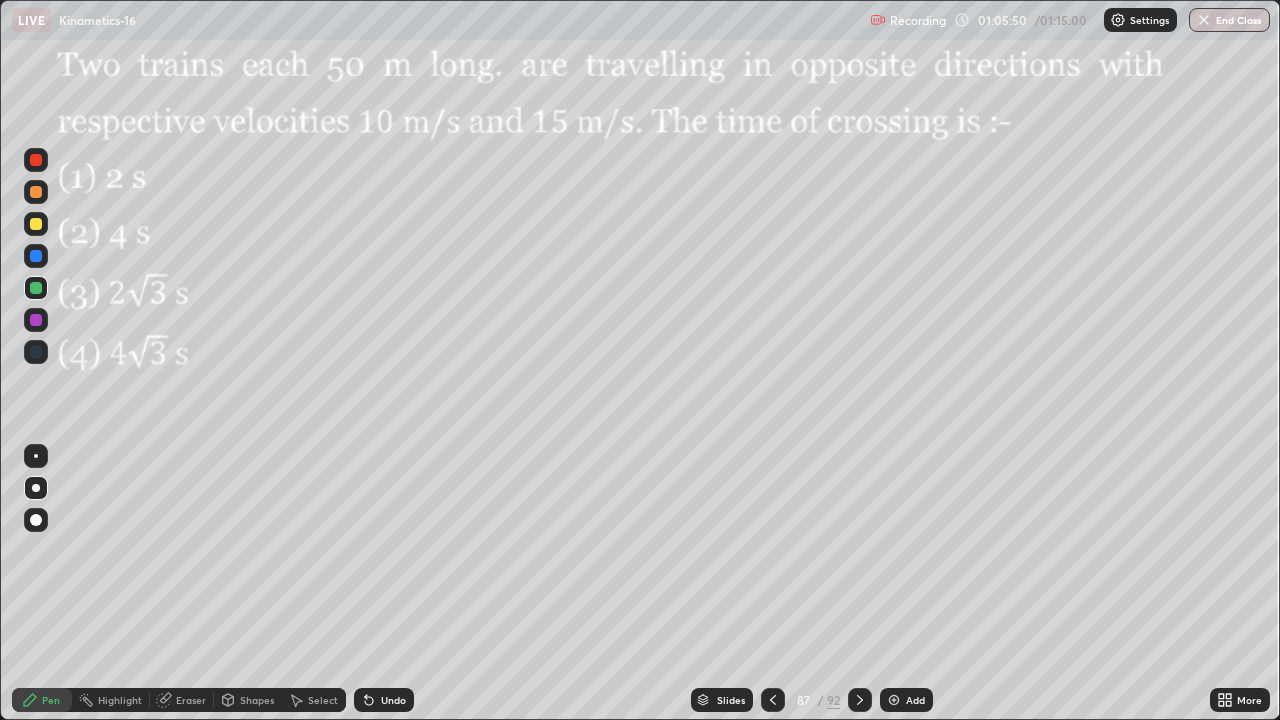 click 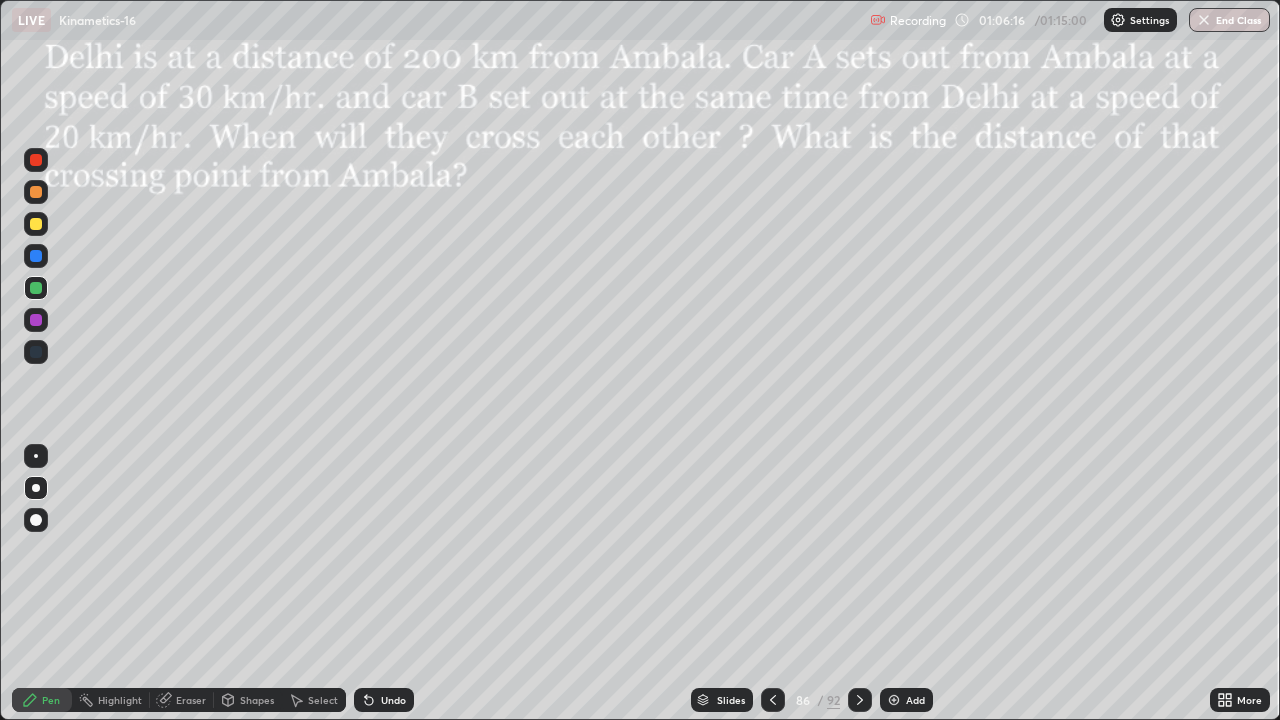 click 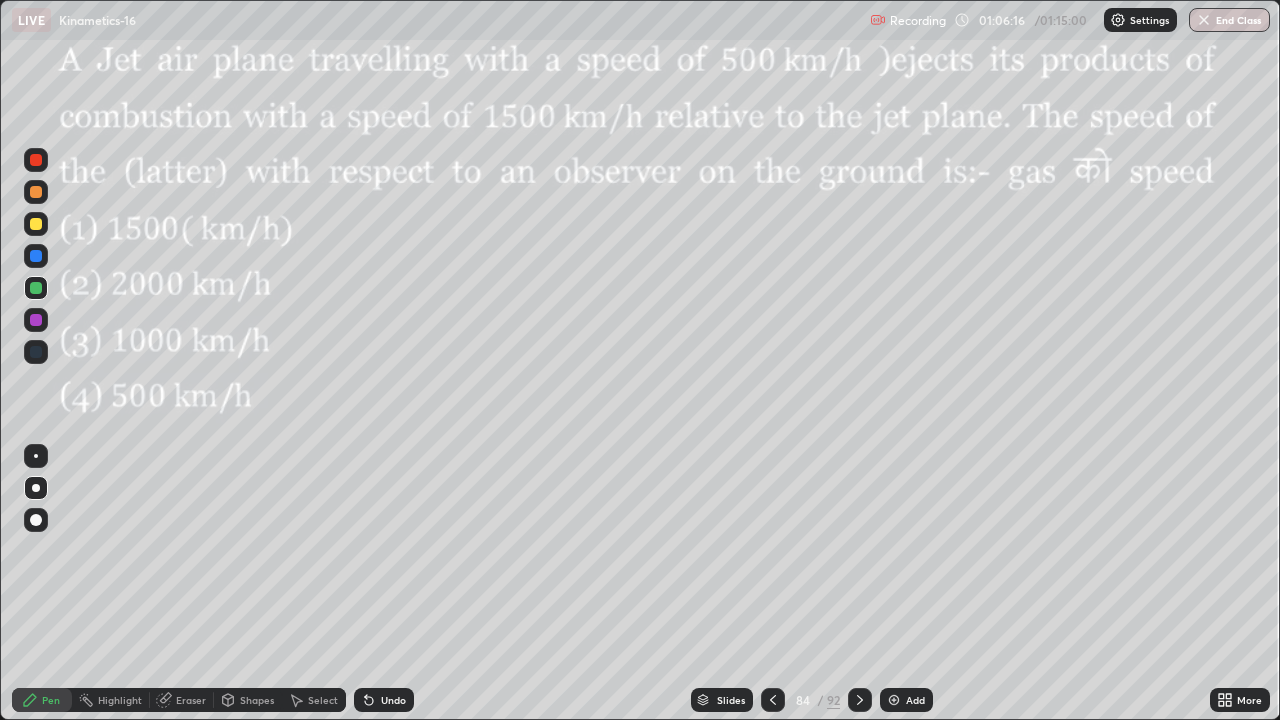 click 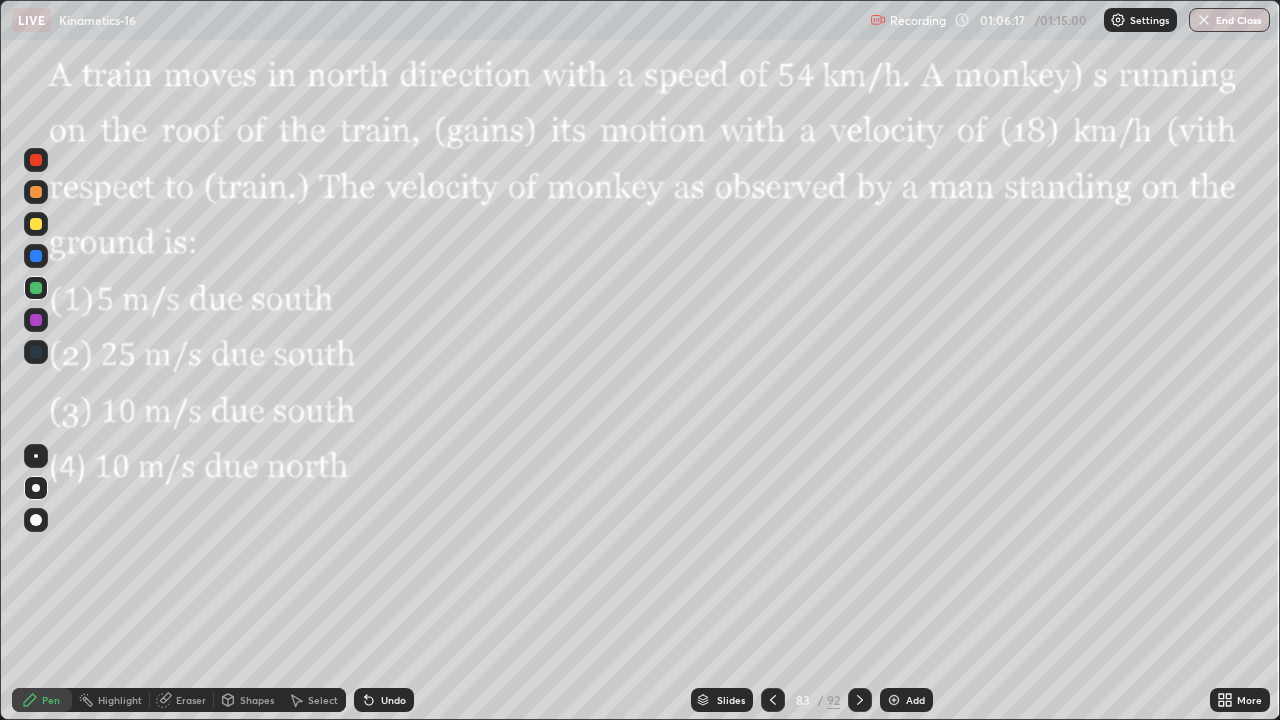 click 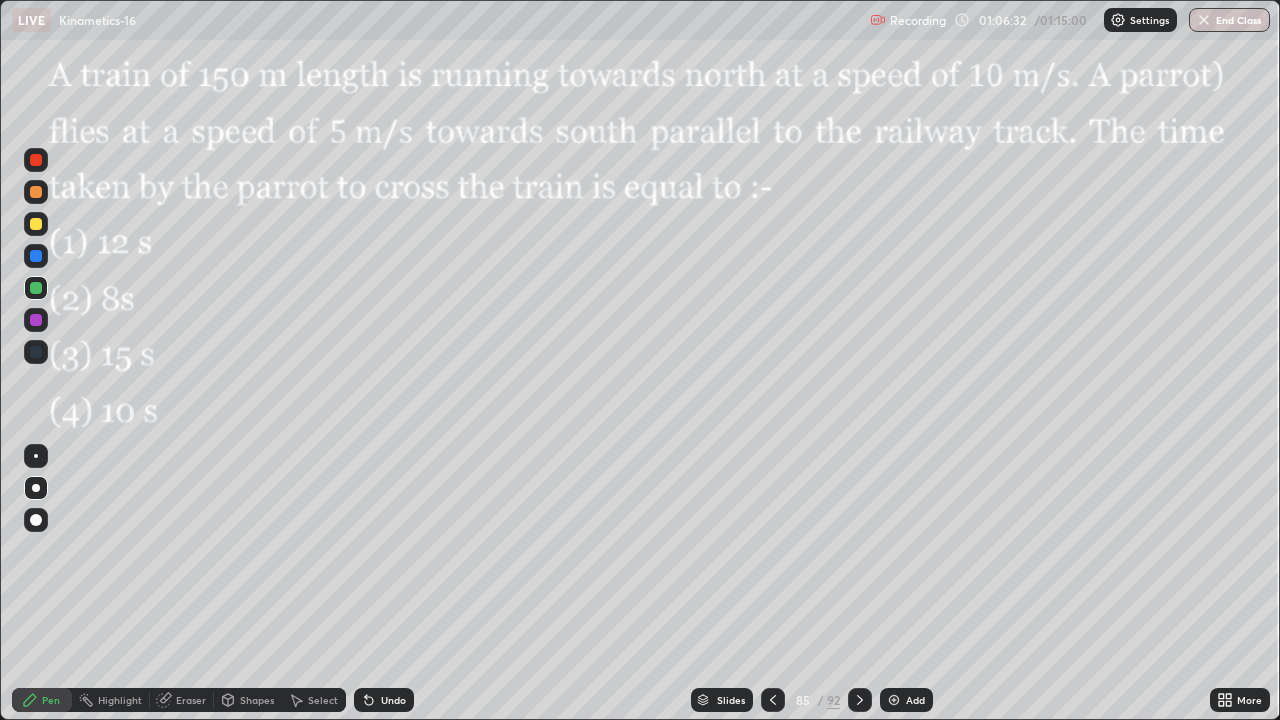 click 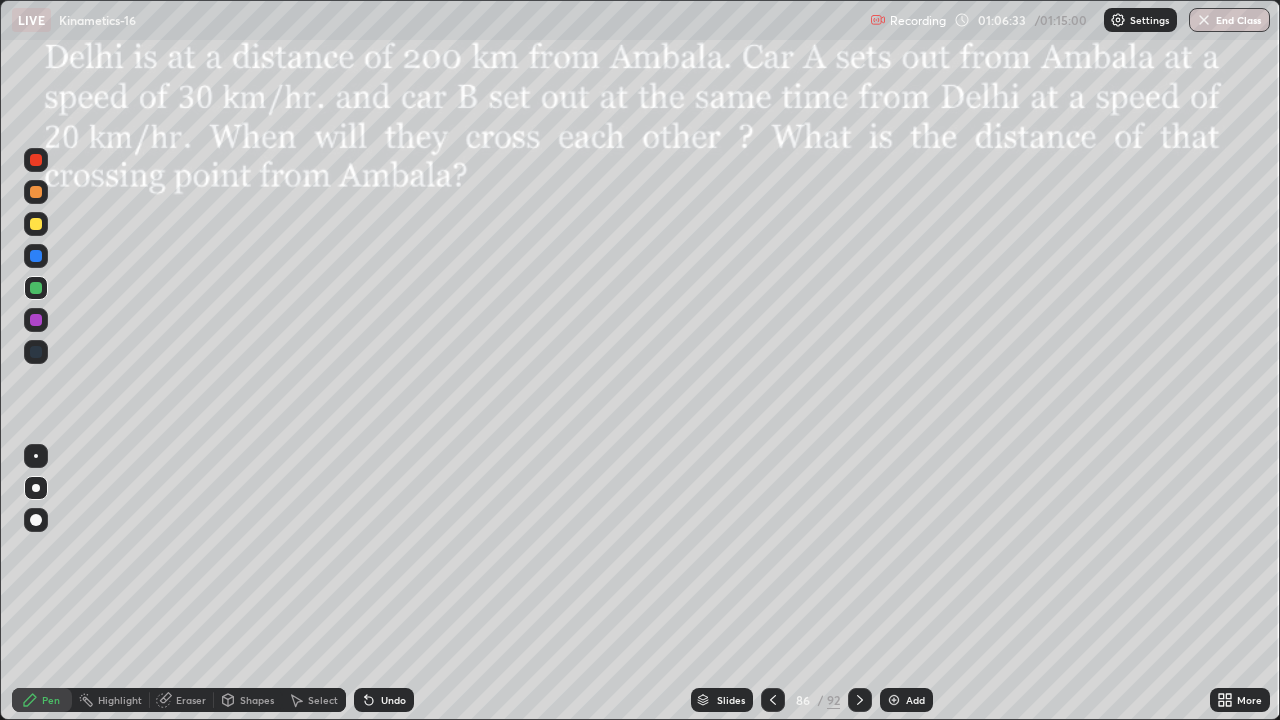click 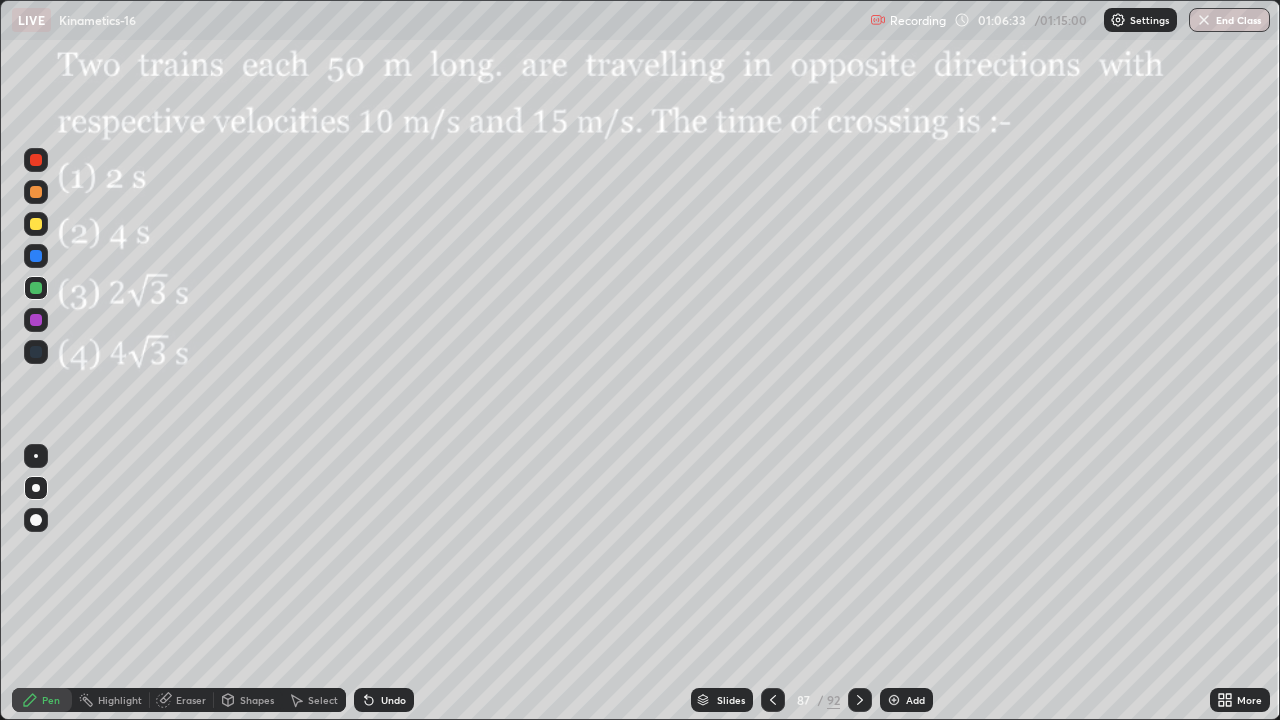 click at bounding box center (860, 700) 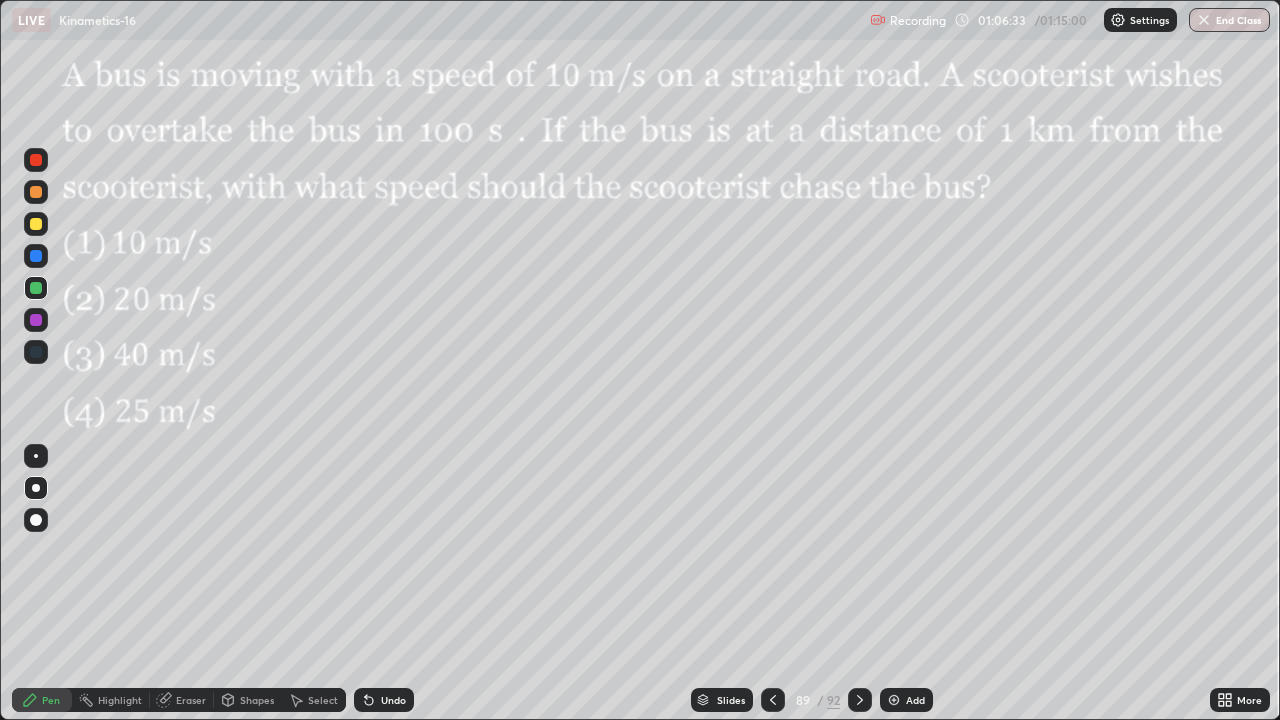 click at bounding box center [860, 700] 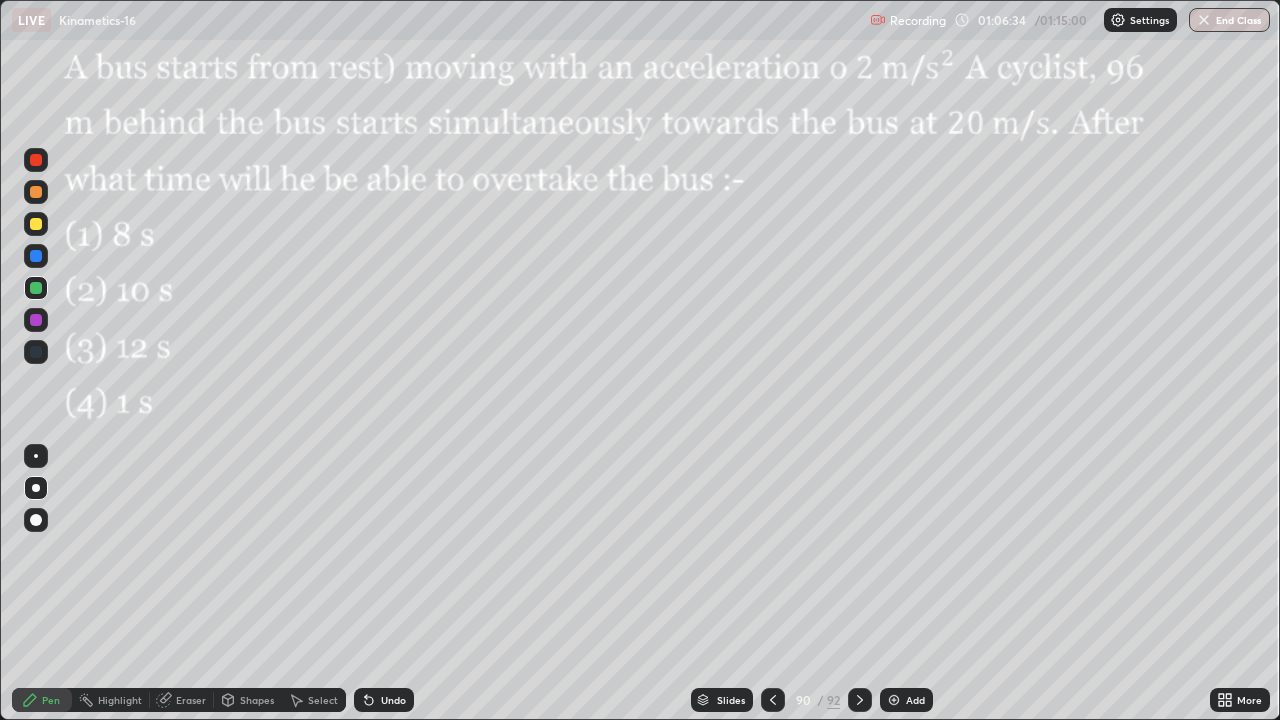 click 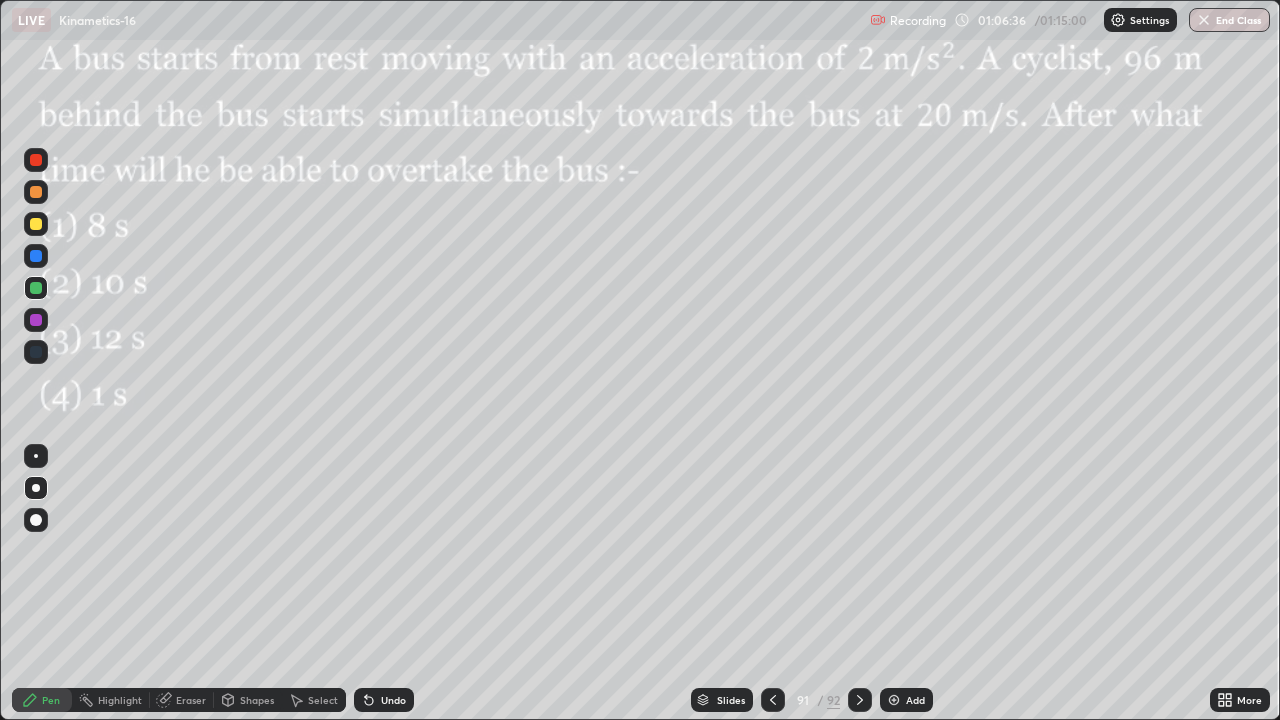 click at bounding box center [773, 700] 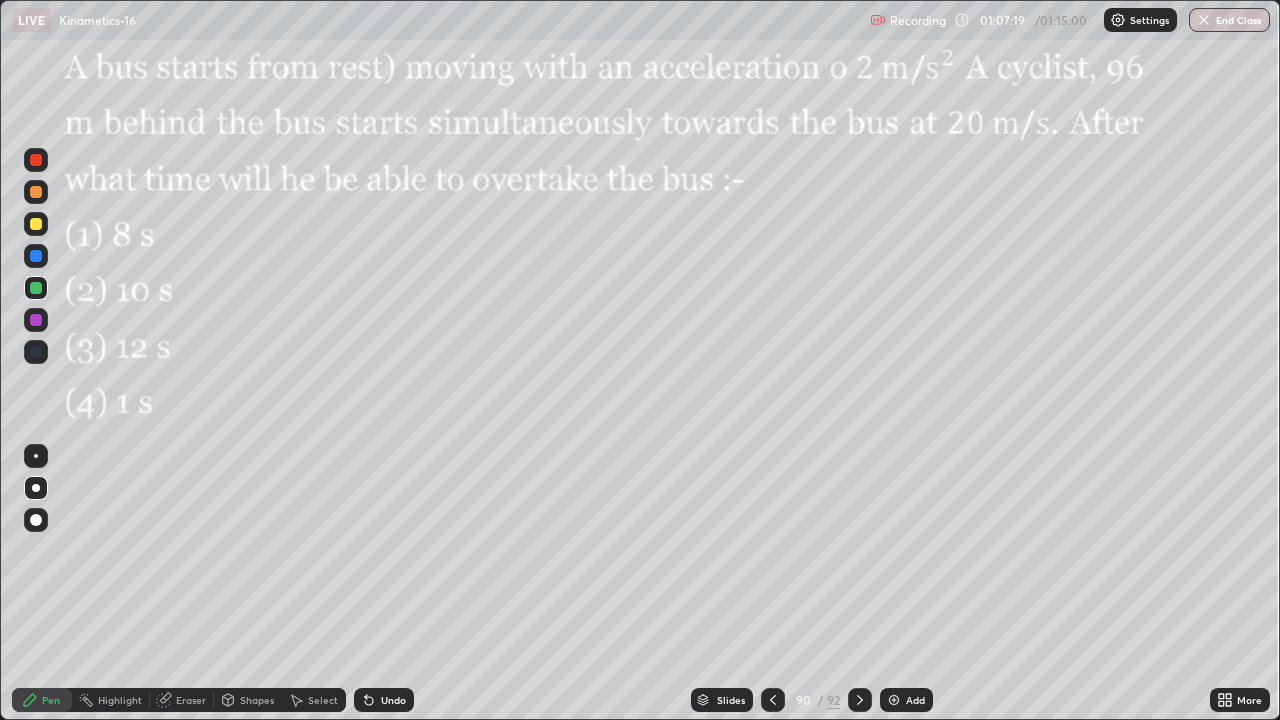 click at bounding box center [36, 160] 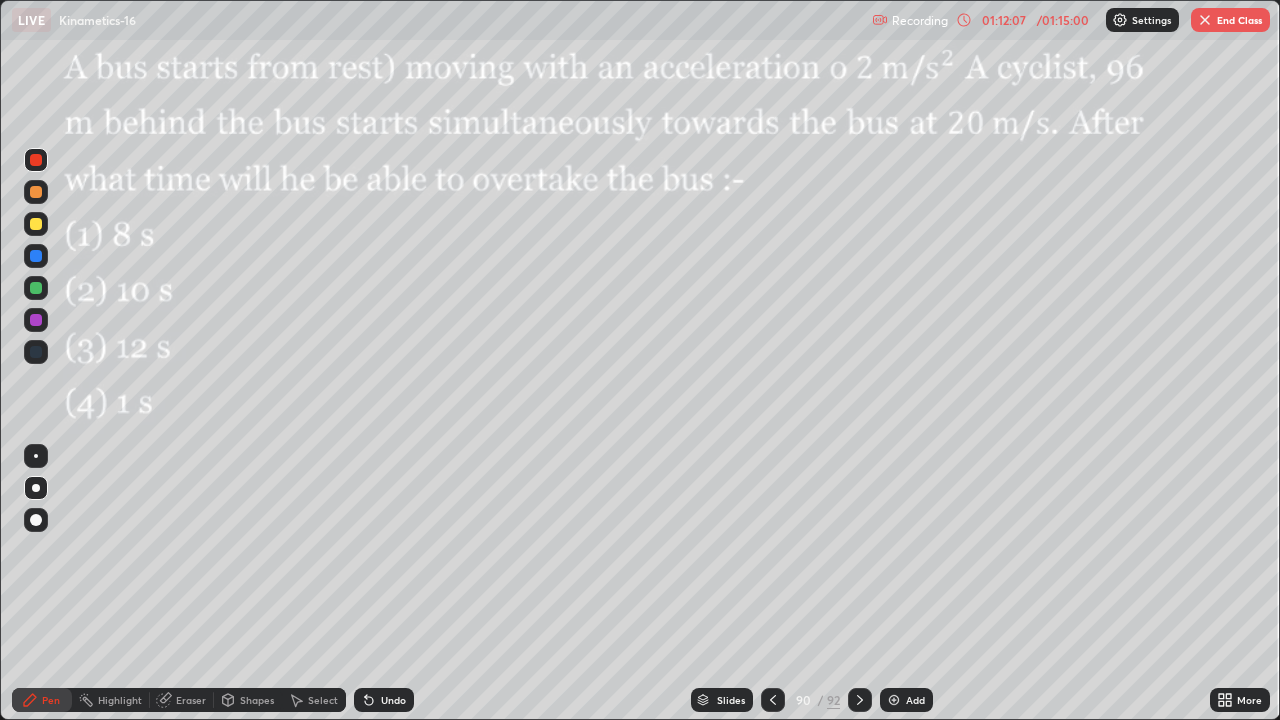 click on "End Class" at bounding box center [1230, 20] 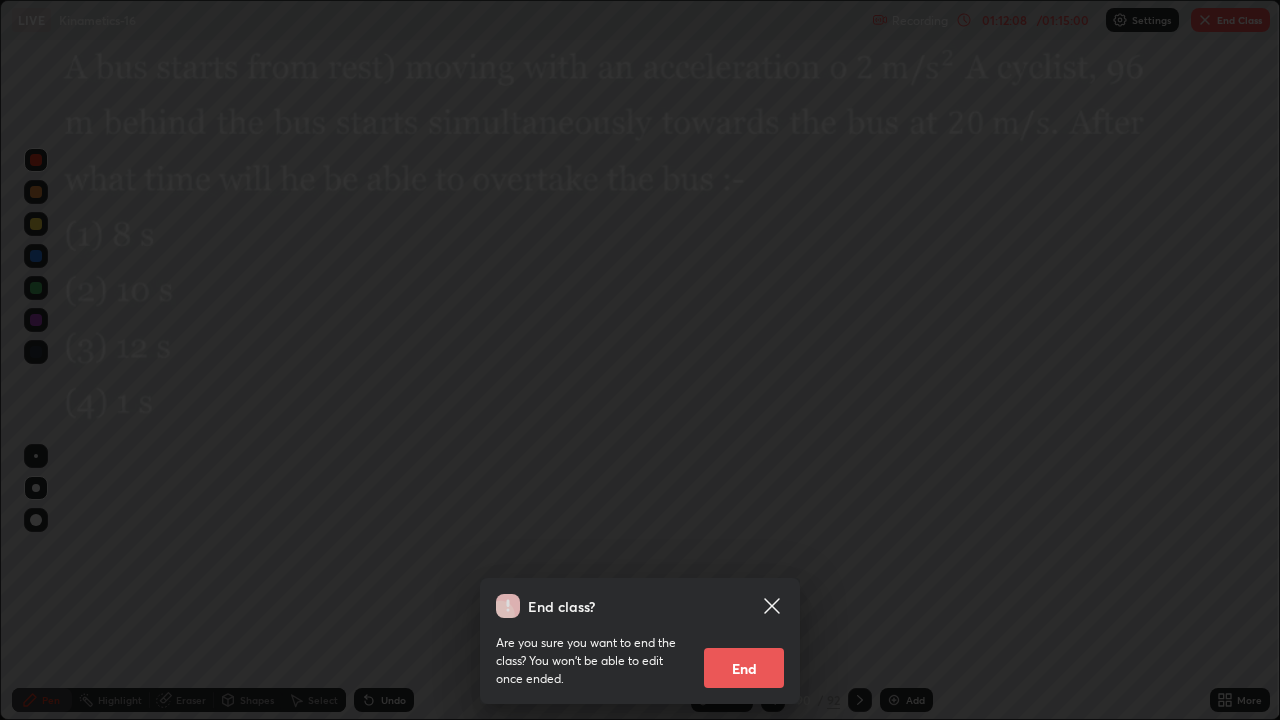 click on "End" at bounding box center [744, 668] 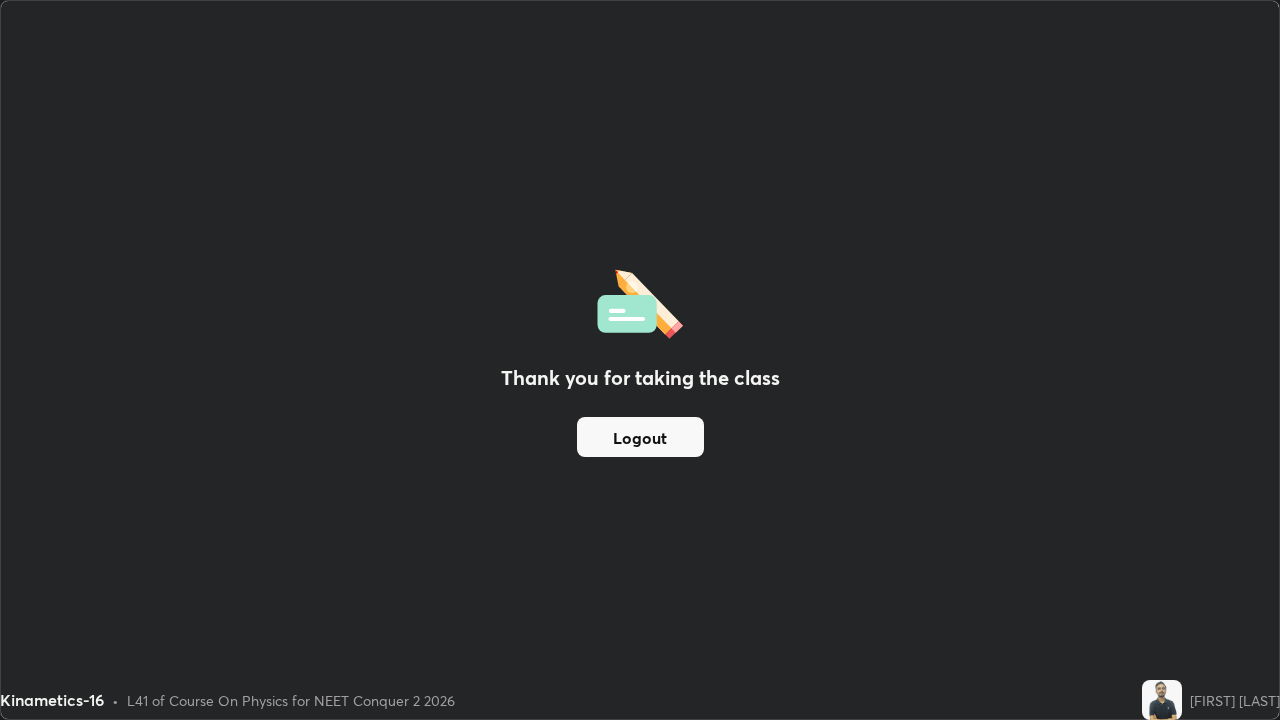 click on "Logout" at bounding box center (640, 437) 